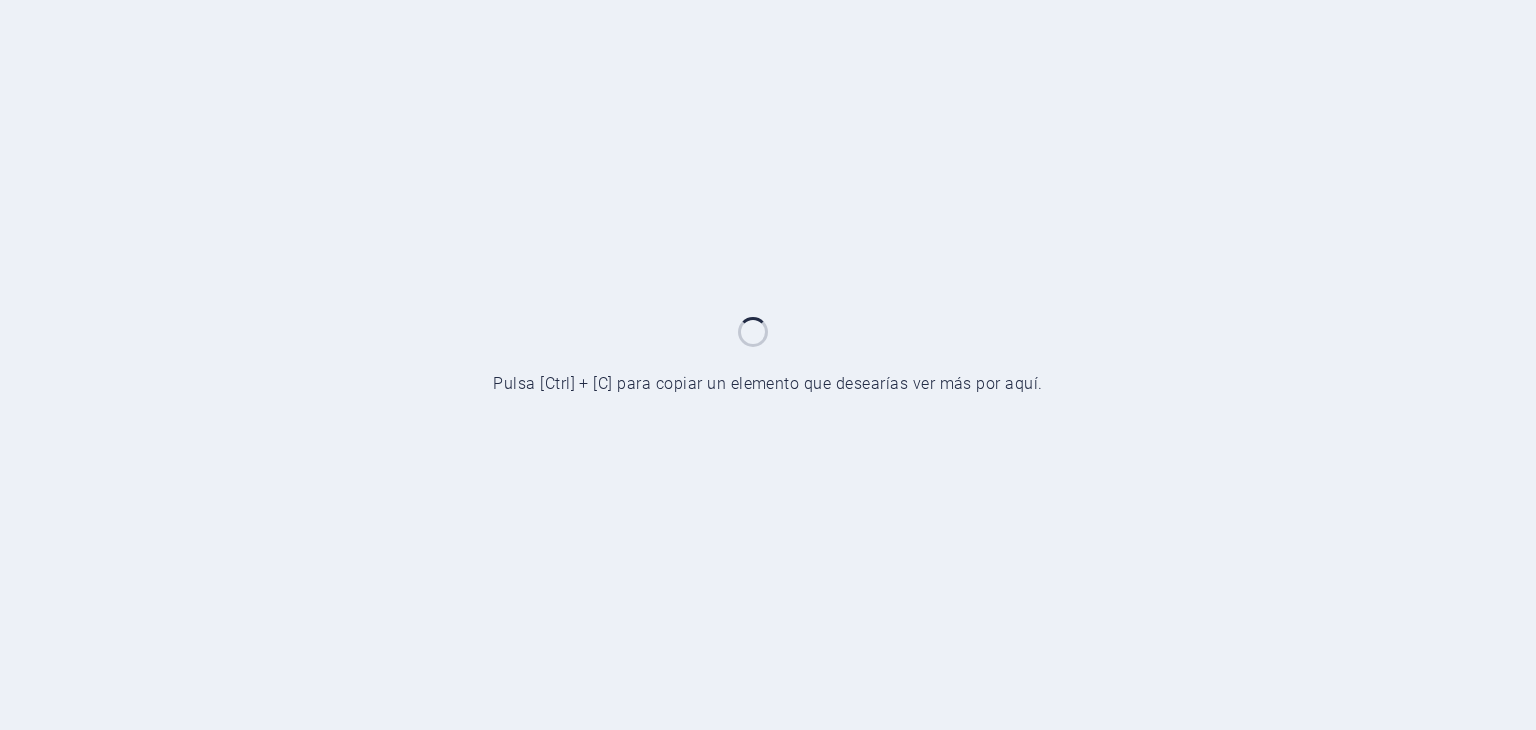 scroll, scrollTop: 0, scrollLeft: 0, axis: both 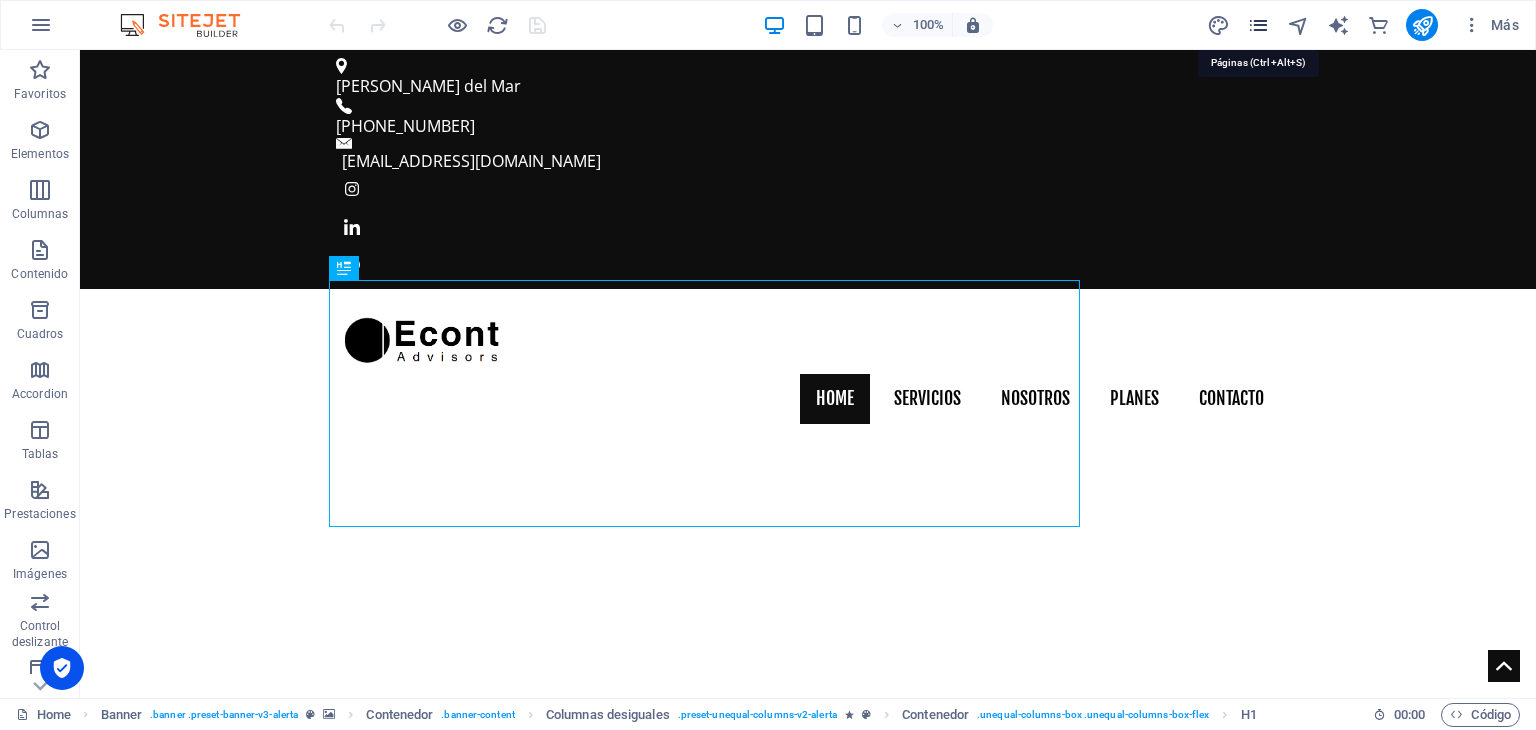 click at bounding box center [1258, 25] 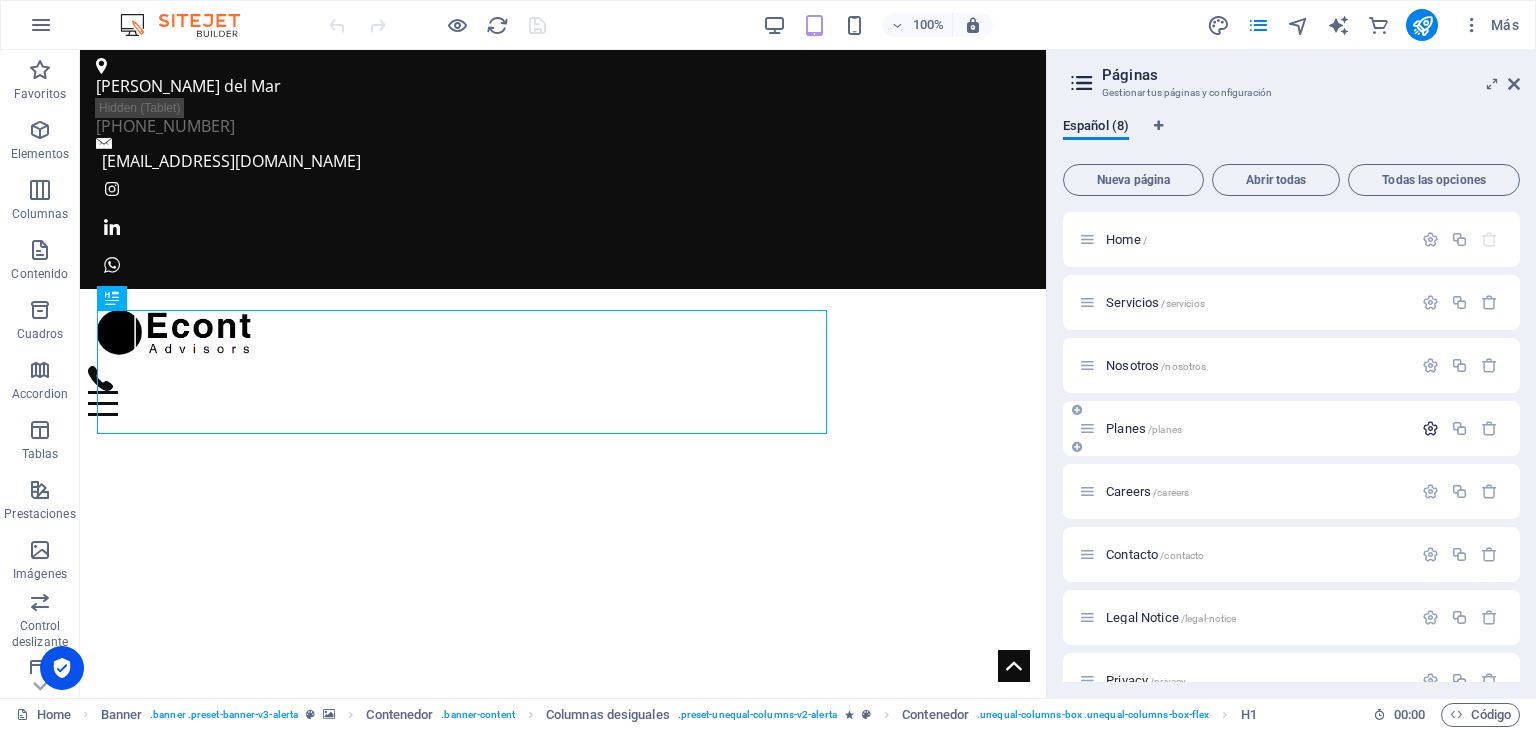 click at bounding box center [1430, 428] 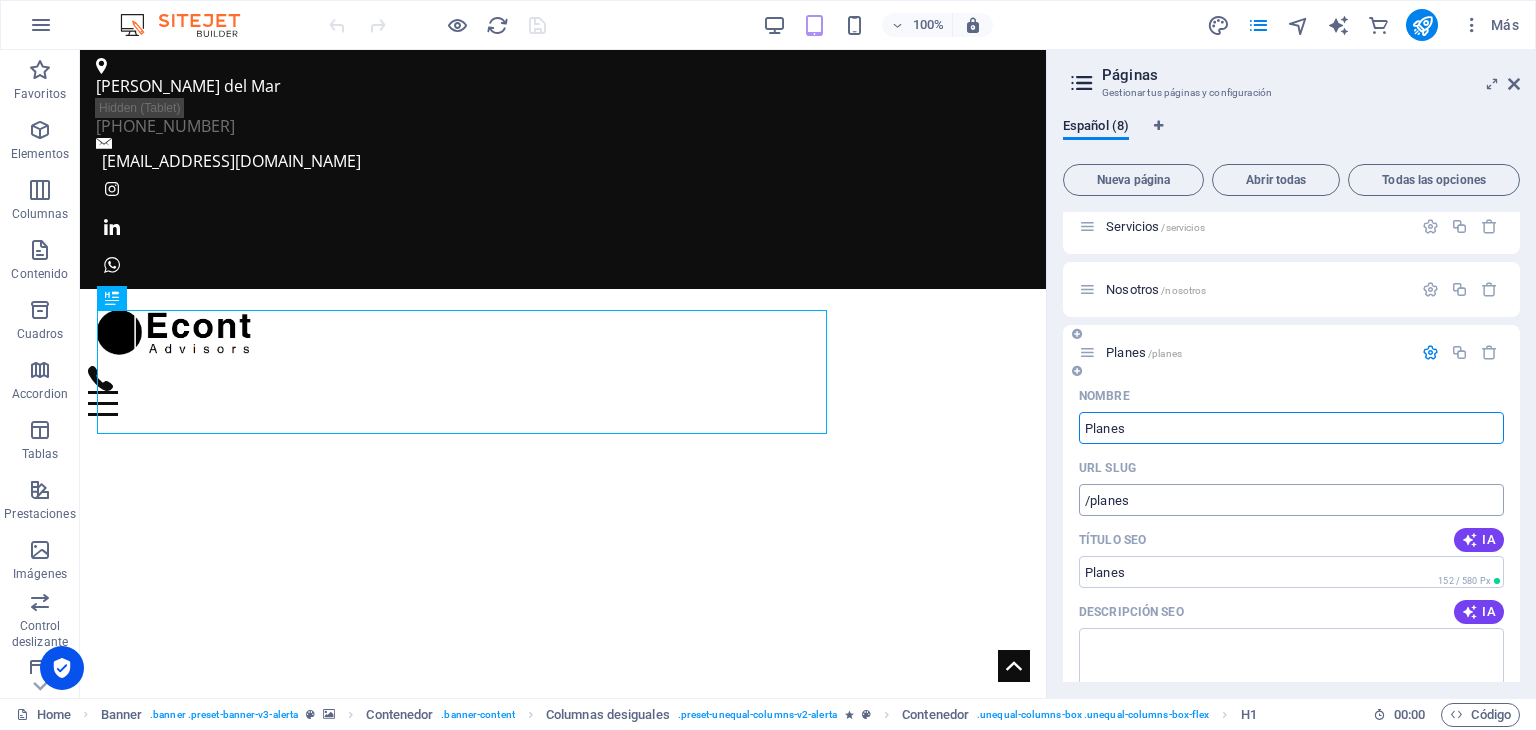 scroll, scrollTop: 0, scrollLeft: 0, axis: both 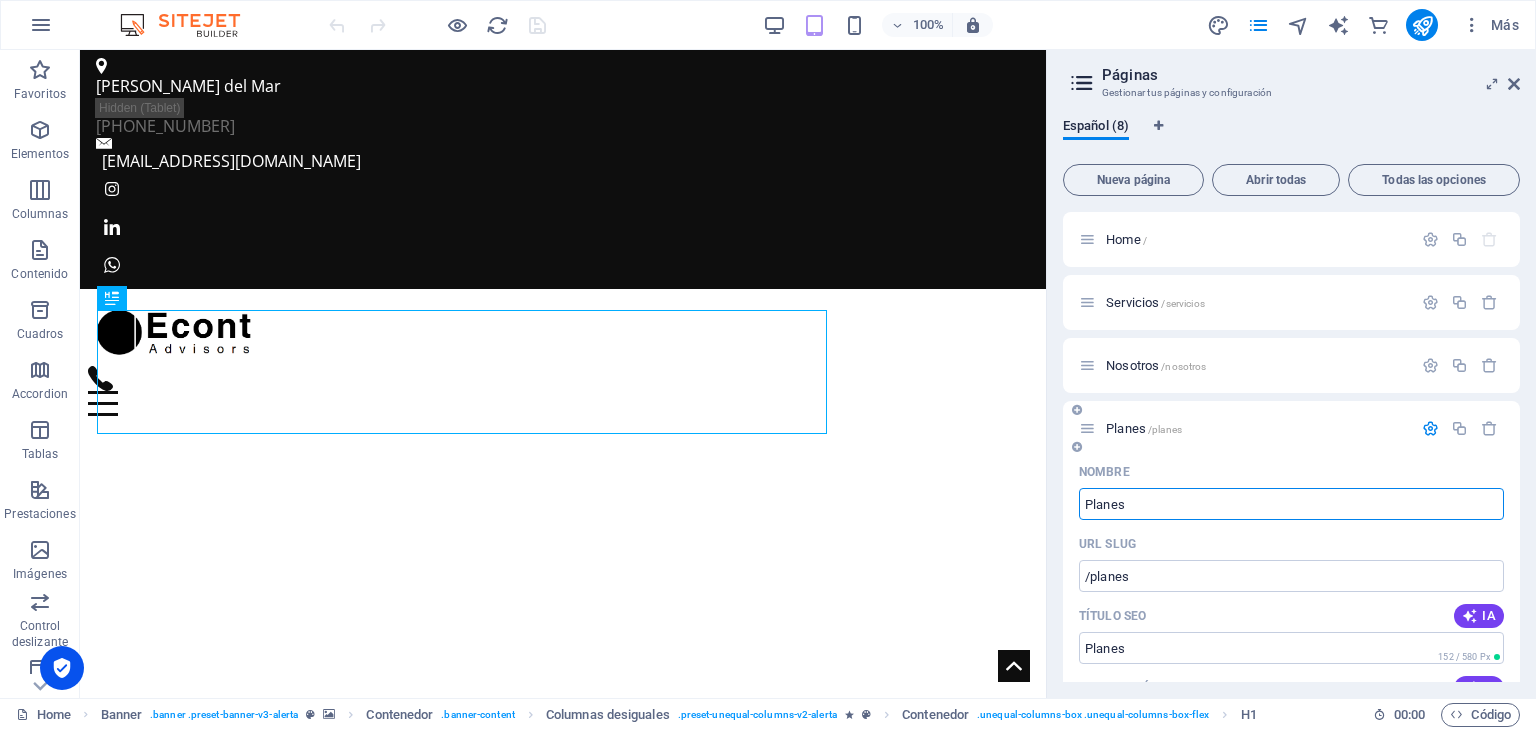 click at bounding box center [1430, 428] 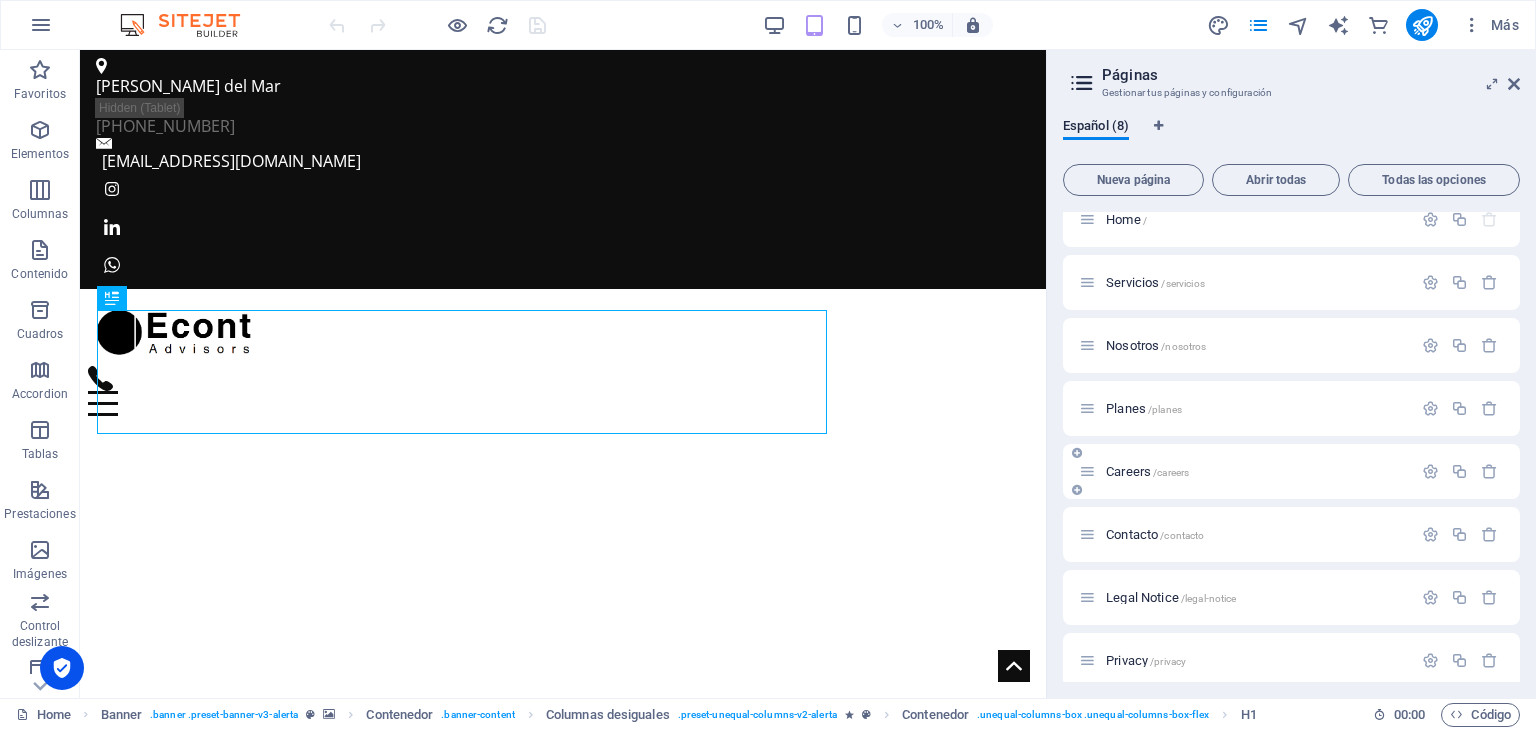 scroll, scrollTop: 34, scrollLeft: 0, axis: vertical 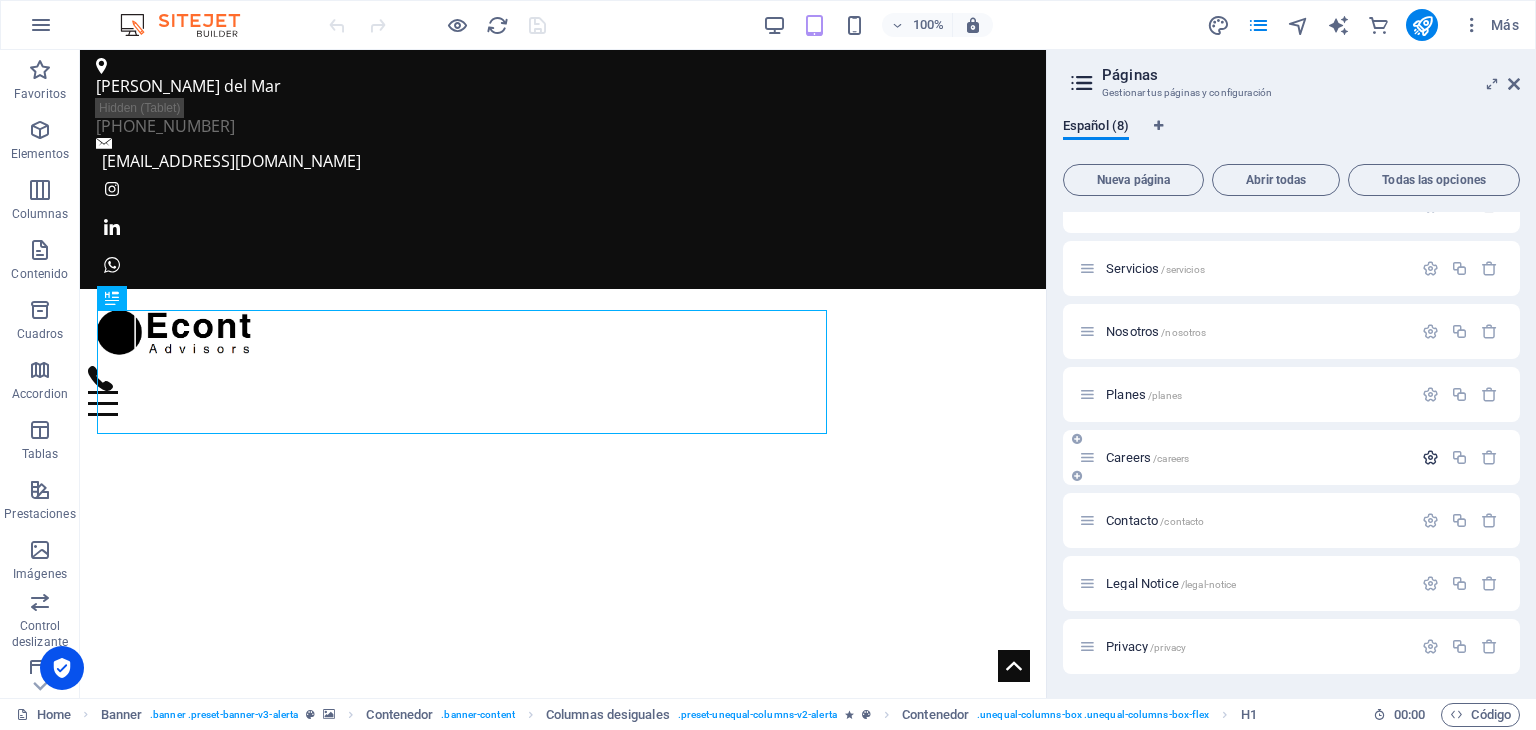 click at bounding box center [1430, 457] 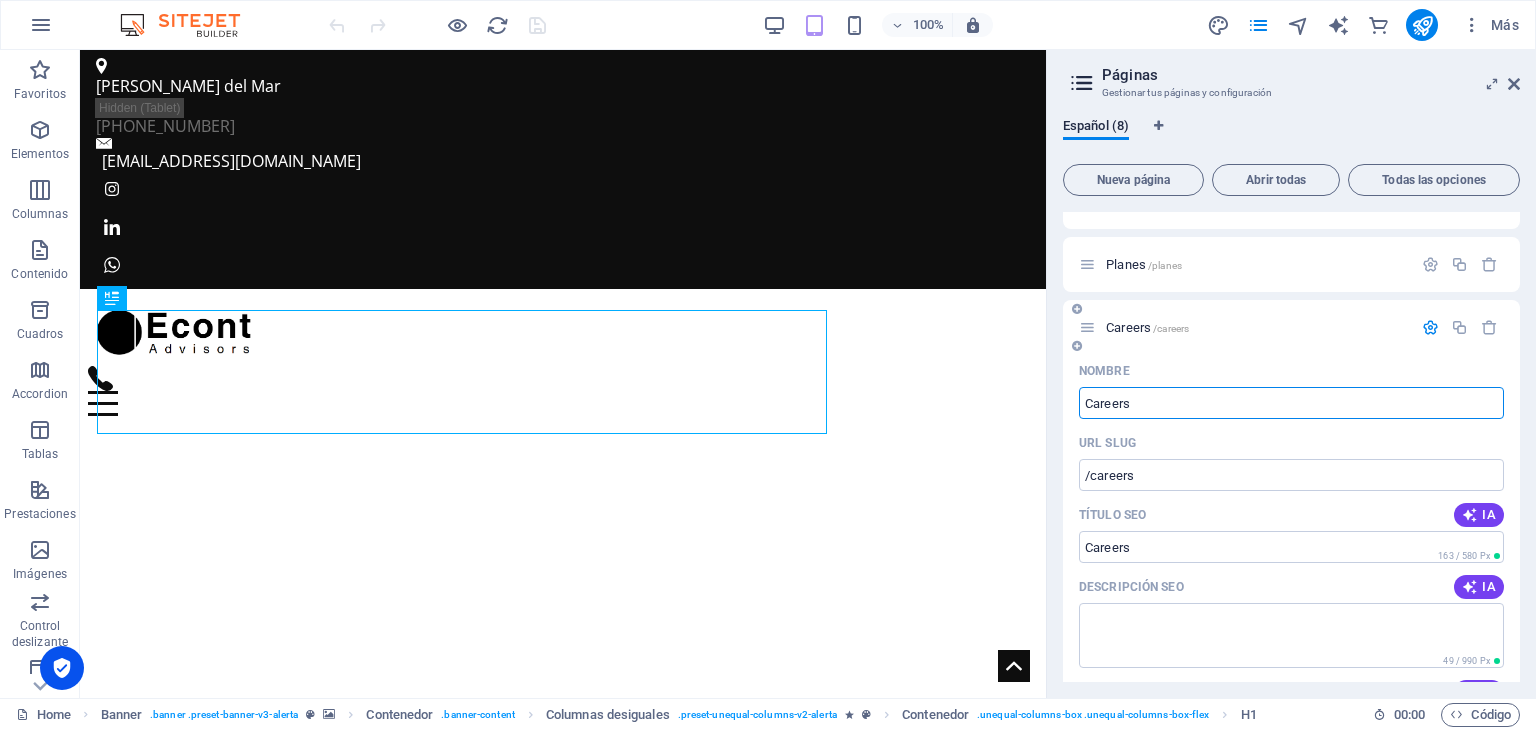 scroll, scrollTop: 134, scrollLeft: 0, axis: vertical 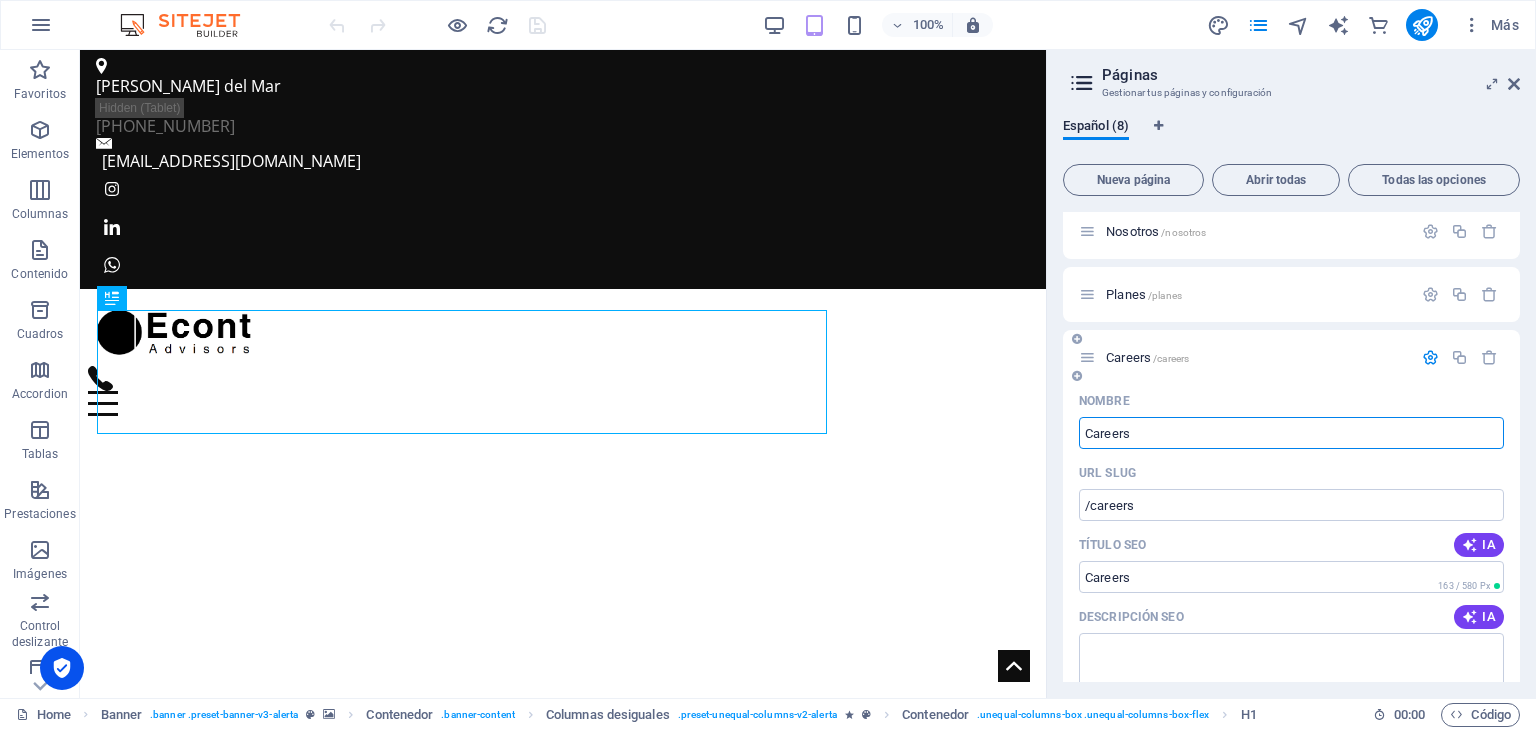 click at bounding box center (1430, 357) 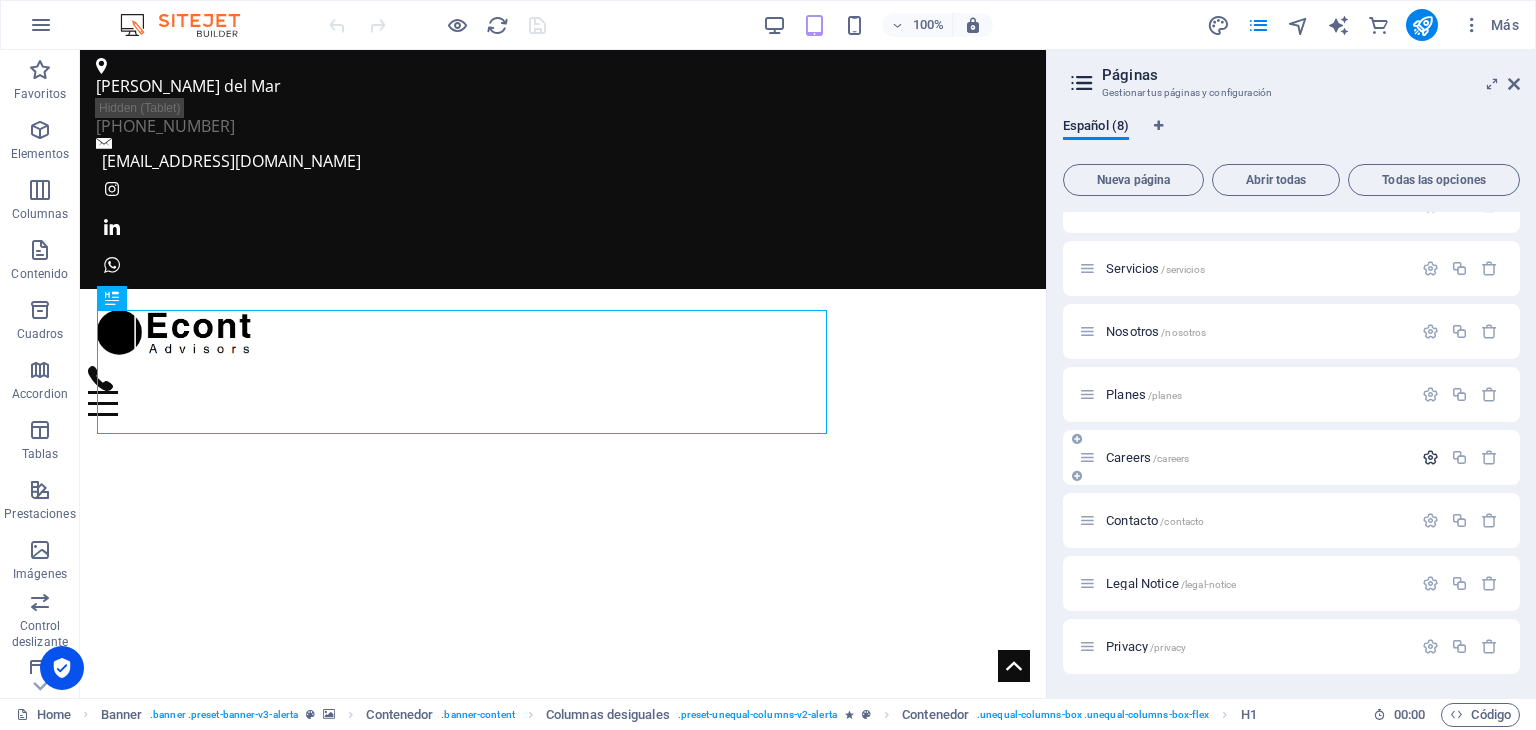 scroll, scrollTop: 34, scrollLeft: 0, axis: vertical 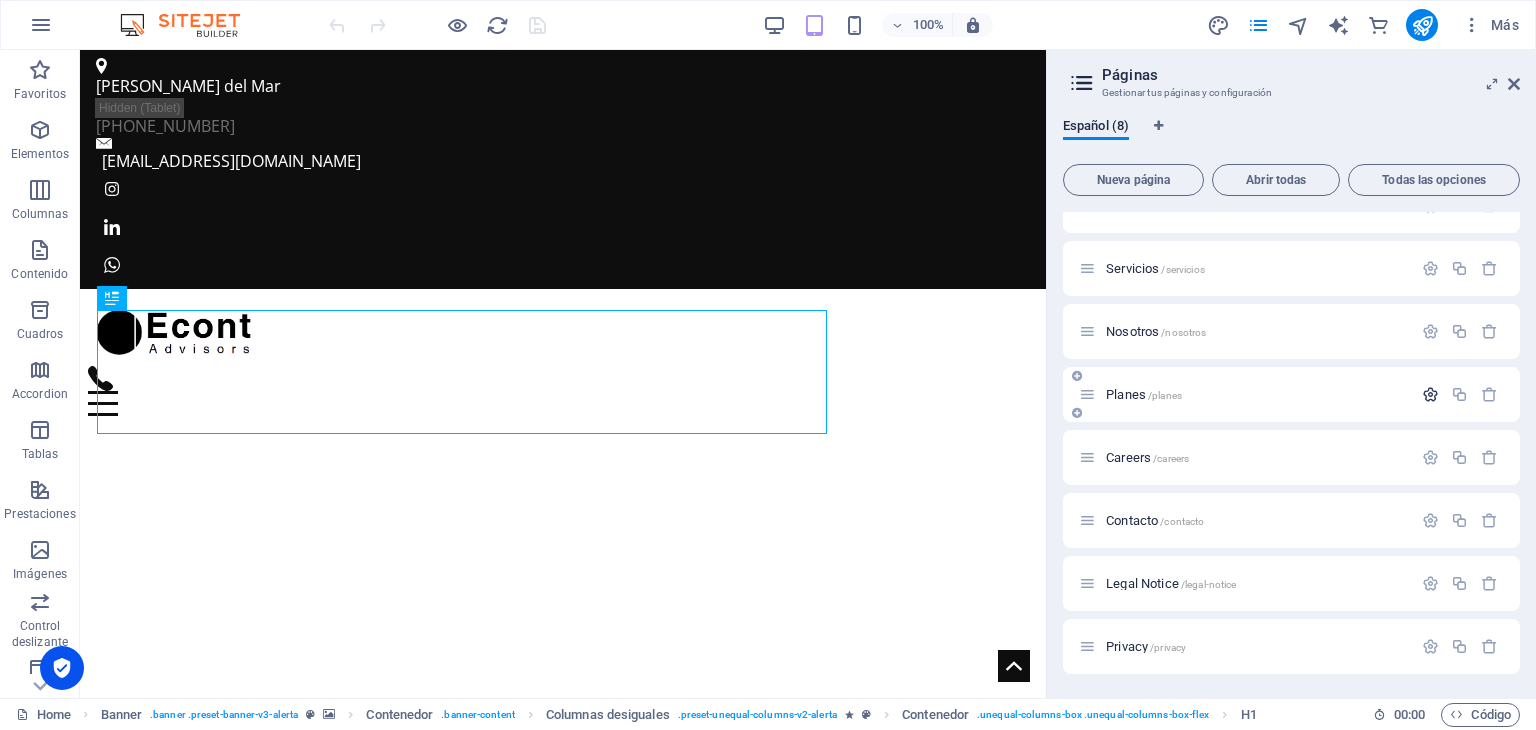 click at bounding box center [1430, 394] 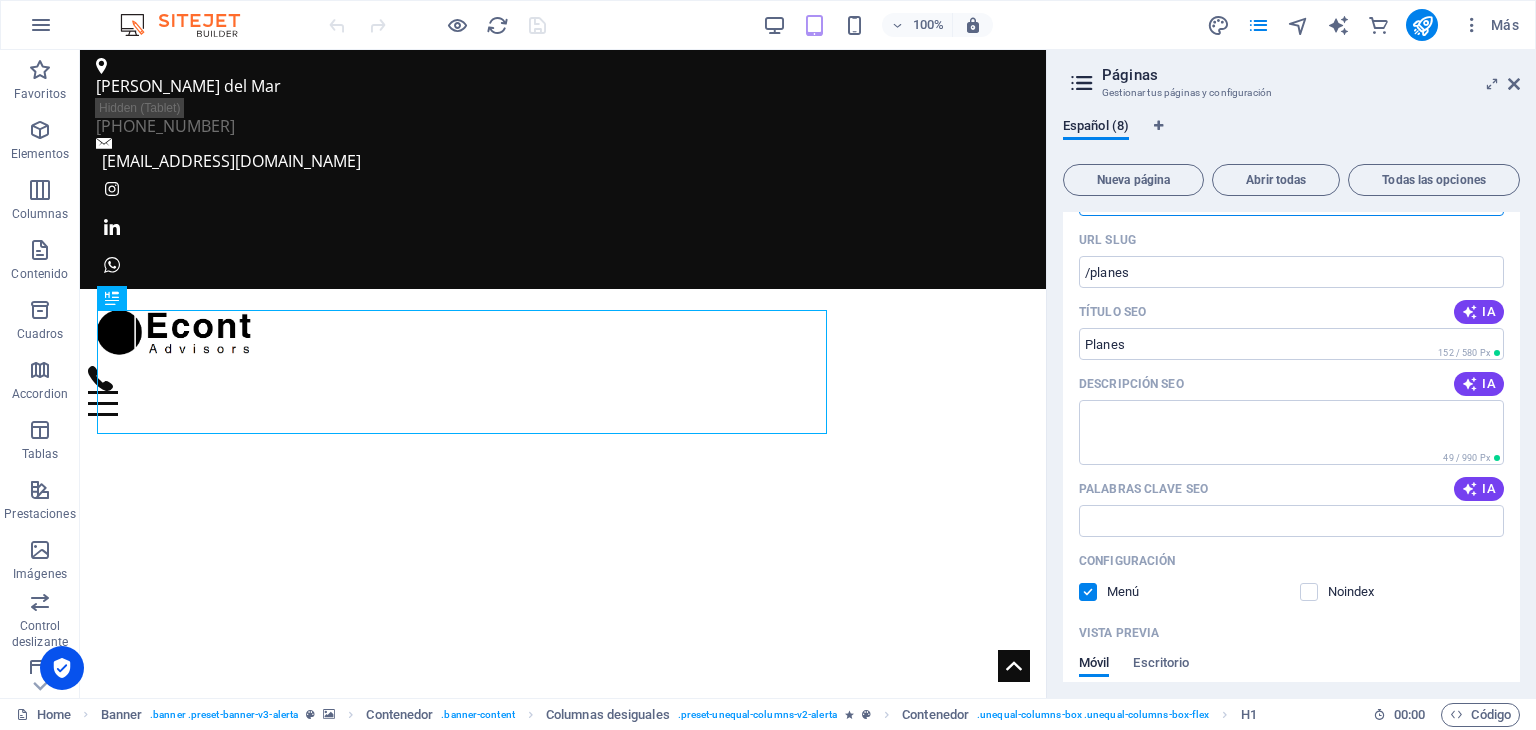 scroll, scrollTop: 334, scrollLeft: 0, axis: vertical 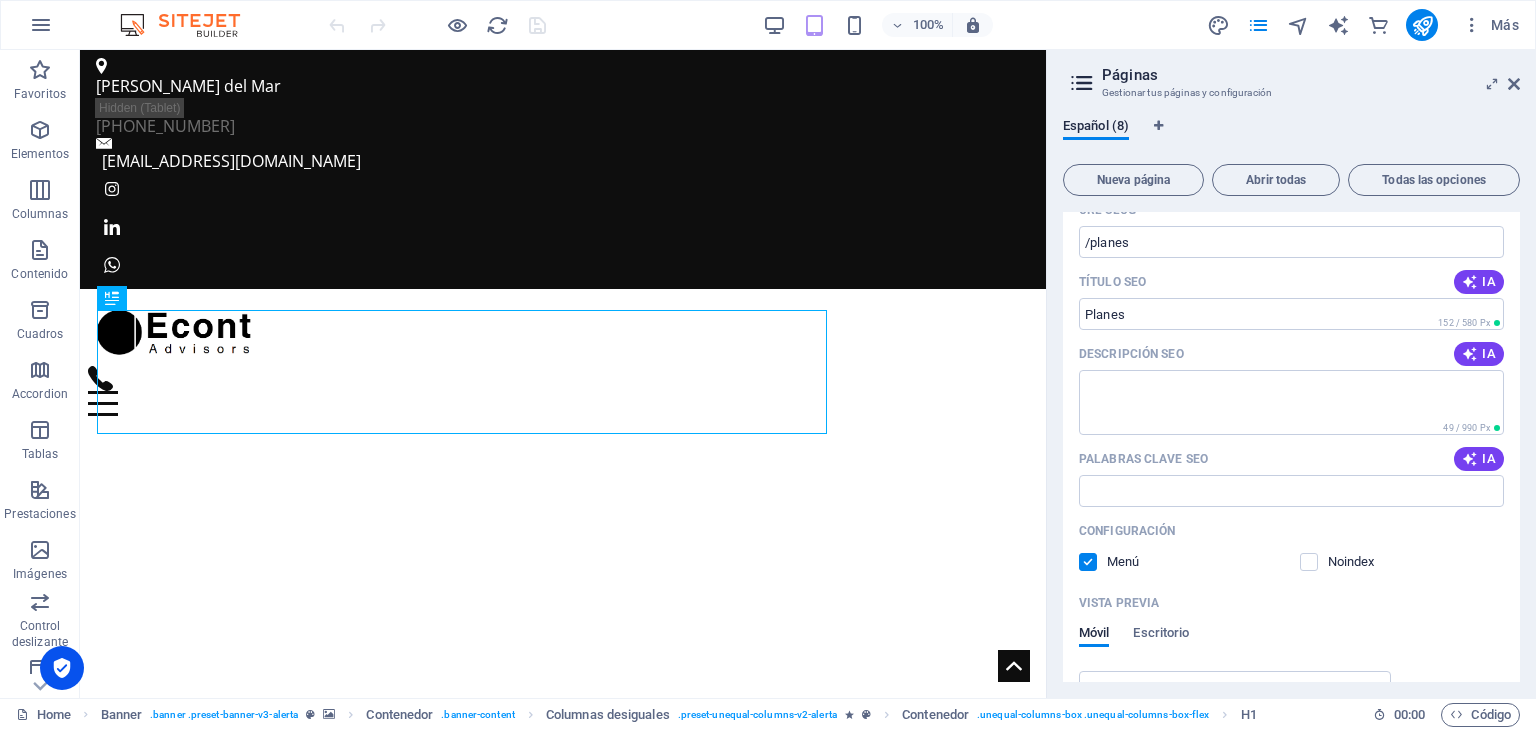 click at bounding box center [1088, 562] 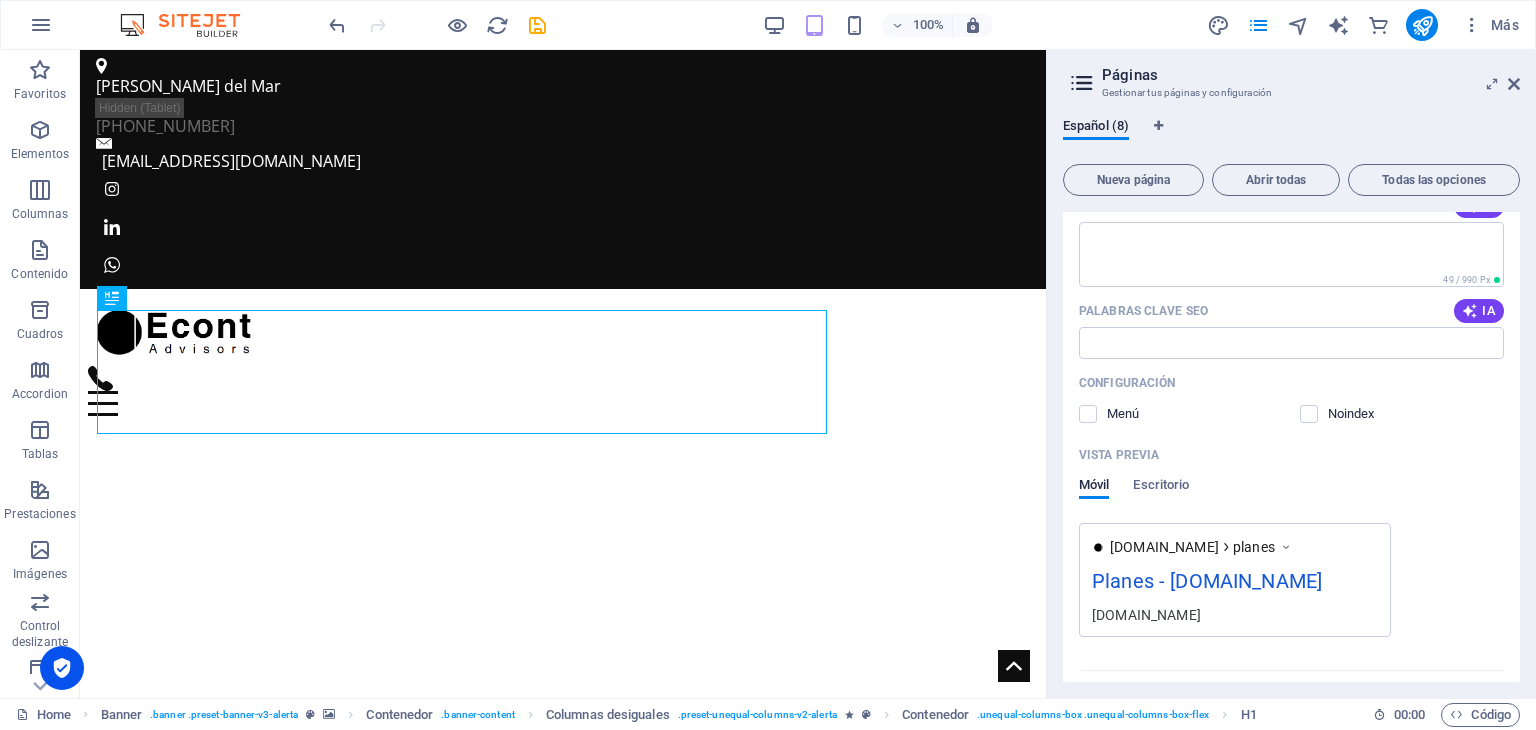 scroll, scrollTop: 534, scrollLeft: 0, axis: vertical 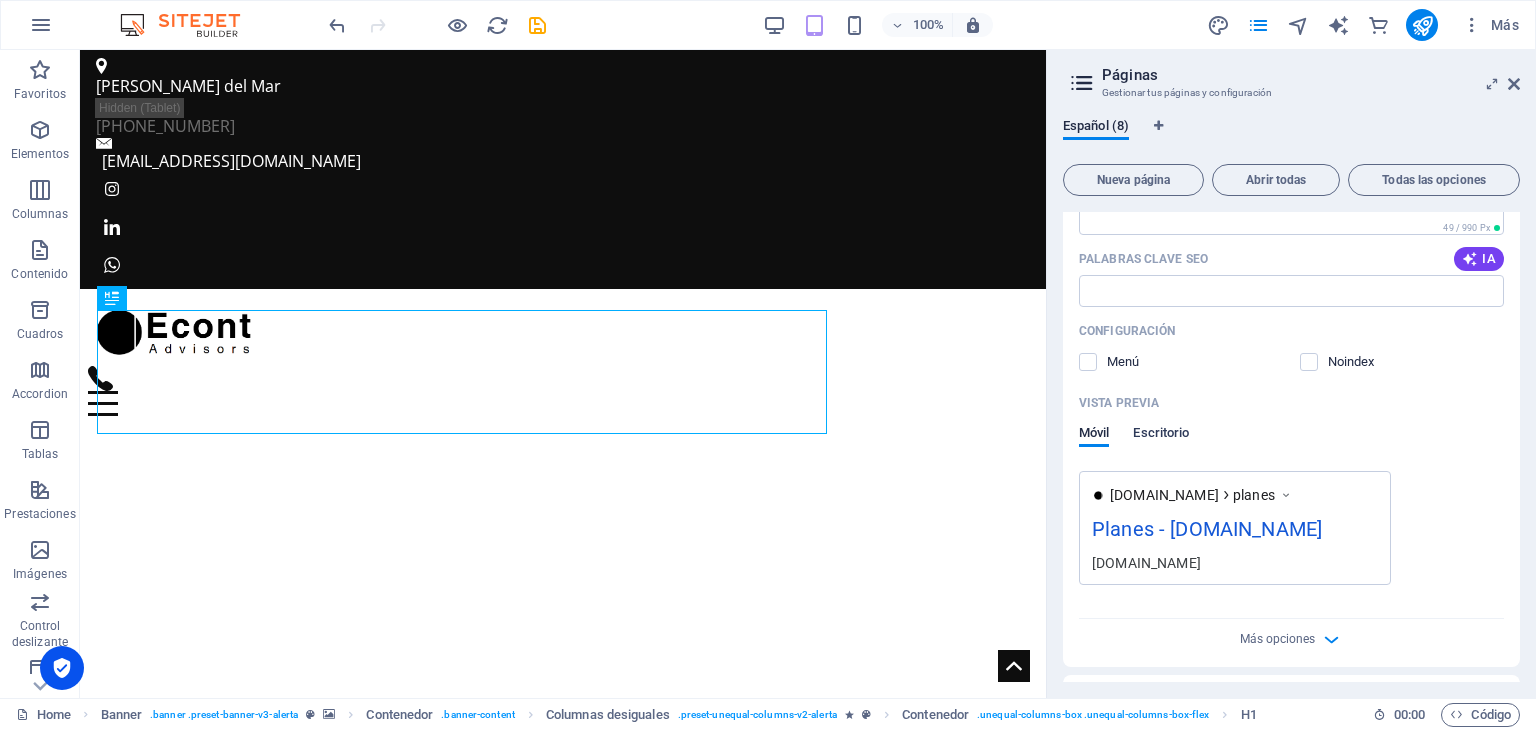 click on "Escritorio" at bounding box center [1161, 435] 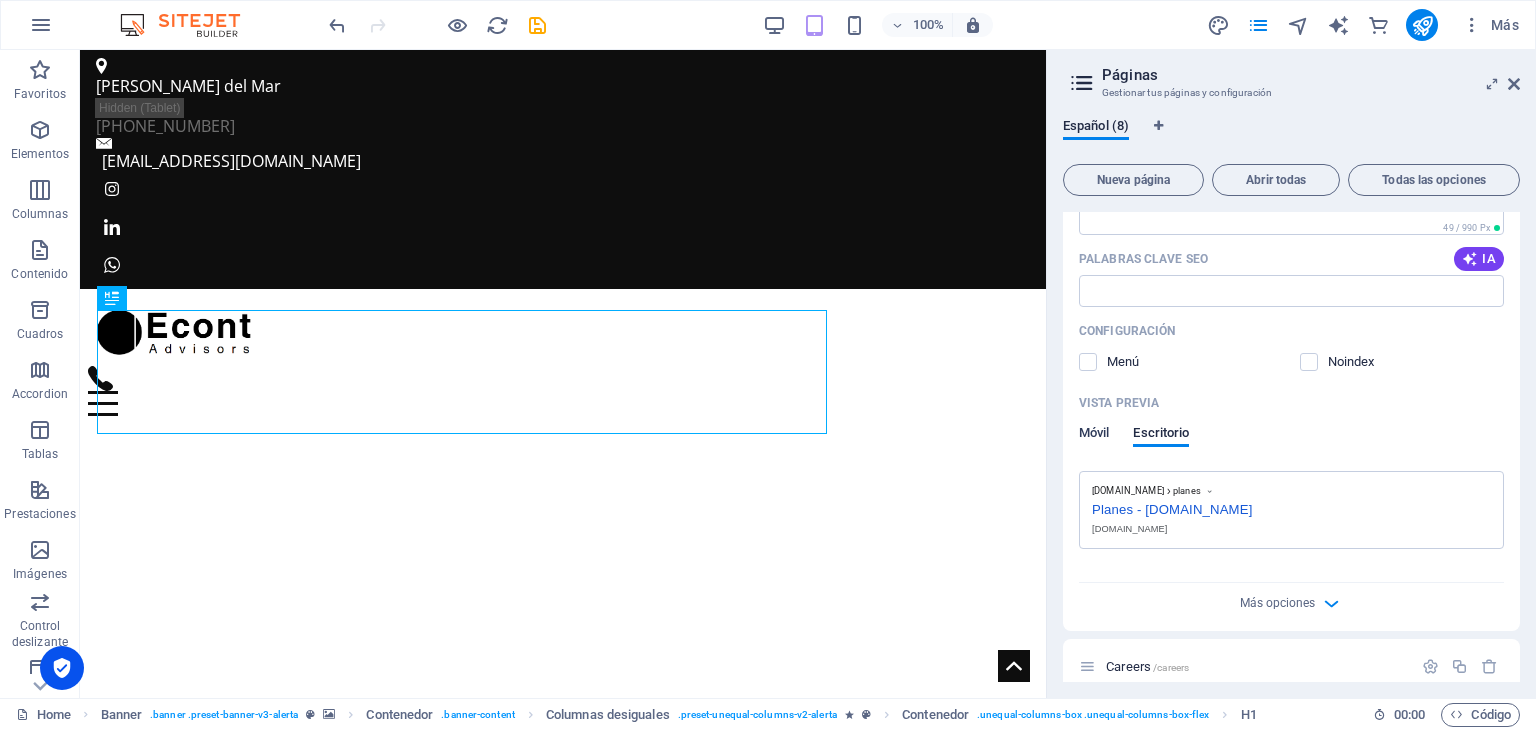 click on "Móvil" at bounding box center [1094, 435] 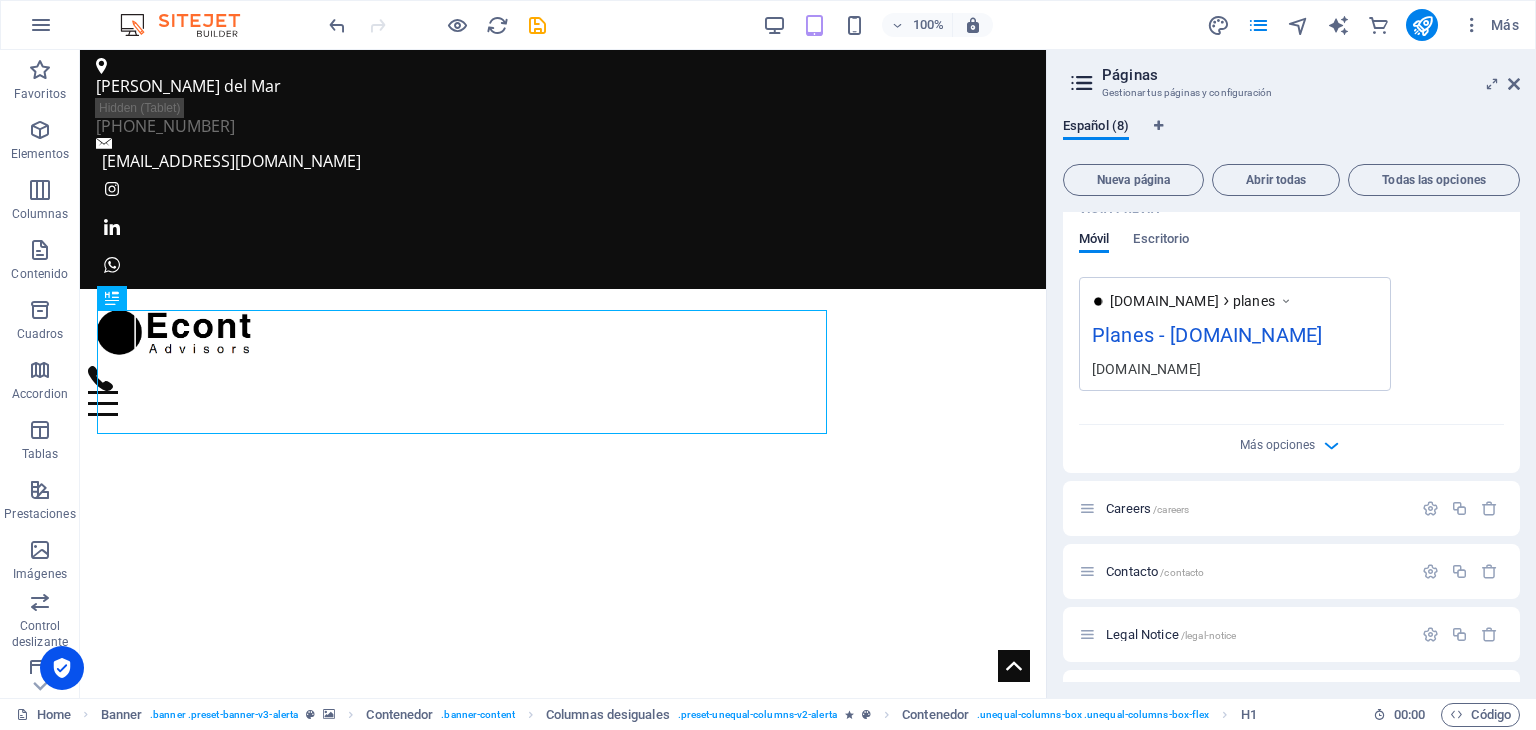 scroll, scrollTop: 779, scrollLeft: 0, axis: vertical 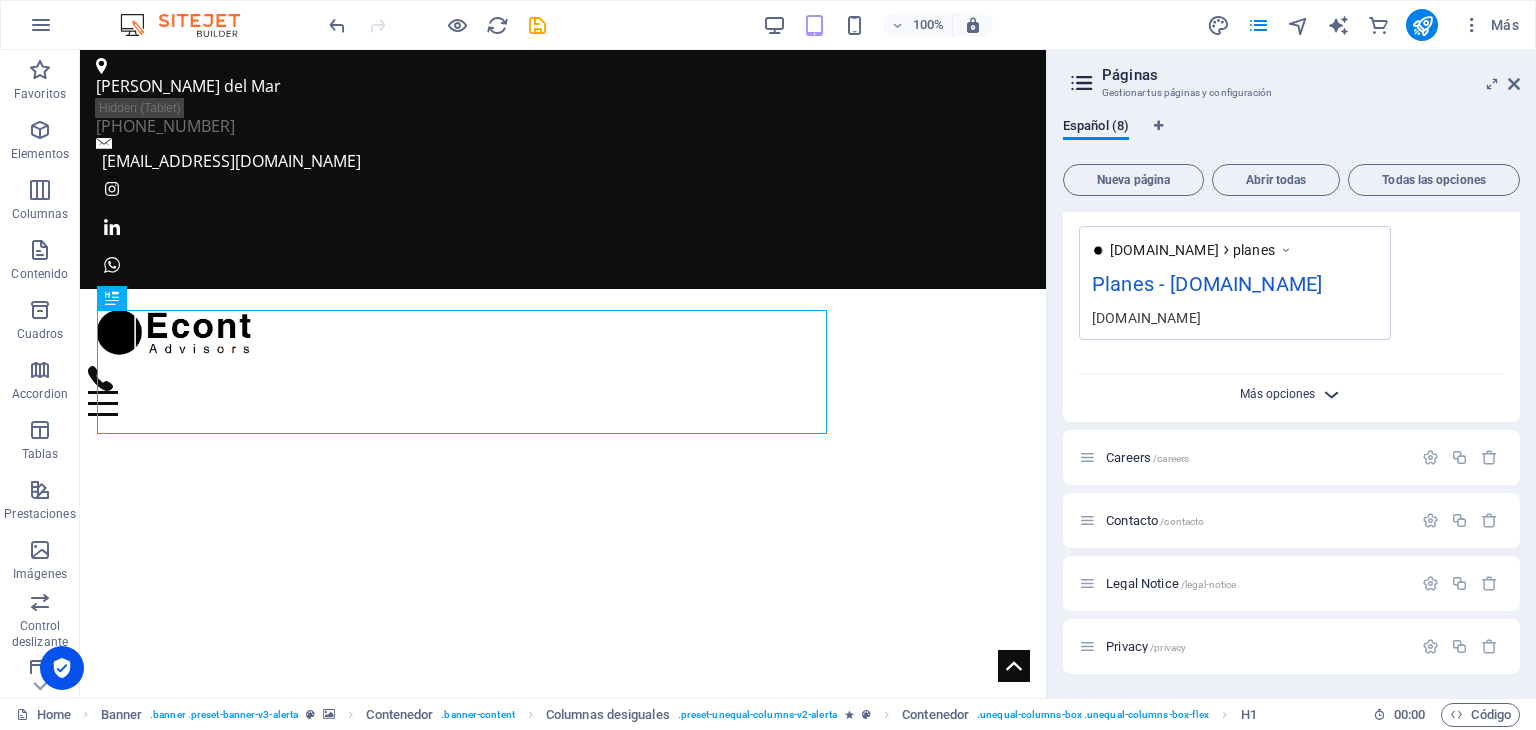 click on "Más opciones" at bounding box center [1277, 394] 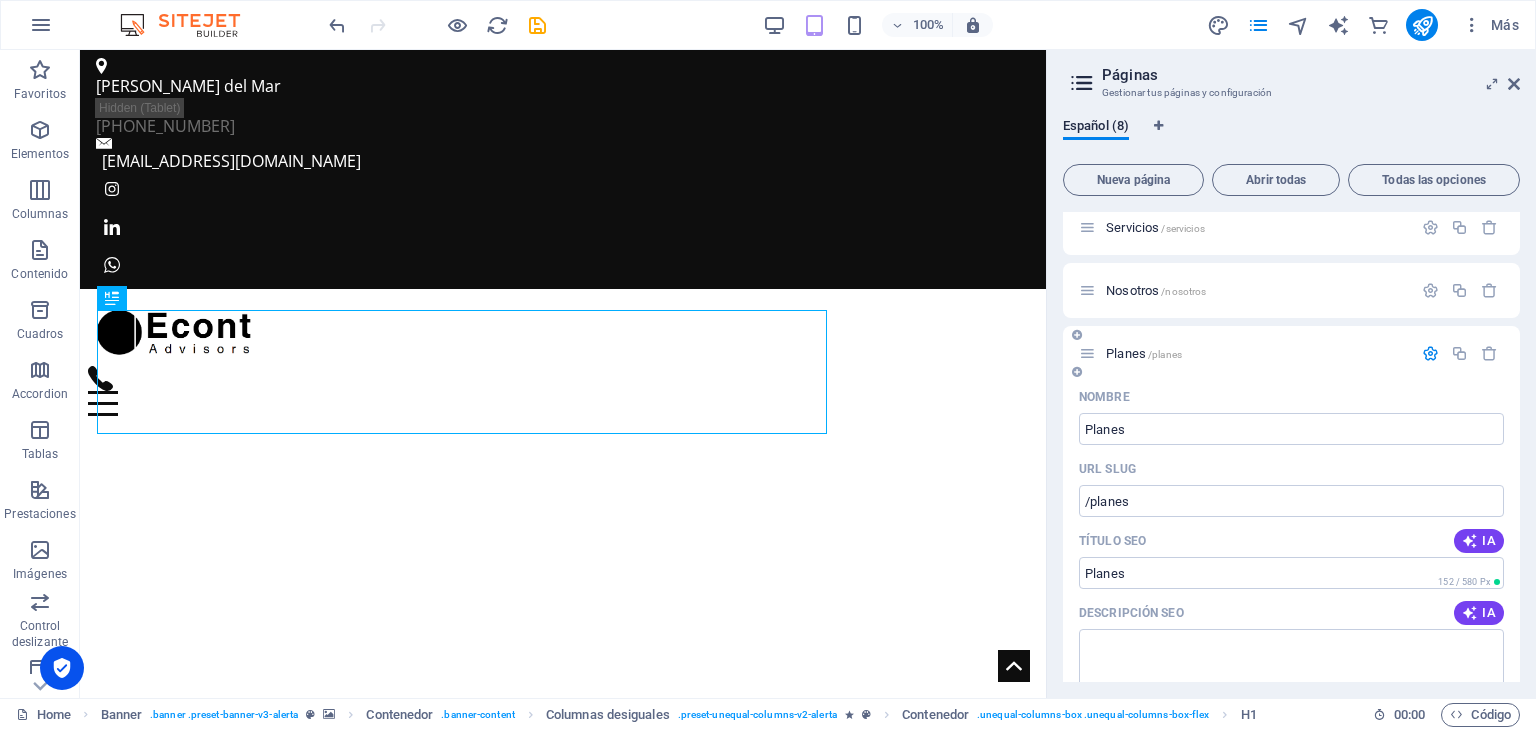 scroll, scrollTop: 0, scrollLeft: 0, axis: both 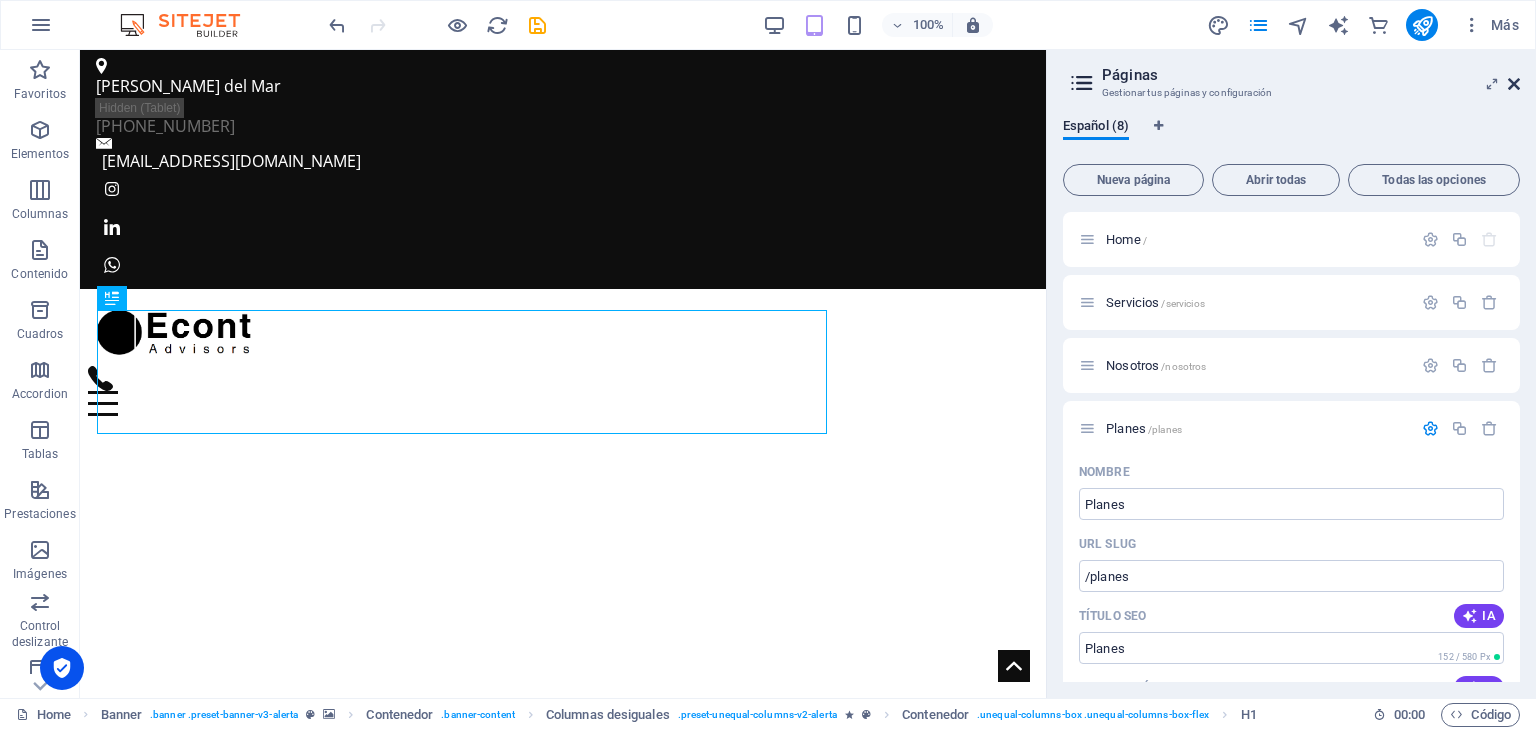 click at bounding box center (1514, 84) 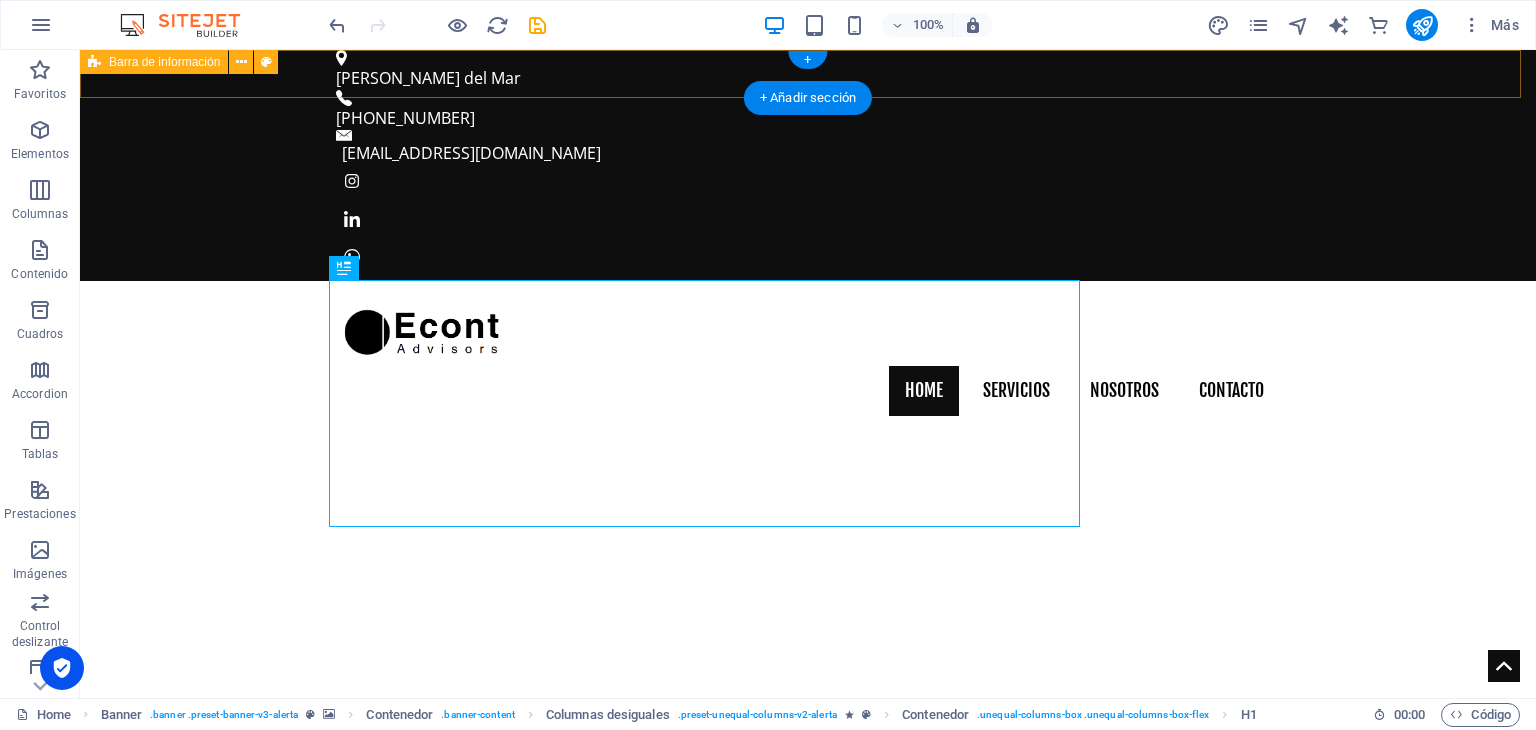 scroll, scrollTop: 0, scrollLeft: 0, axis: both 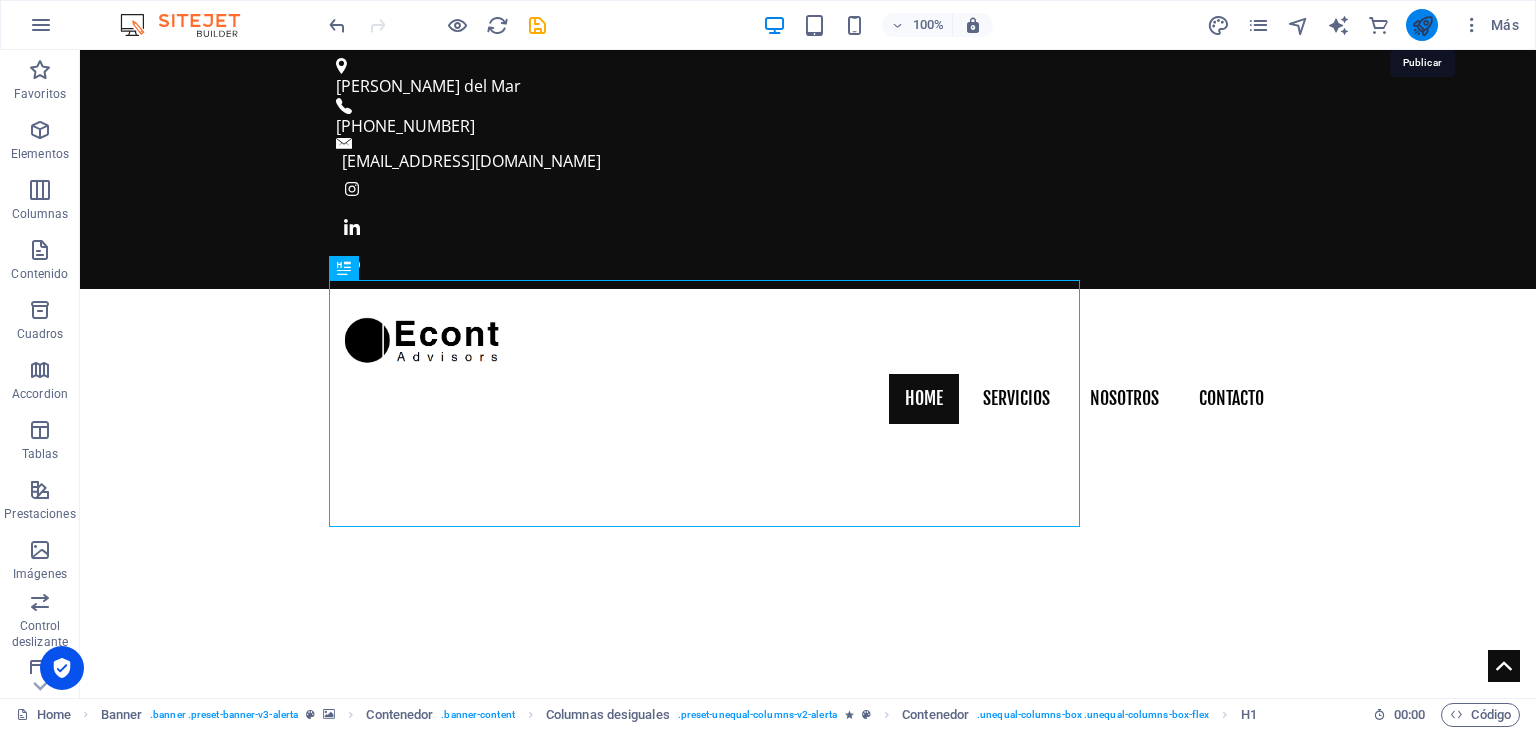 click at bounding box center (1422, 25) 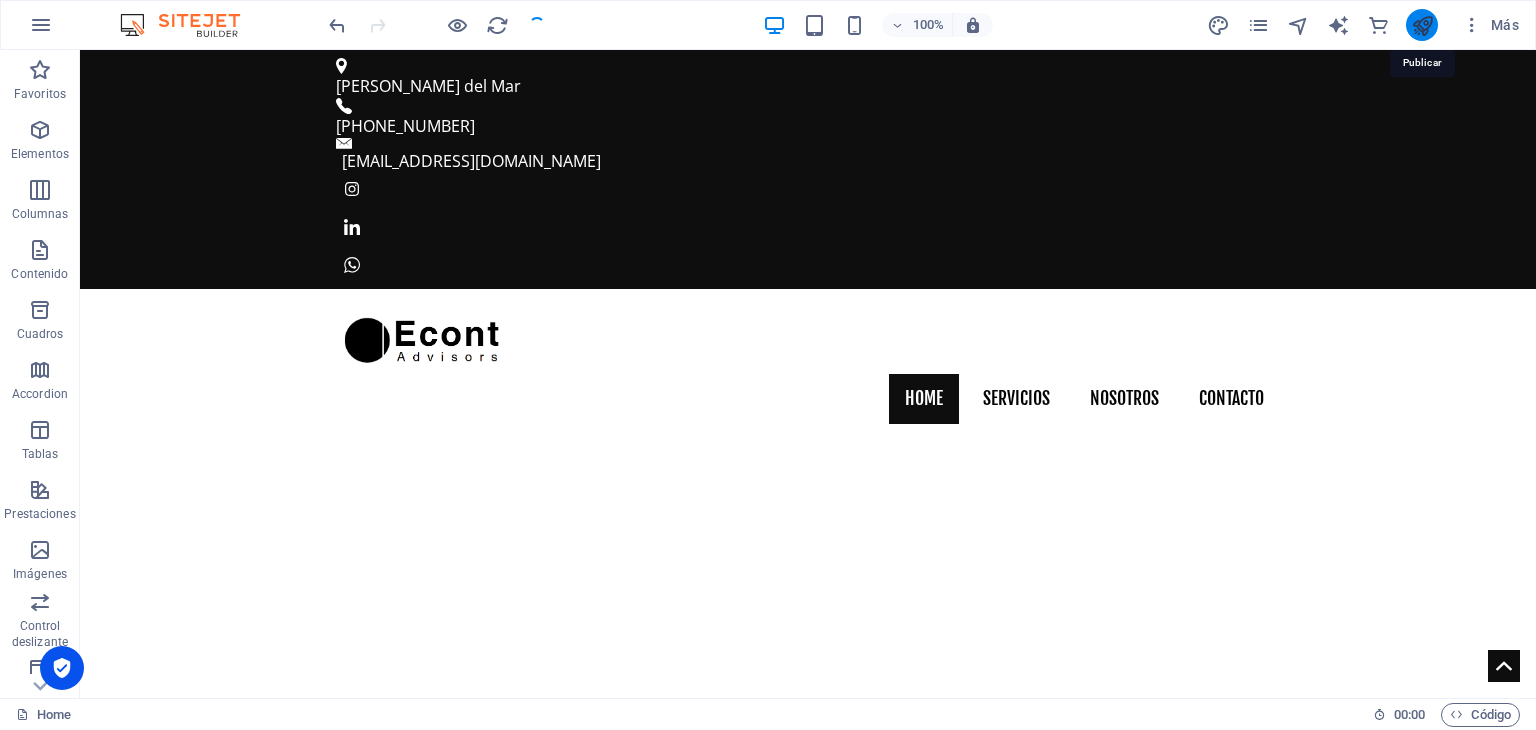 click at bounding box center (1422, 25) 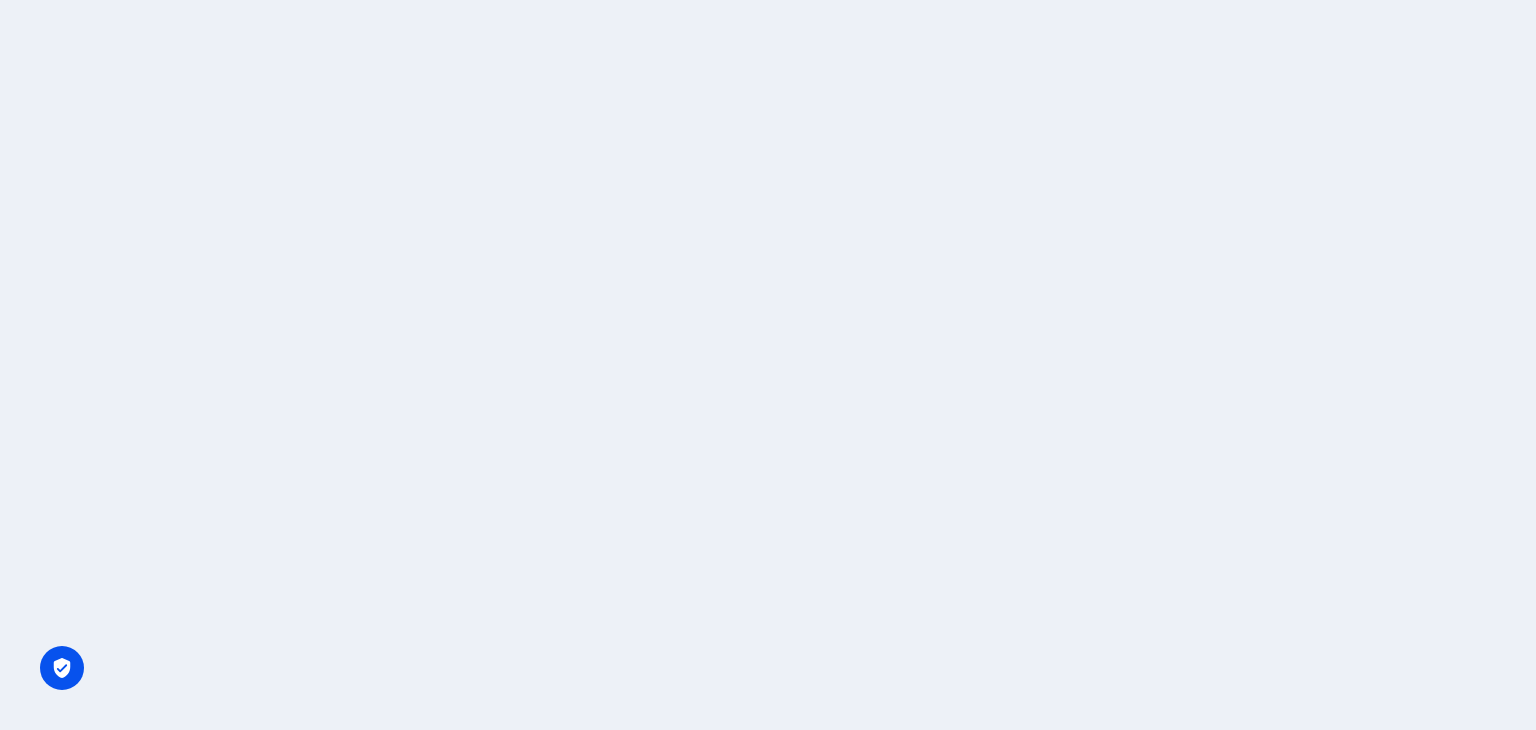 scroll, scrollTop: 0, scrollLeft: 0, axis: both 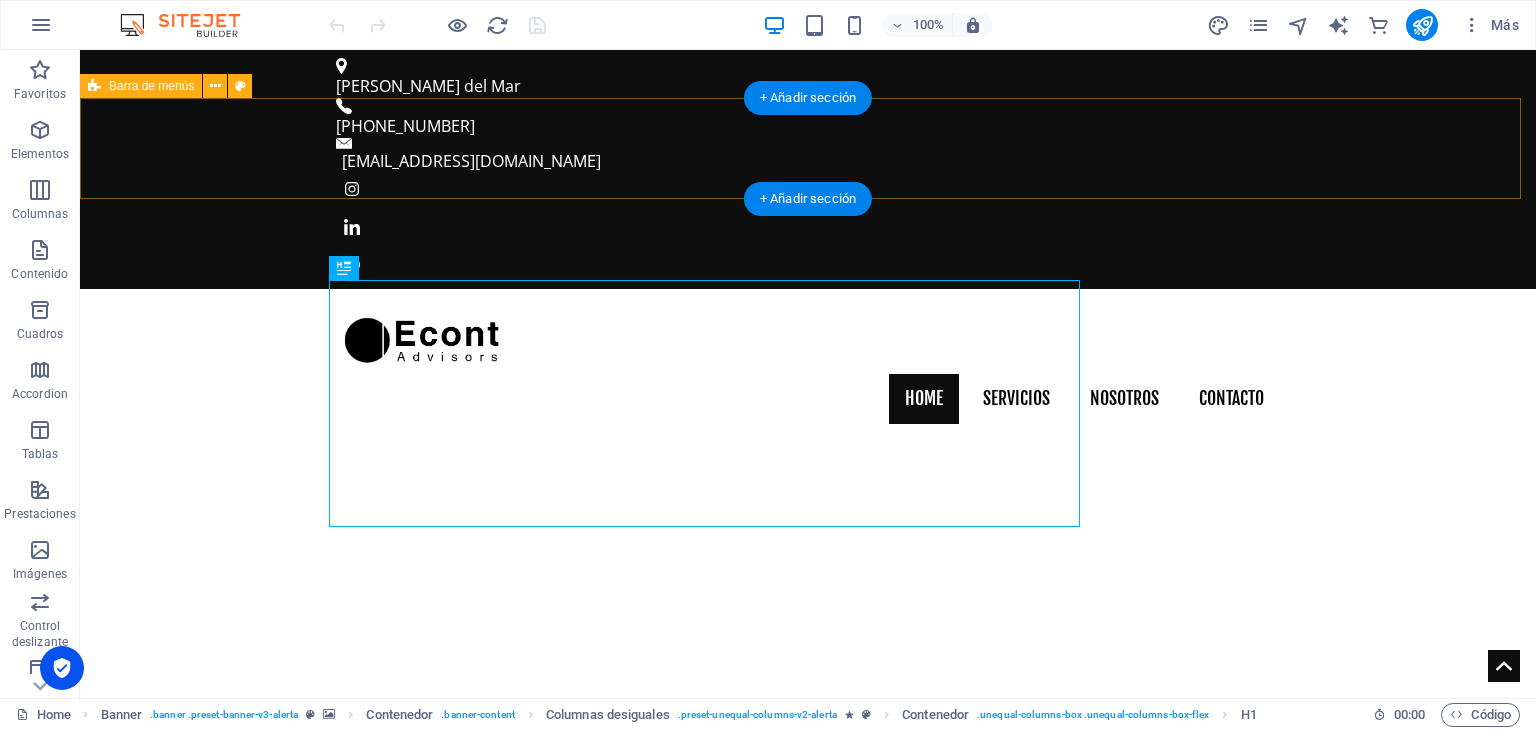 click on "Home Servicios Nosotros Contacto" at bounding box center [808, 364] 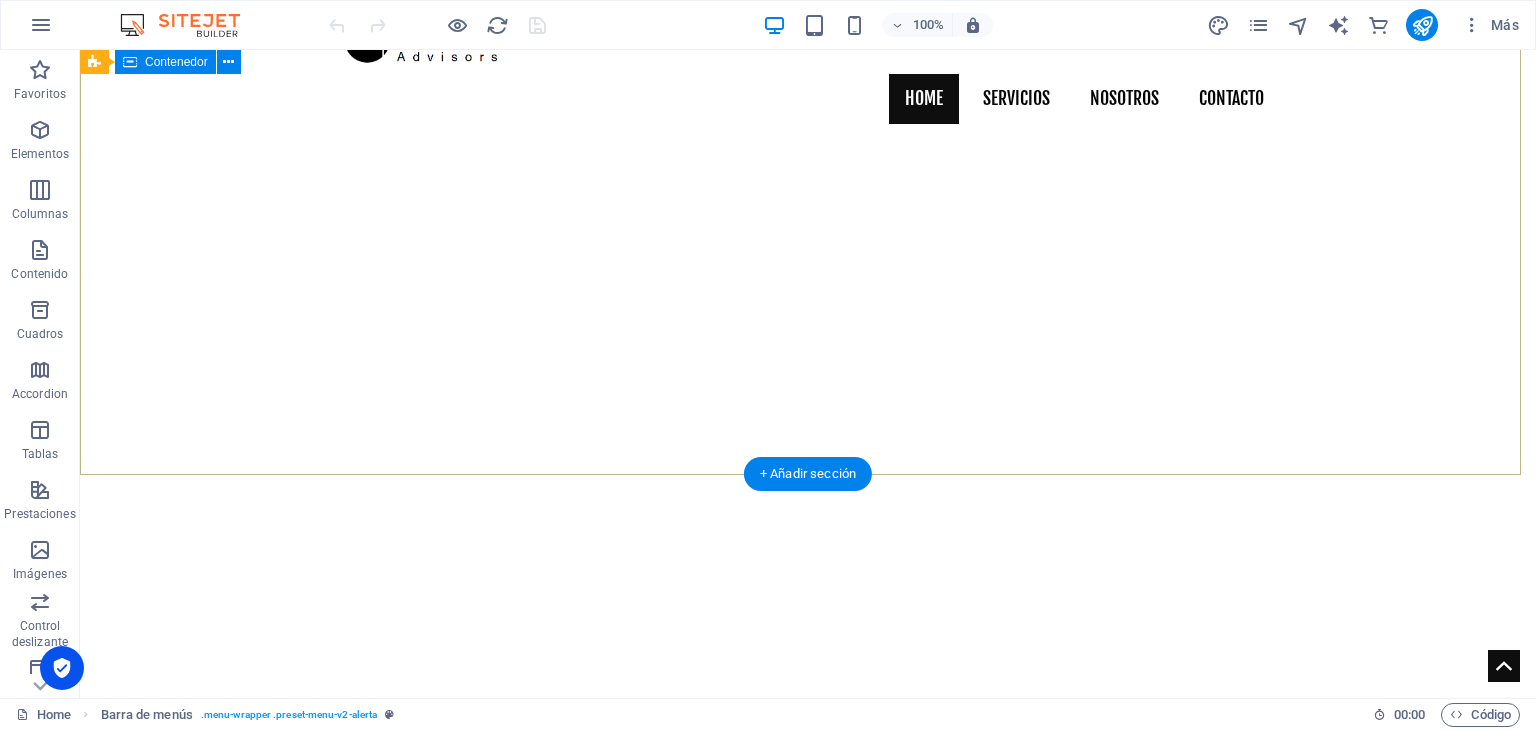 scroll, scrollTop: 700, scrollLeft: 0, axis: vertical 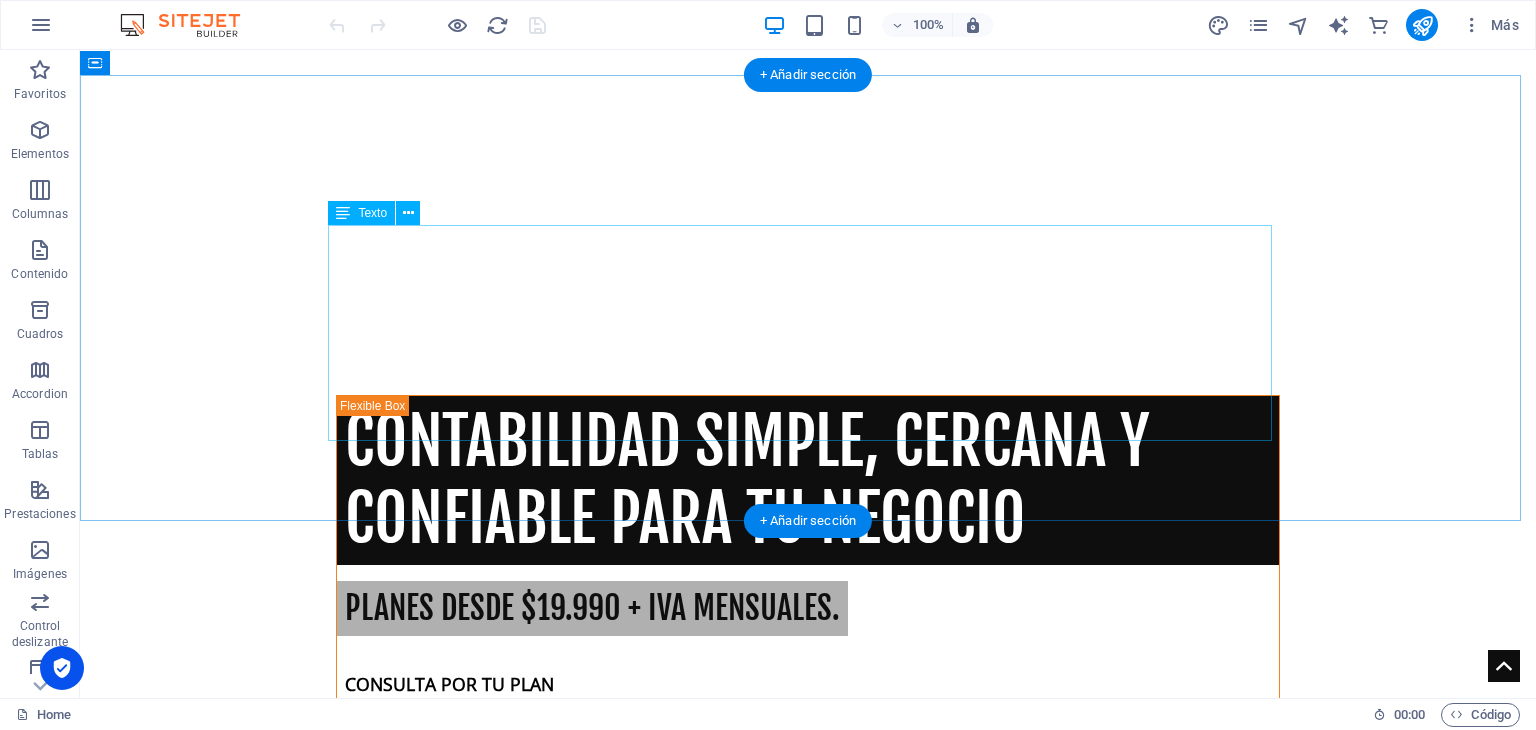 click on "En ECONT Advisors ayudamos a emprendedores, pymes y profesionales independientes a simplificar su contabilidad y a cumplir con sus obligaciones tributarias sin complicaciones.  Sabemos que tu tiempo es valioso y que la contabilidad puede ser un dolor de cabeza. Por eso ofrecemos un servicio cercano, personalizado y accesible, pensado especialmente para quienes quieren enfocarse en hacer crecer su negocio, mientras nosotros nos ocupamos de los números. Desde la declaración mensual de IVA hasta la contabilidad completa y la asesoría tributaria, nos comprometemos a entregarte información clara, actualizada y útil para tu gestión financiera." at bounding box center [808, 1072] 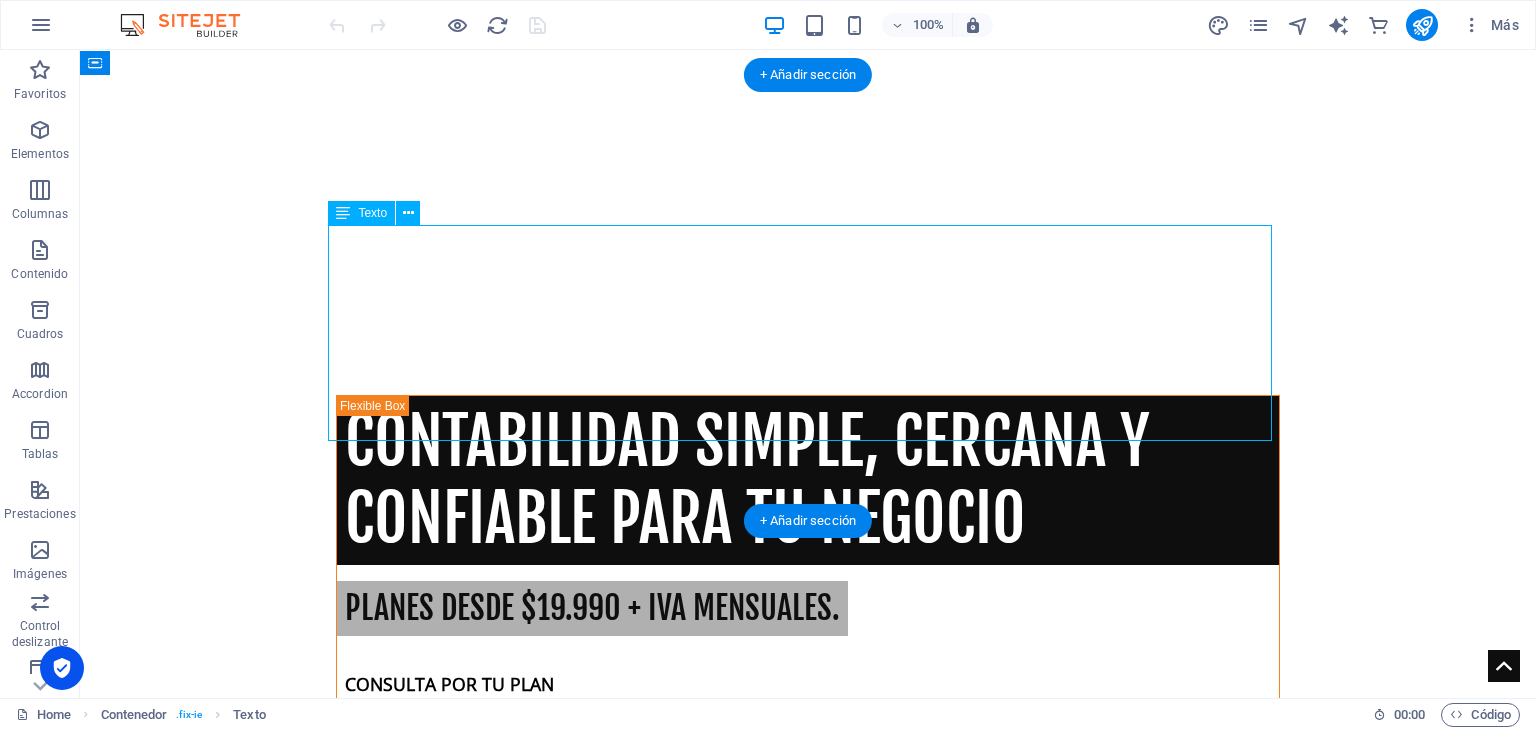 click on "En ECONT Advisors ayudamos a emprendedores, pymes y profesionales independientes a simplificar su contabilidad y a cumplir con sus obligaciones tributarias sin complicaciones.  Sabemos que tu tiempo es valioso y que la contabilidad puede ser un dolor de cabeza. Por eso ofrecemos un servicio cercano, personalizado y accesible, pensado especialmente para quienes quieren enfocarse en hacer crecer su negocio, mientras nosotros nos ocupamos de los números. Desde la declaración mensual de IVA hasta la contabilidad completa y la asesoría tributaria, nos comprometemos a entregarte información clara, actualizada y útil para tu gestión financiera." at bounding box center [808, 1072] 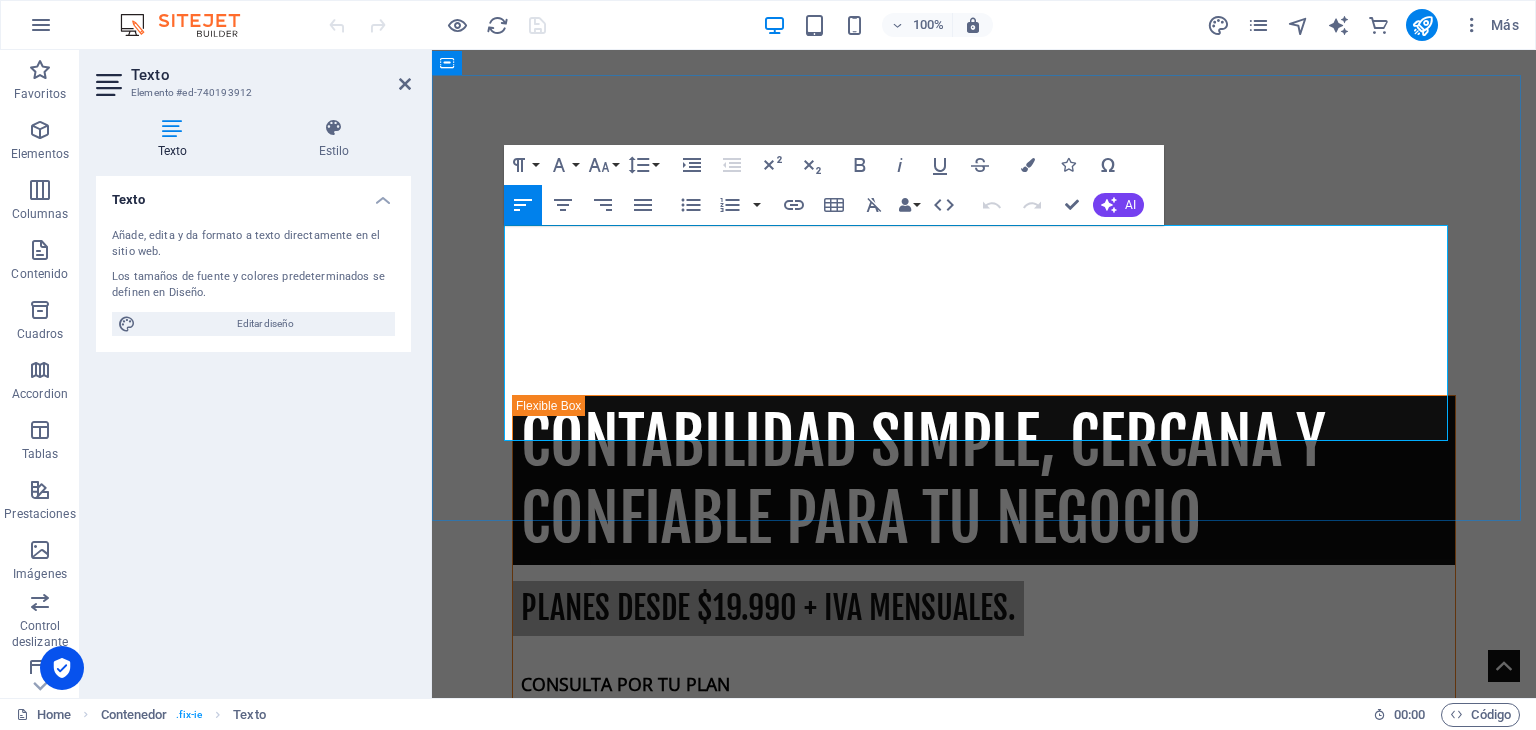 click on "En ECONT Advisors ayudamos a emprendedores, pymes y profesionales independientes a simplificar su contabilidad y a cumplir con sus obligaciones tributarias sin complicaciones." at bounding box center [984, 988] 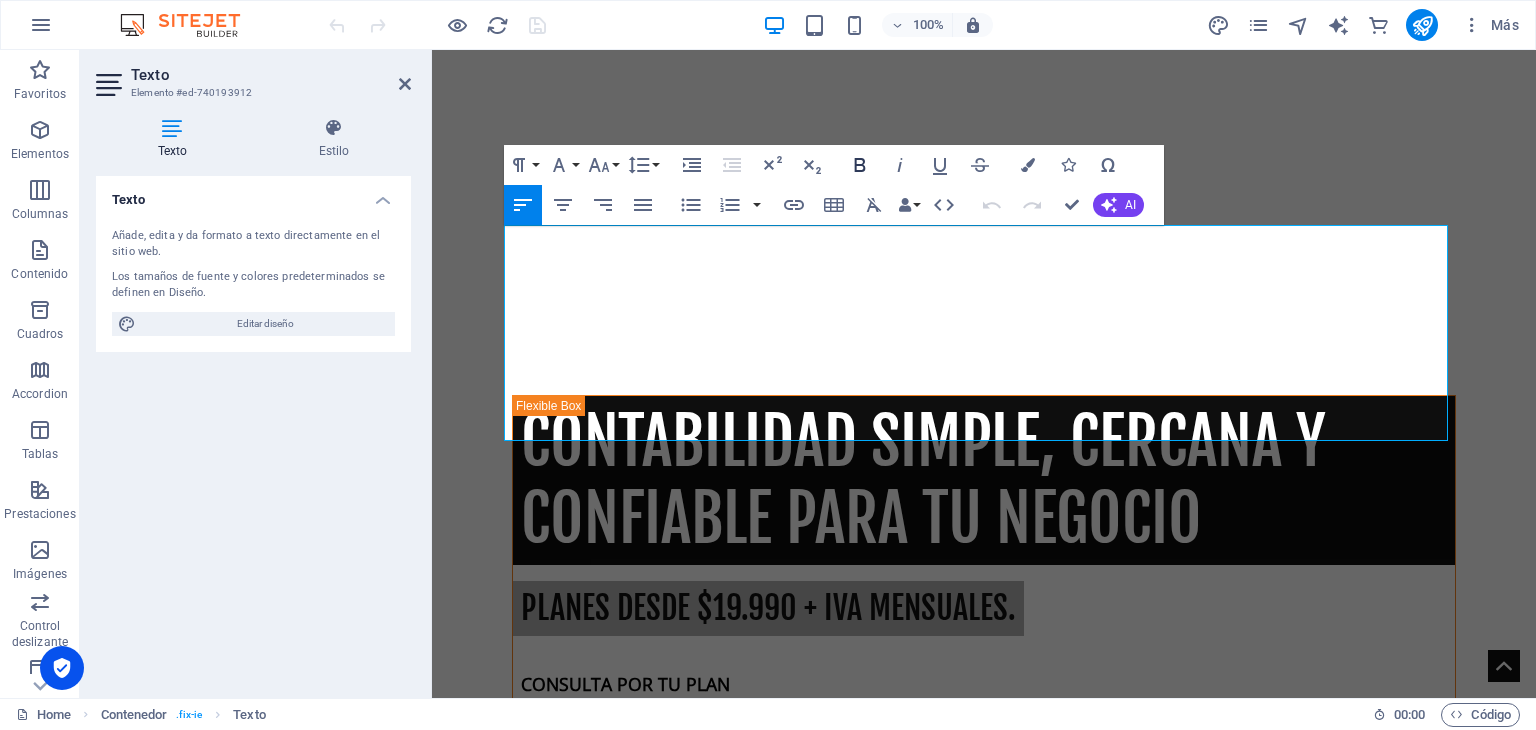 click 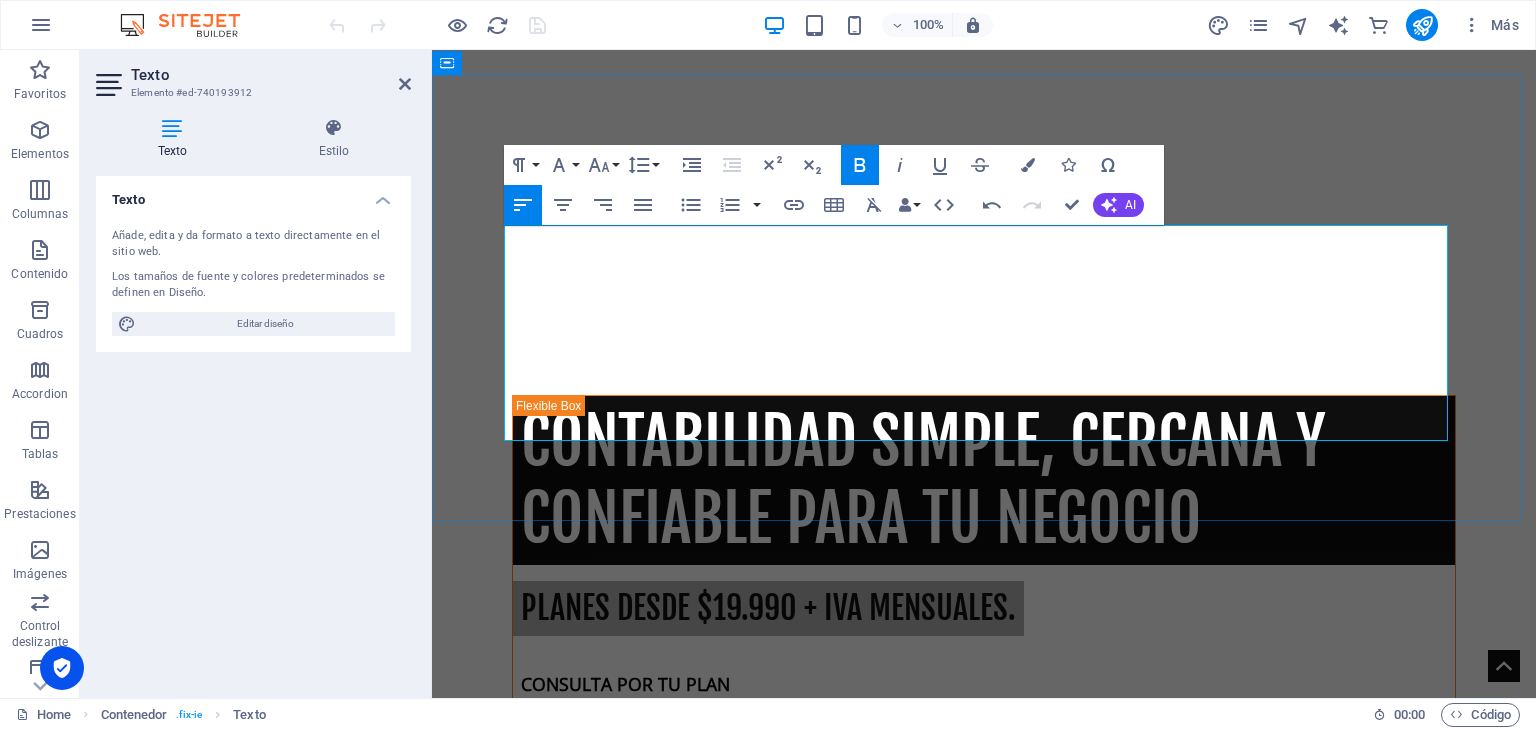 click on "En ECONT Advisors ayudamos a  emprendedores , pymes y profesionales independientes a simplificar su contabilidad y a cumplir con sus obligaciones tributarias sin complicaciones." at bounding box center (984, 988) 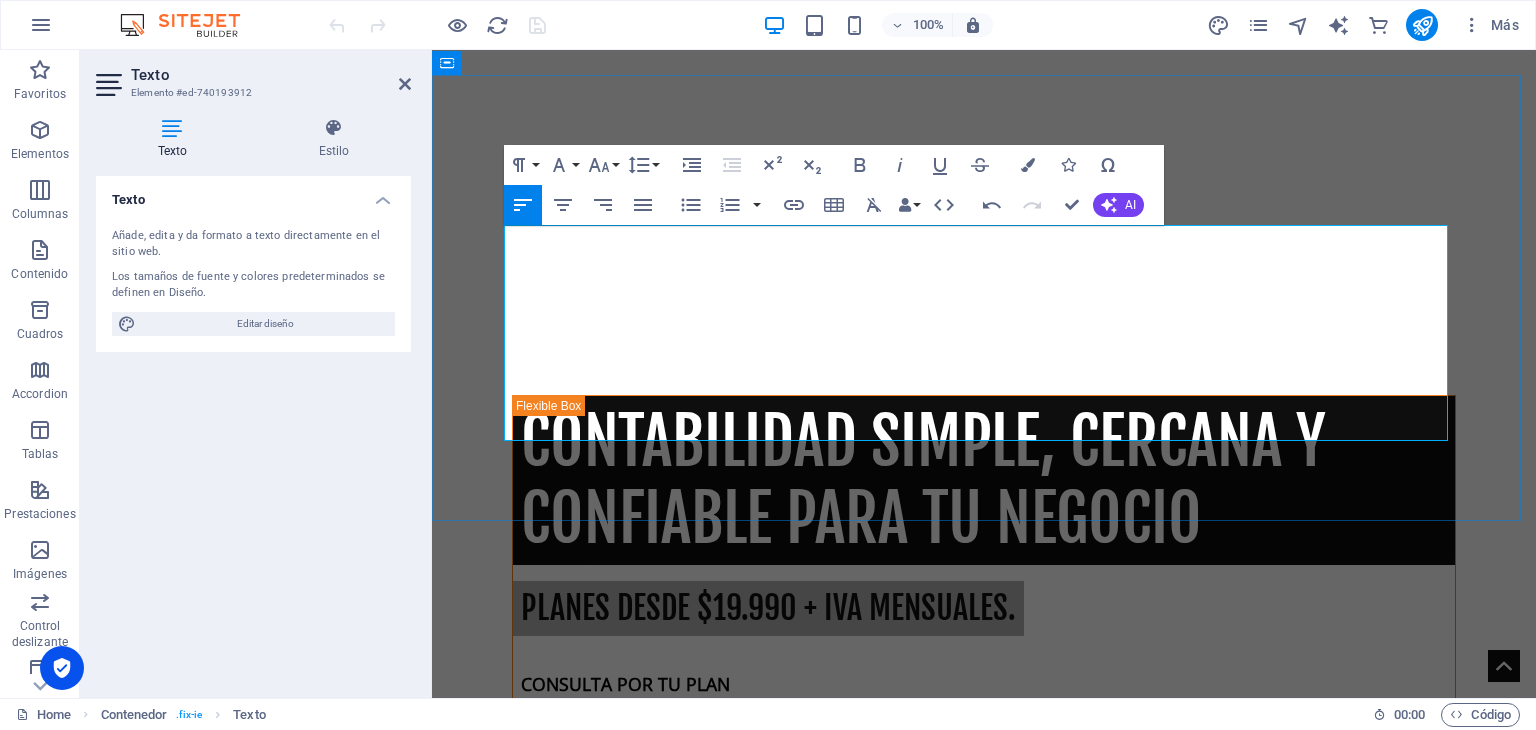 drag, startPoint x: 872, startPoint y: 242, endPoint x: 921, endPoint y: 237, distance: 49.25444 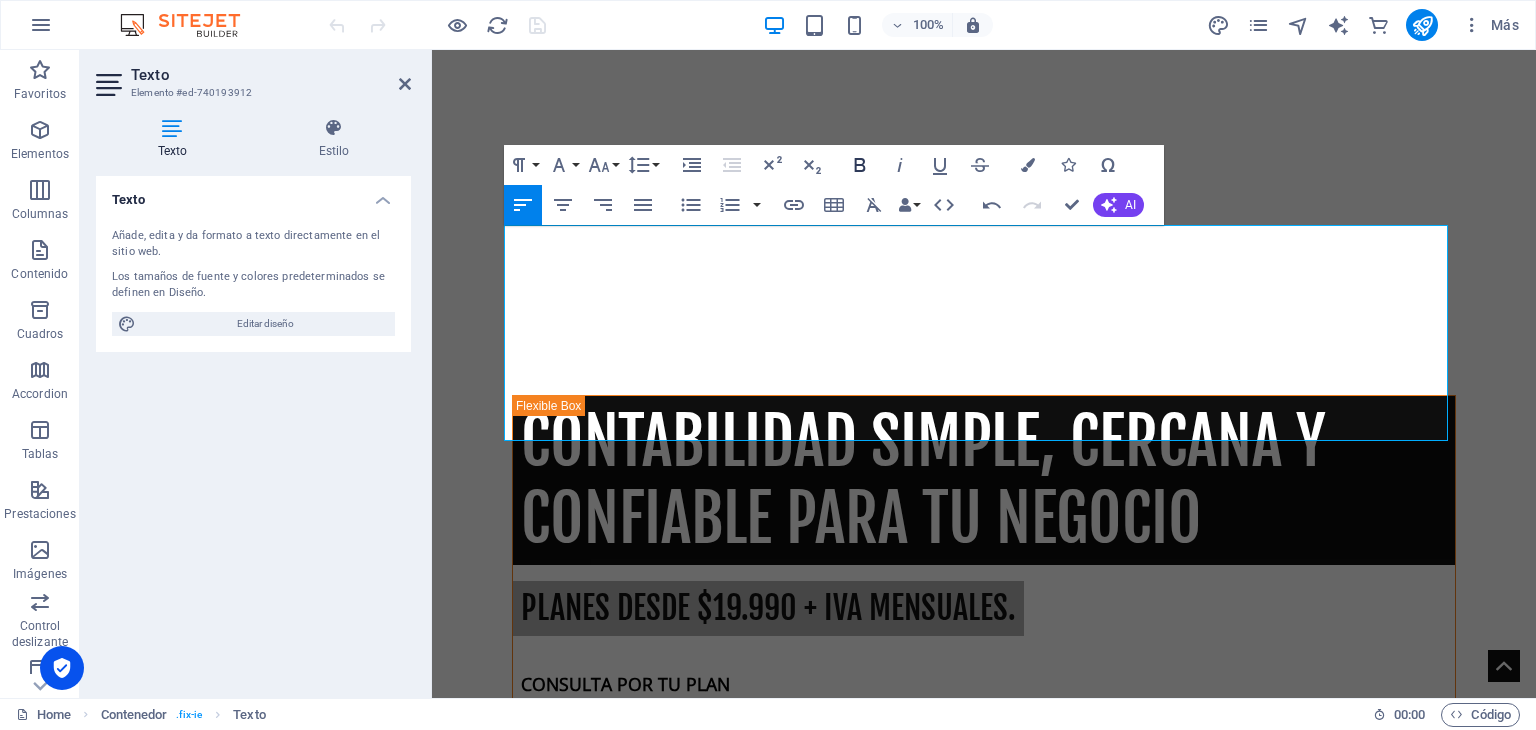 click 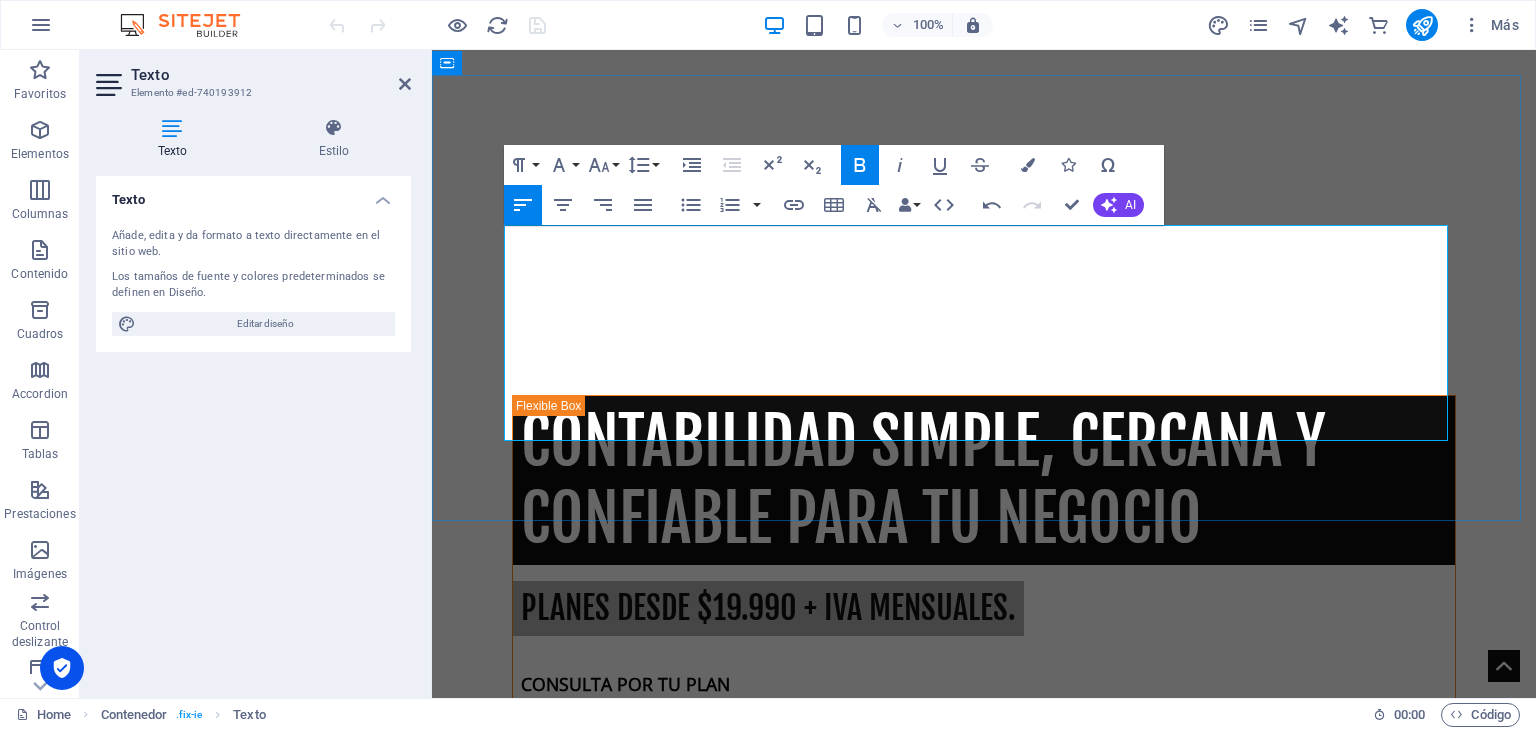 drag, startPoint x: 940, startPoint y: 239, endPoint x: 1162, endPoint y: 232, distance: 222.11034 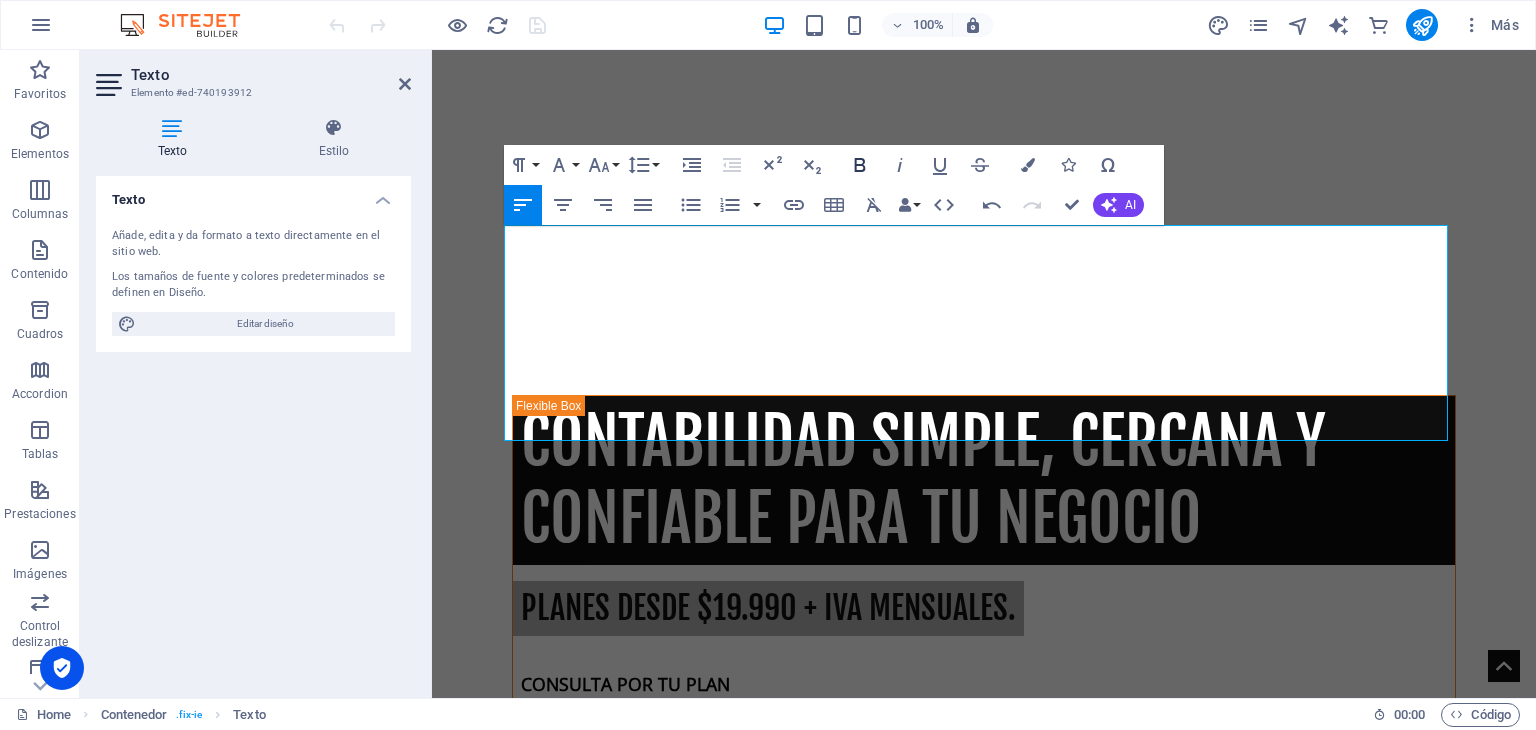 click 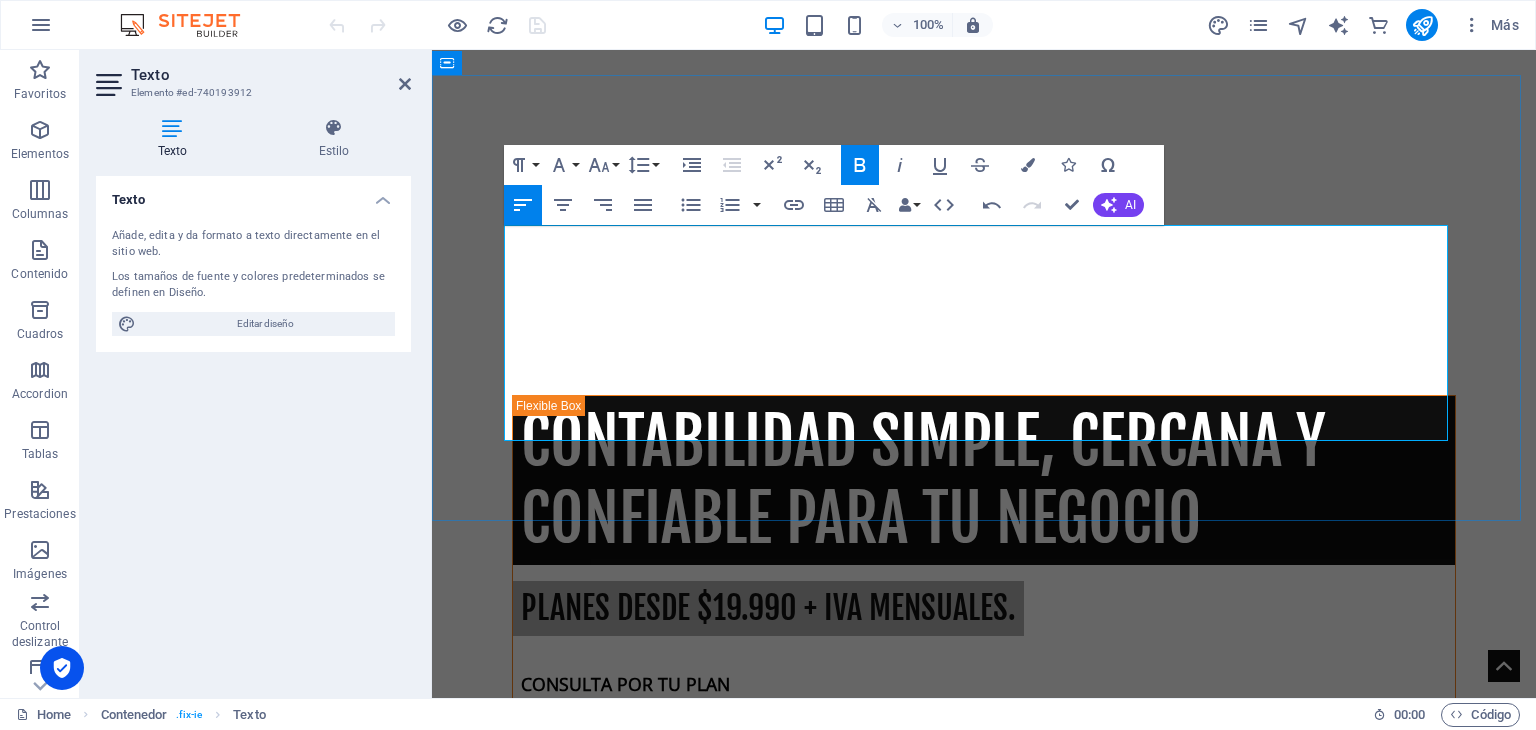 click at bounding box center (984, 1024) 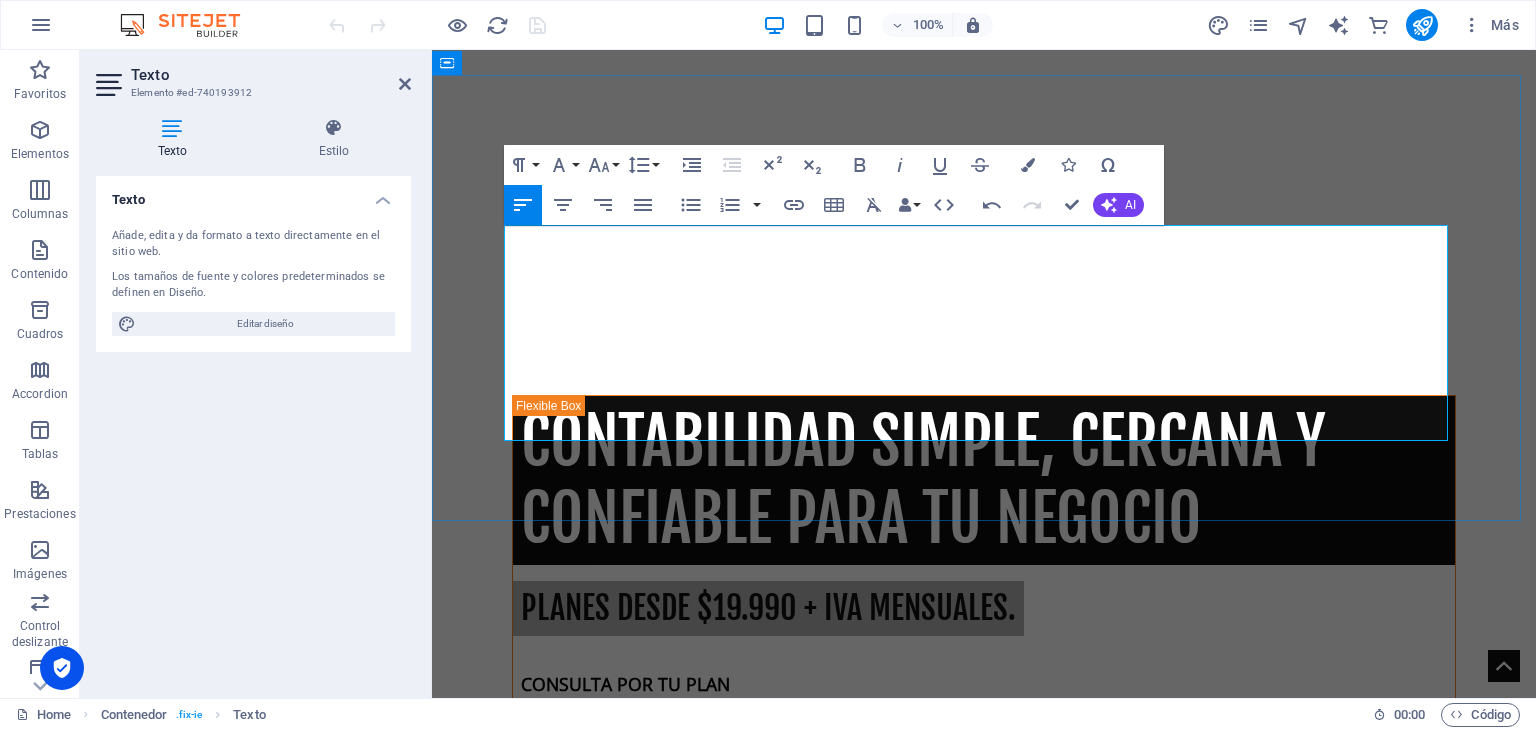drag, startPoint x: 629, startPoint y: 310, endPoint x: 760, endPoint y: 301, distance: 131.30879 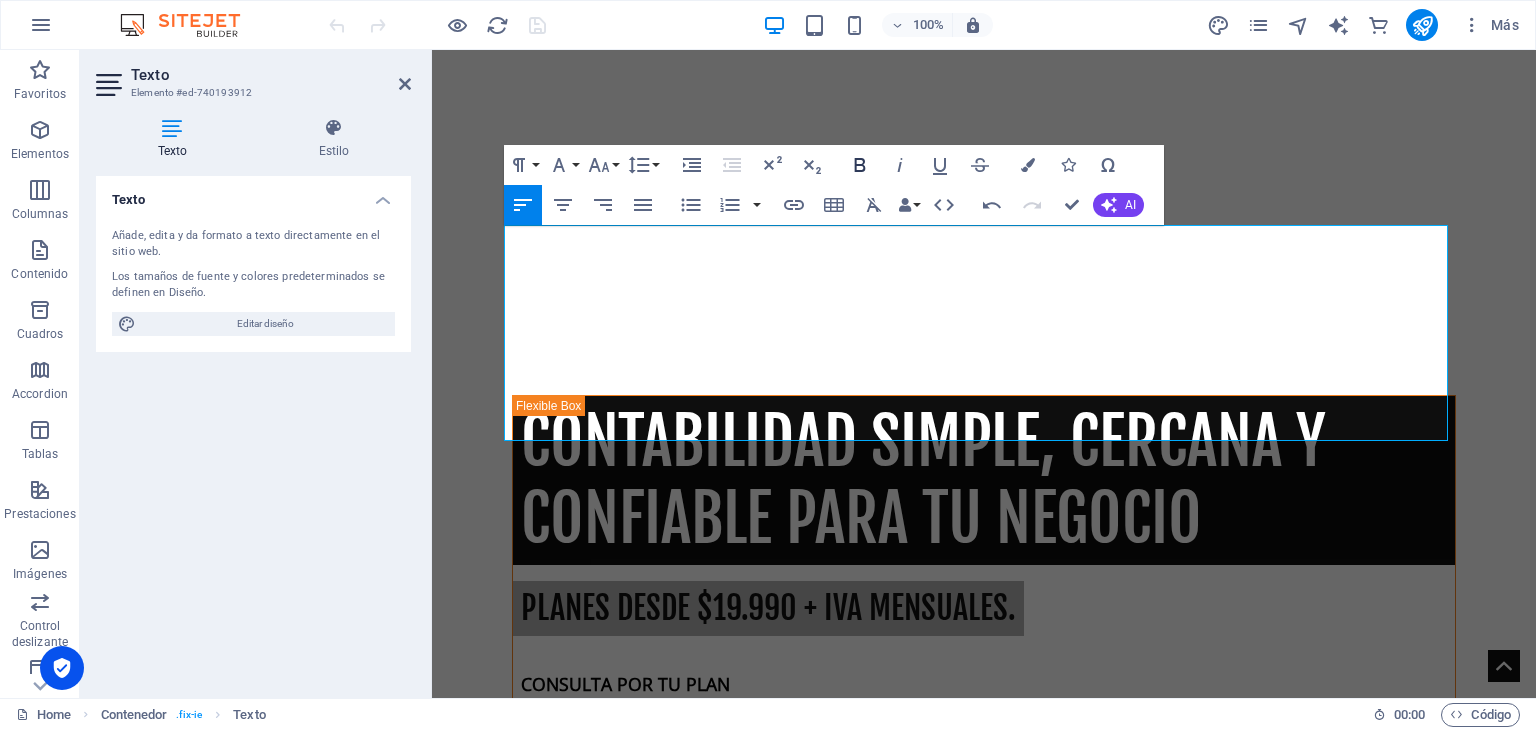 click 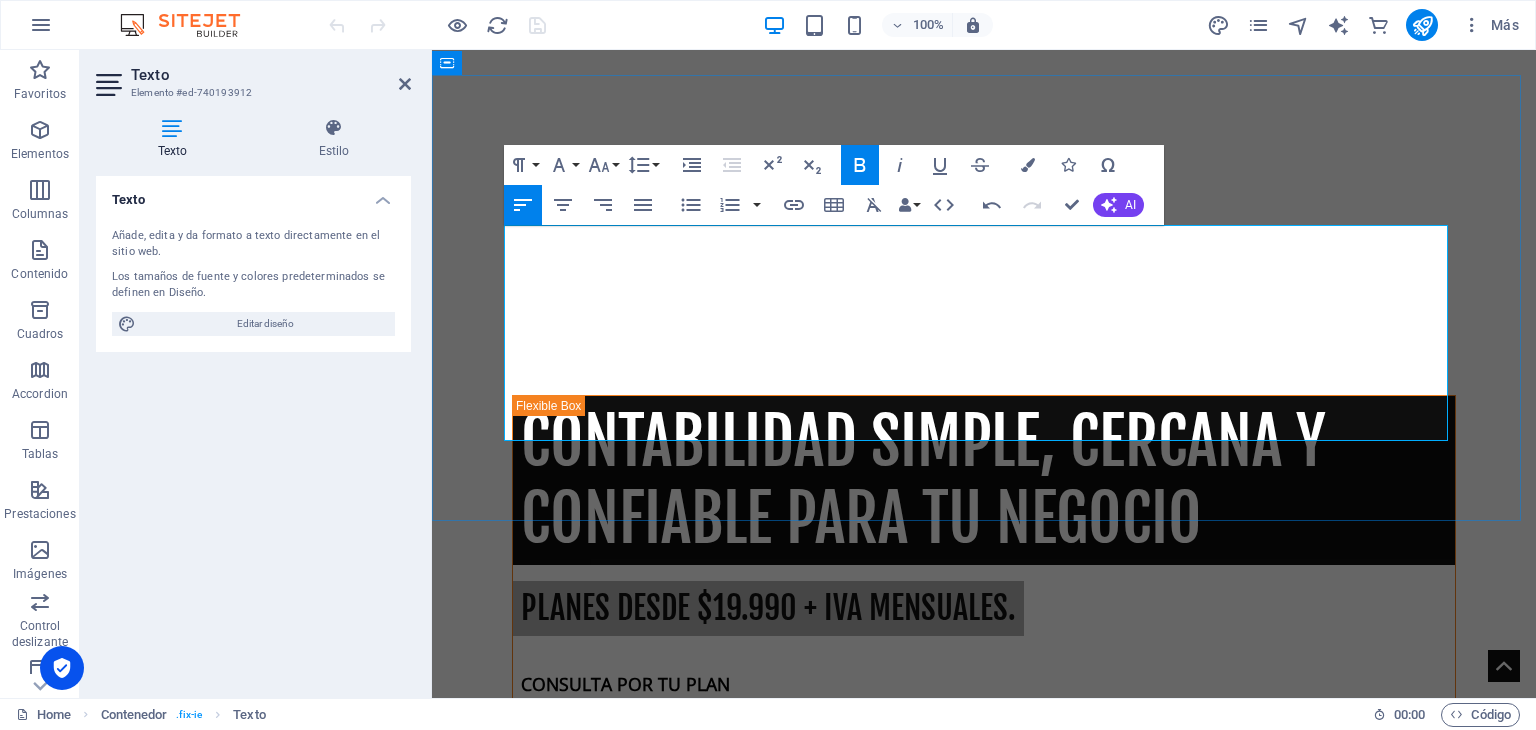 click on "Sabemos que tu  tiempo es valioso  y que la contabilidad puede ser un dolor de cabeza. Por eso ofrecemos un servicio cercano, personalizado y accesible, pensado especialmente para quienes quieren enfocarse en hacer crecer su negocio, mientras nosotros nos ocupamos de los números." at bounding box center (984, 1072) 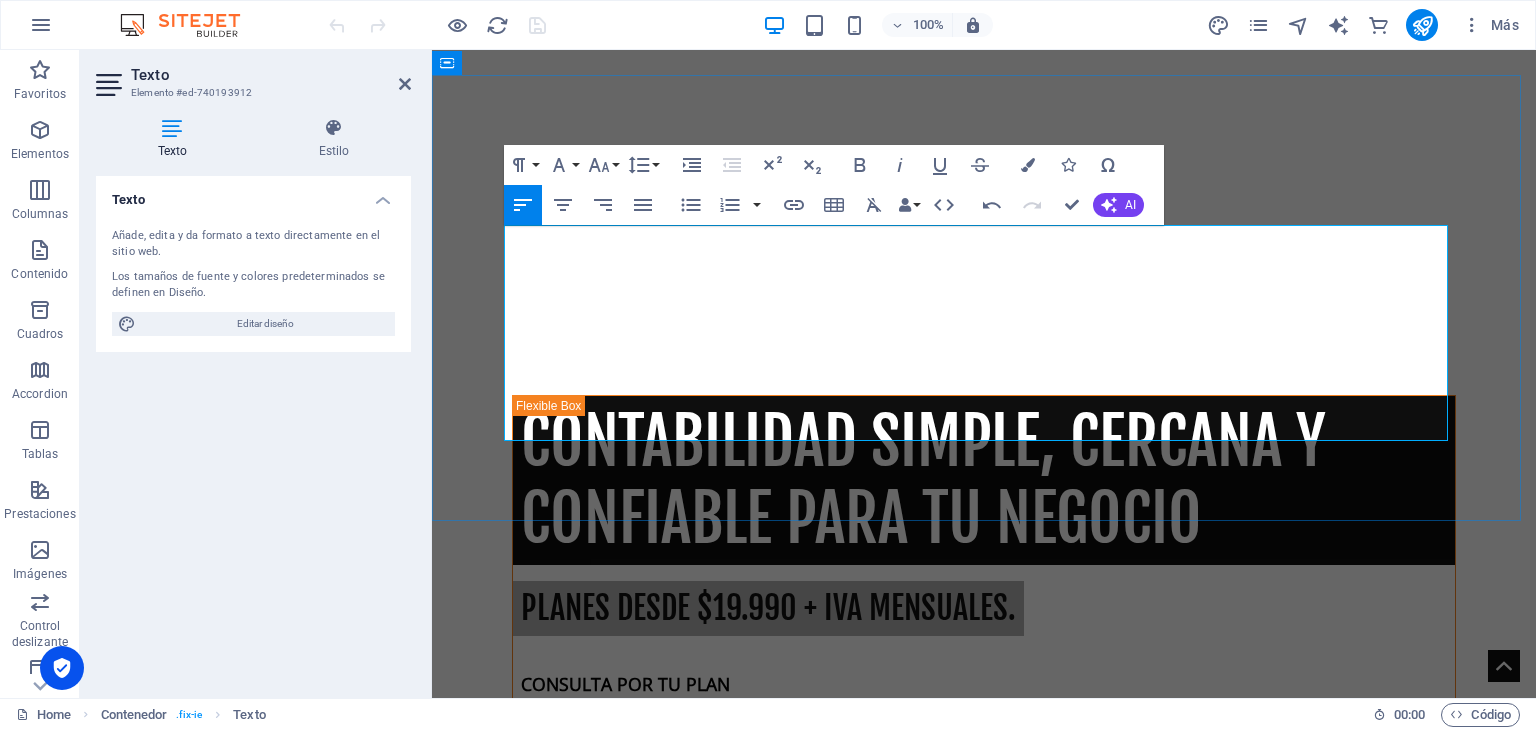 drag, startPoint x: 577, startPoint y: 409, endPoint x: 673, endPoint y: 408, distance: 96.00521 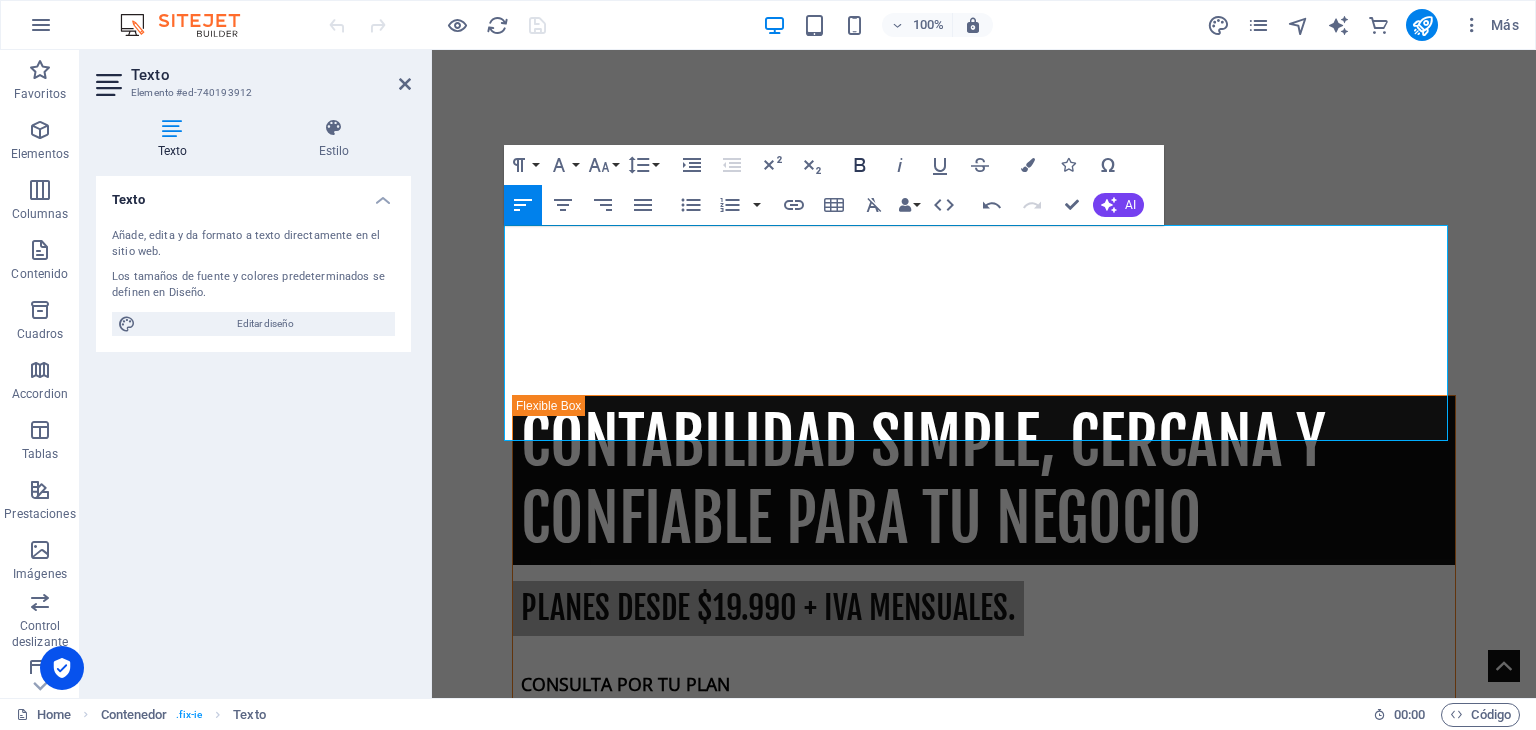 click 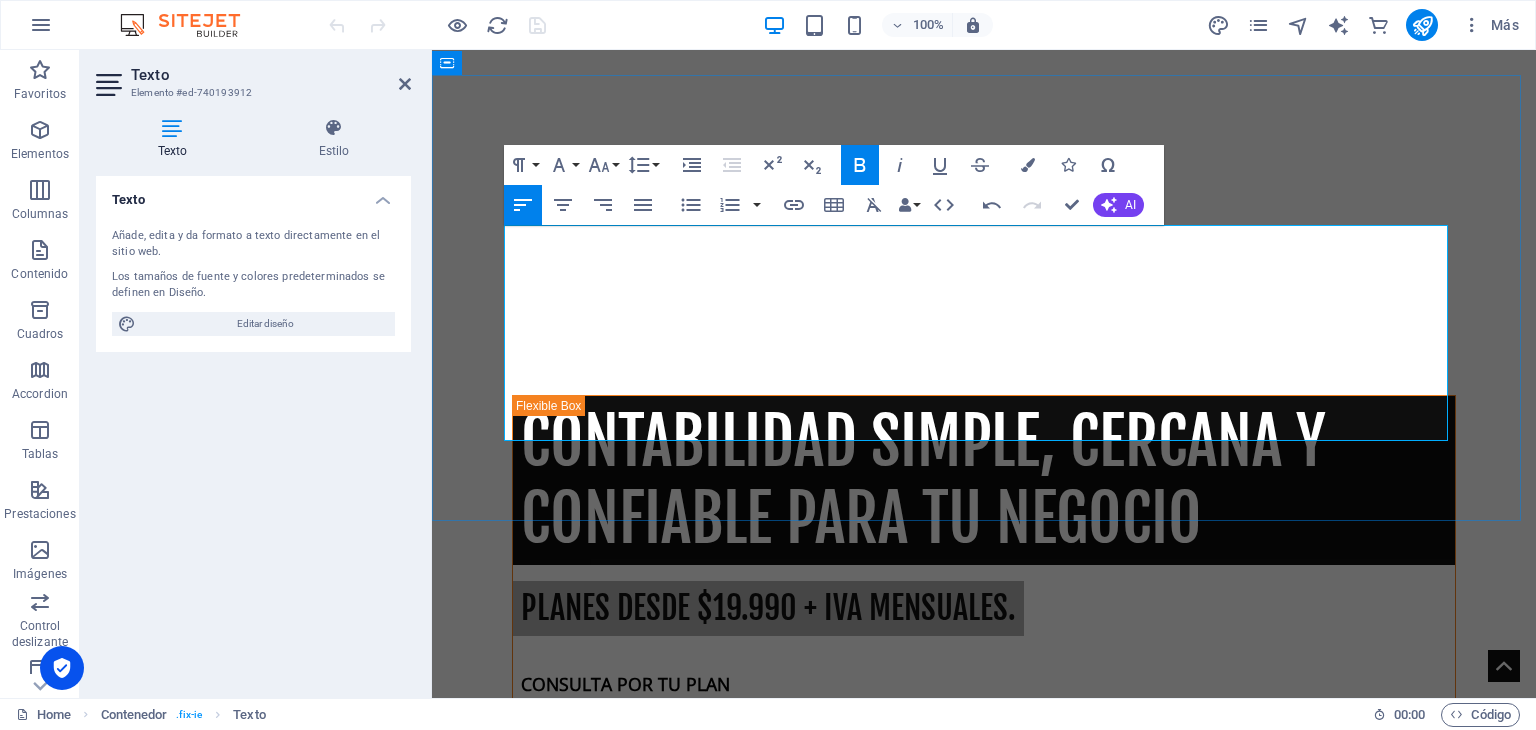click on "Desde la  declaración mensual de IVA  hasta la contabilidad completa y la asesoría tributaria, nos comprometemos a entregarte información clara, actualizada y útil para tu gestión financiera." at bounding box center (984, 1156) 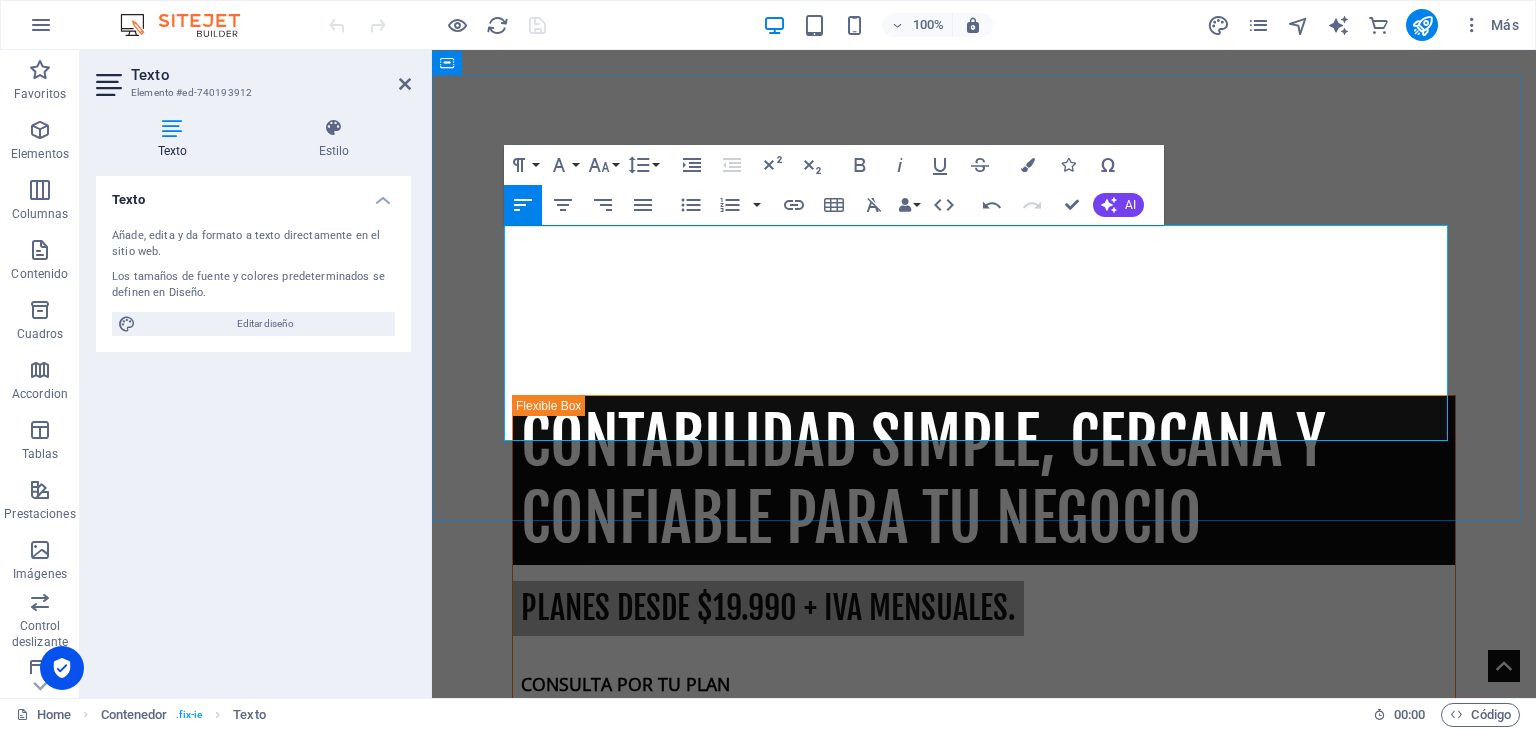 click on "Desde la  declaración mensual de IVA  hasta la contabilidad completa y la asesoría tributaria, nos comprometemos a entregarte información clara, actualizada y útil para tu gestión financiera." at bounding box center (984, 1156) 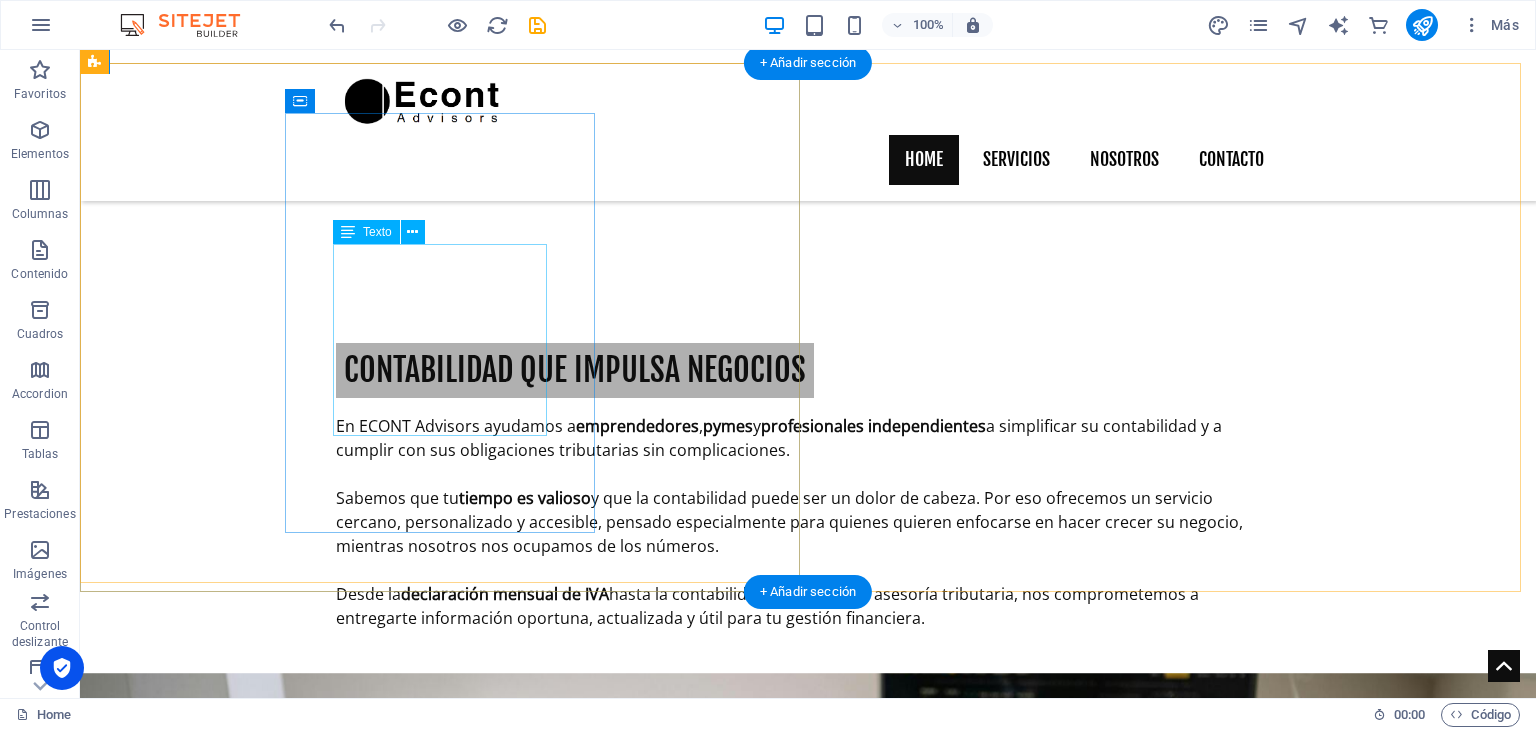 scroll, scrollTop: 1000, scrollLeft: 0, axis: vertical 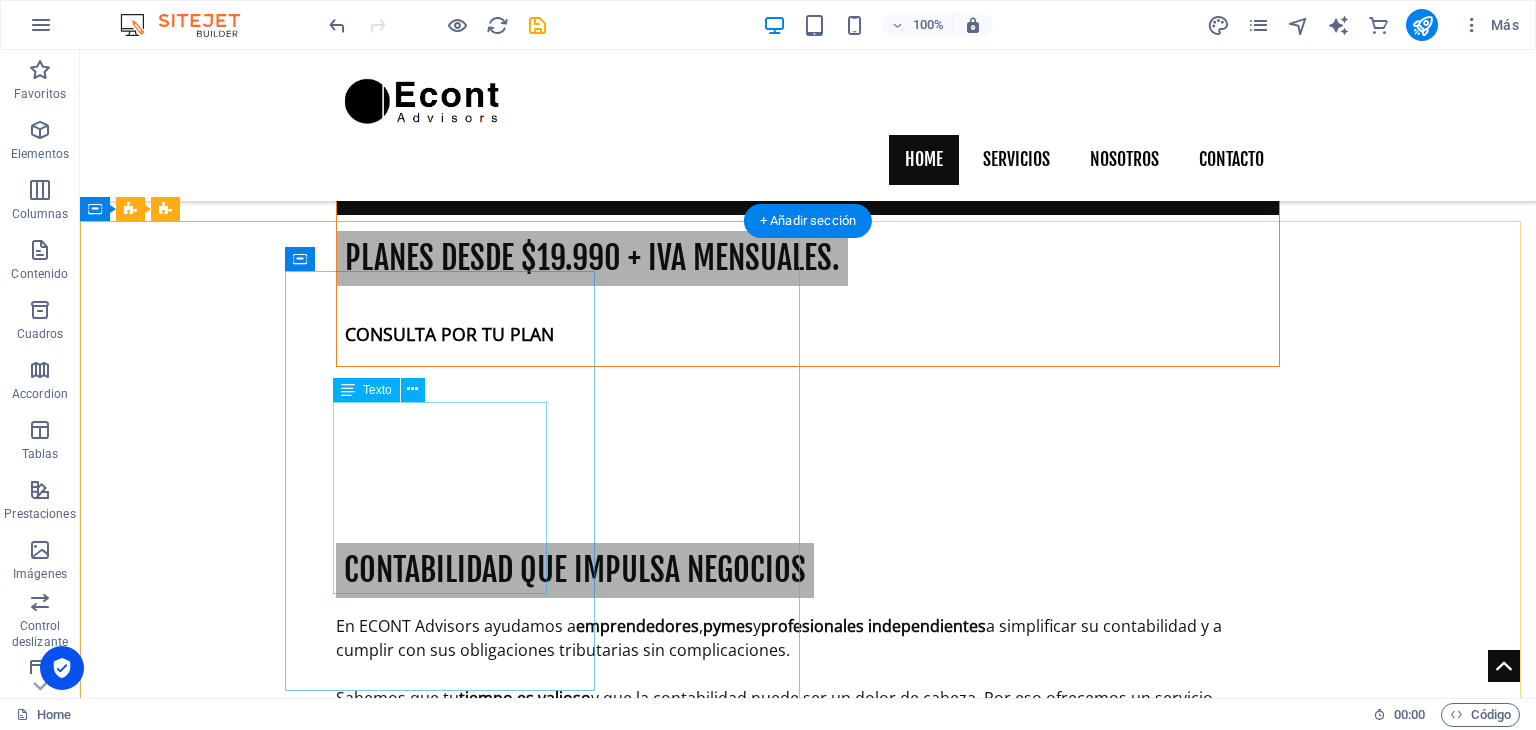 click on "Tu PYME merece avanzar con seguridad. En ECONT mantenemos tu contabilidad al día, optimizamos tu gestión financiera y aseguramos el cumplimiento tributario para que tu negocio crezca" at bounding box center [589, 1701] 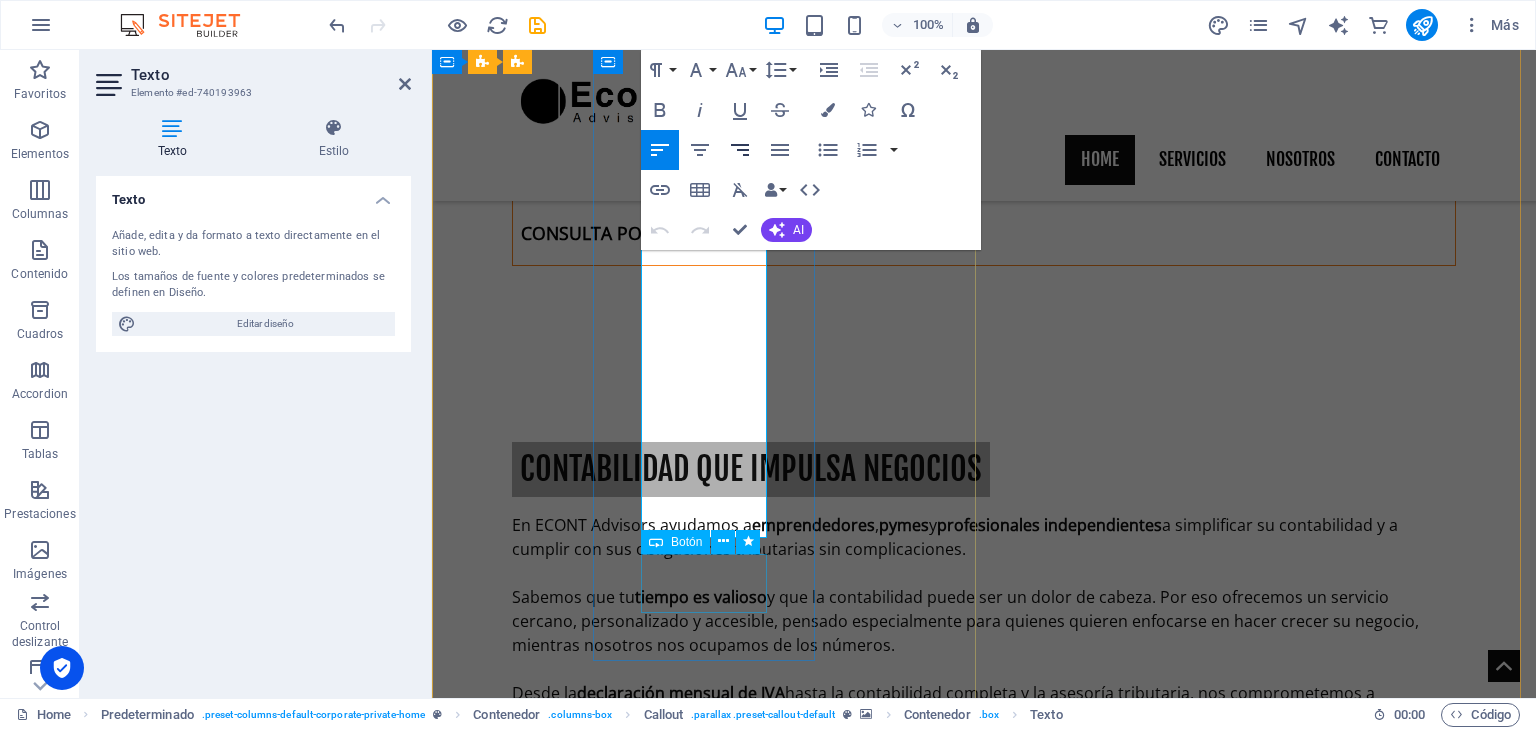 scroll, scrollTop: 1300, scrollLeft: 0, axis: vertical 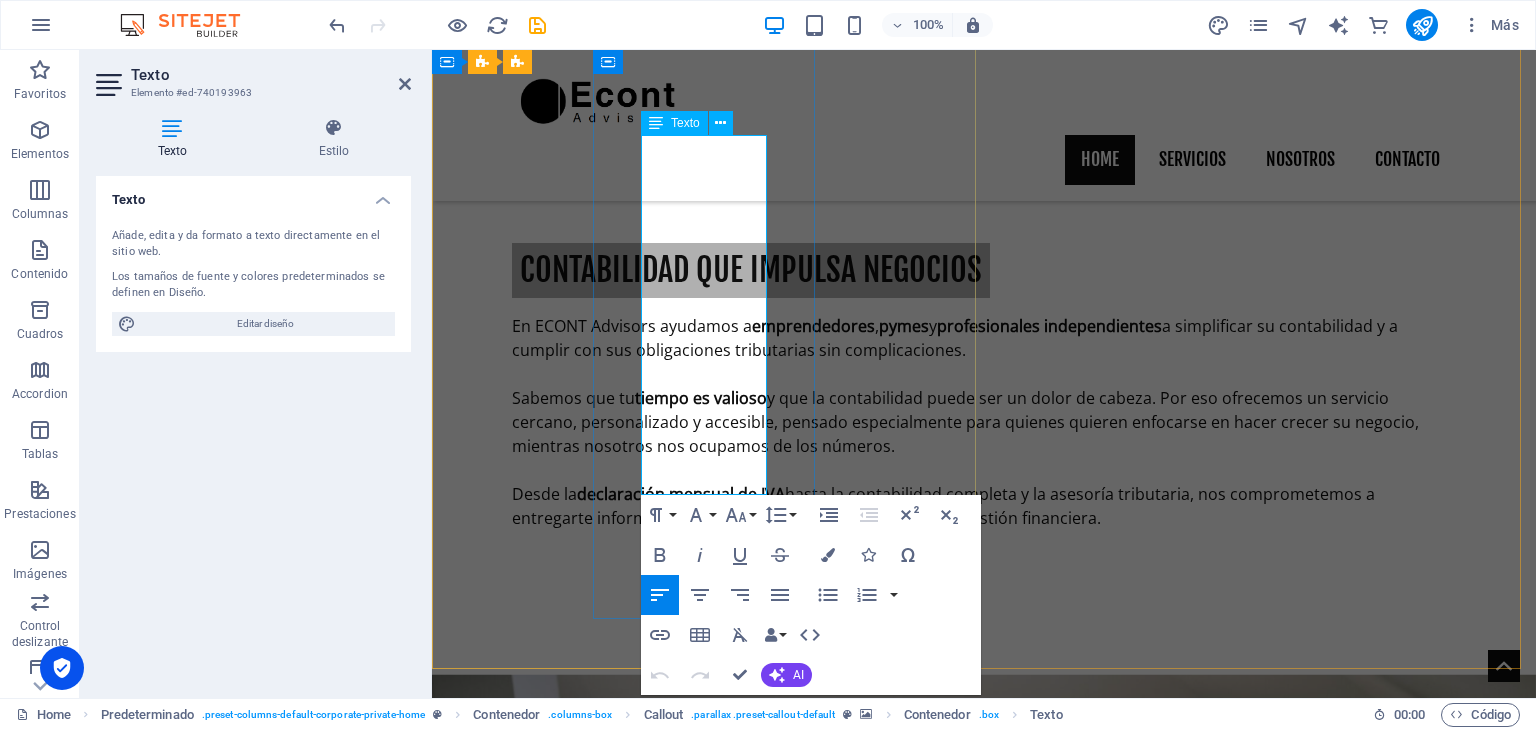 click on "Tu PYME merece avanzar con seguridad. En ECONT mantenemos tu contabilidad al día, optimizamos tu gestión financiera y aseguramos el cumplimiento tributario para que tu negocio crezca" at bounding box center [765, 1515] 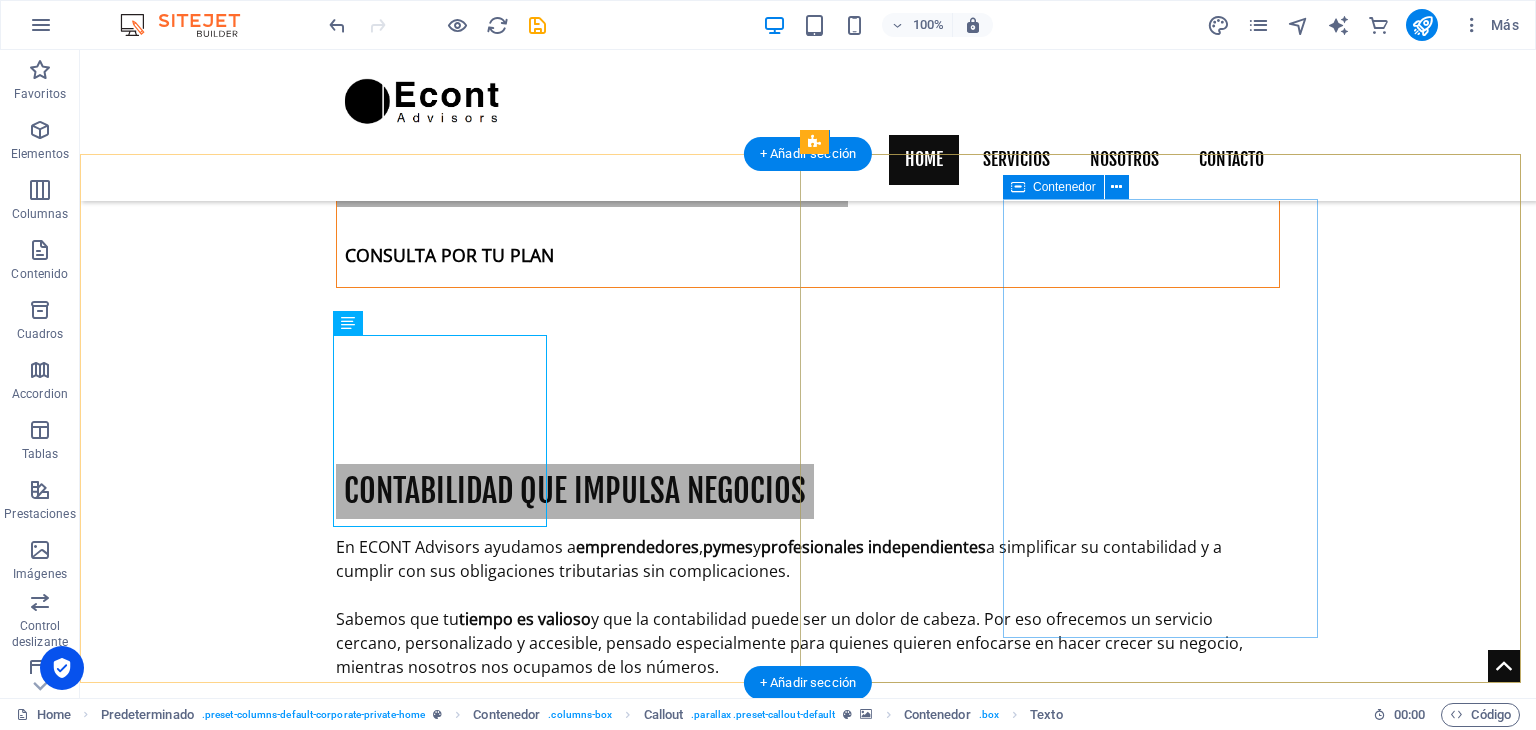 scroll, scrollTop: 1066, scrollLeft: 0, axis: vertical 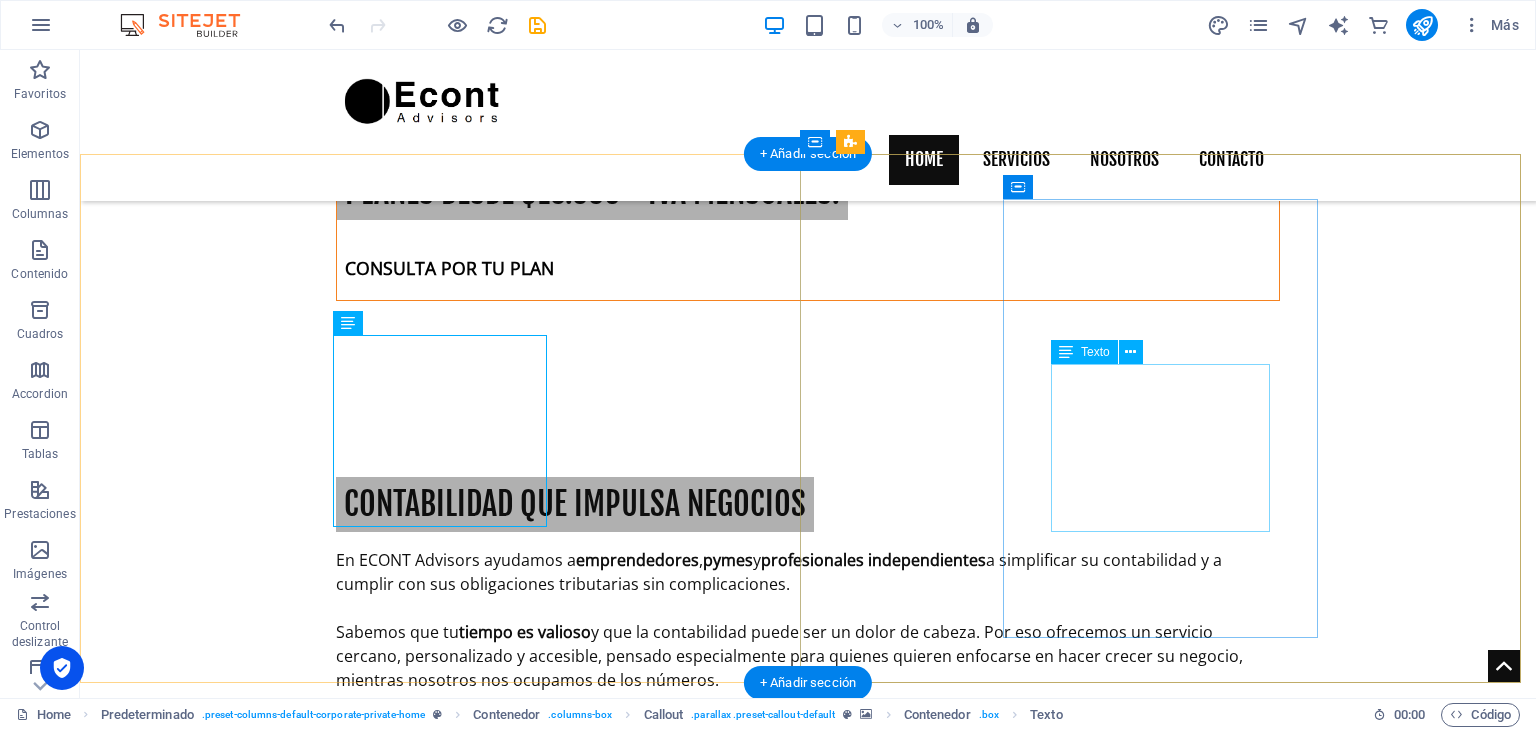 click on "Cada empresa es única.   En ECONT brindamos asesoría tributaria personalizada para proteger tu negocio, optimizar tus finanzas y aprovechar oportunidades fiscales estratégicas." at bounding box center (586, 2667) 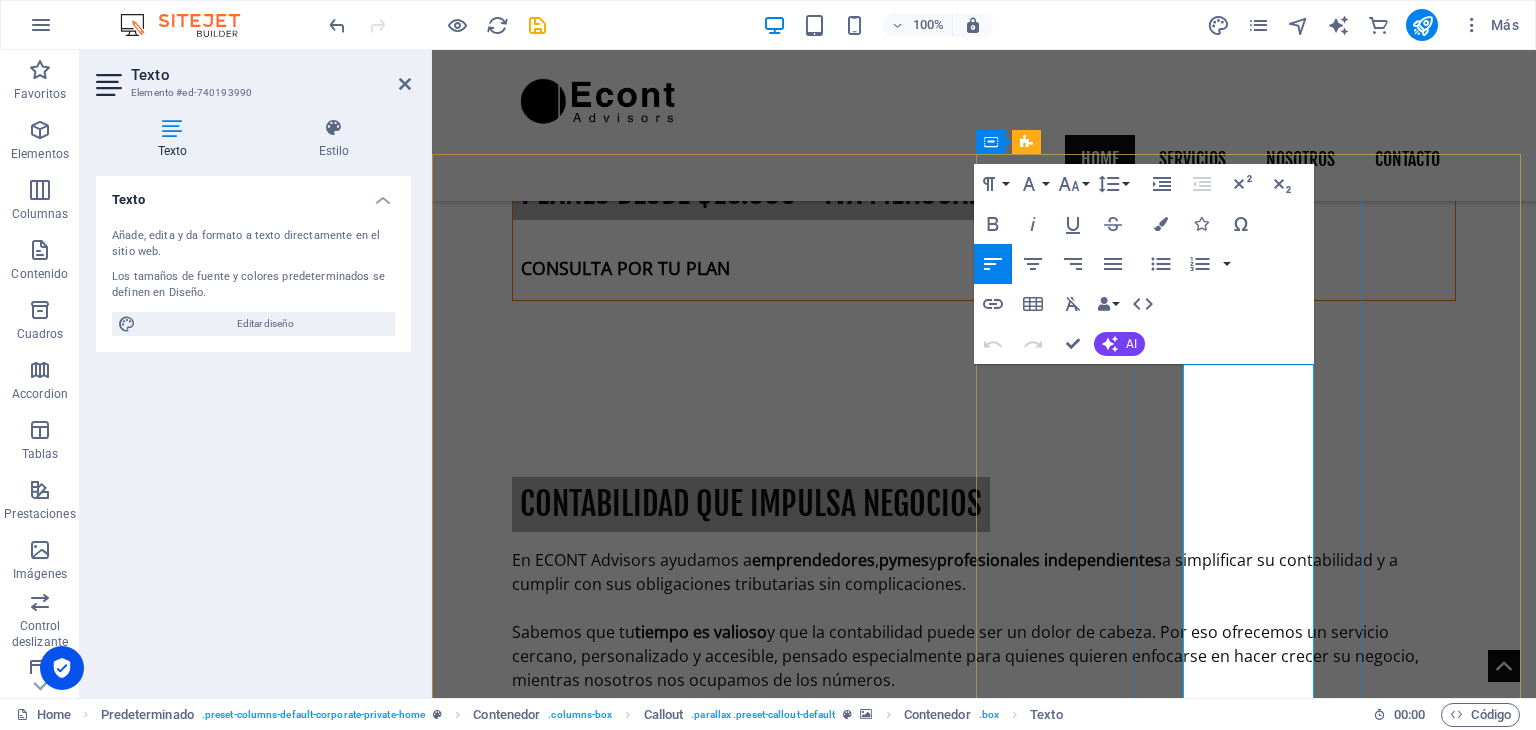 click on "Cada empresa es única.   En ECONT brindamos asesoría tributaria personalizada para proteger tu negocio, optimizar tus finanzas y aprovechar oportunidades fiscales estratégicas." at bounding box center (760, 2667) 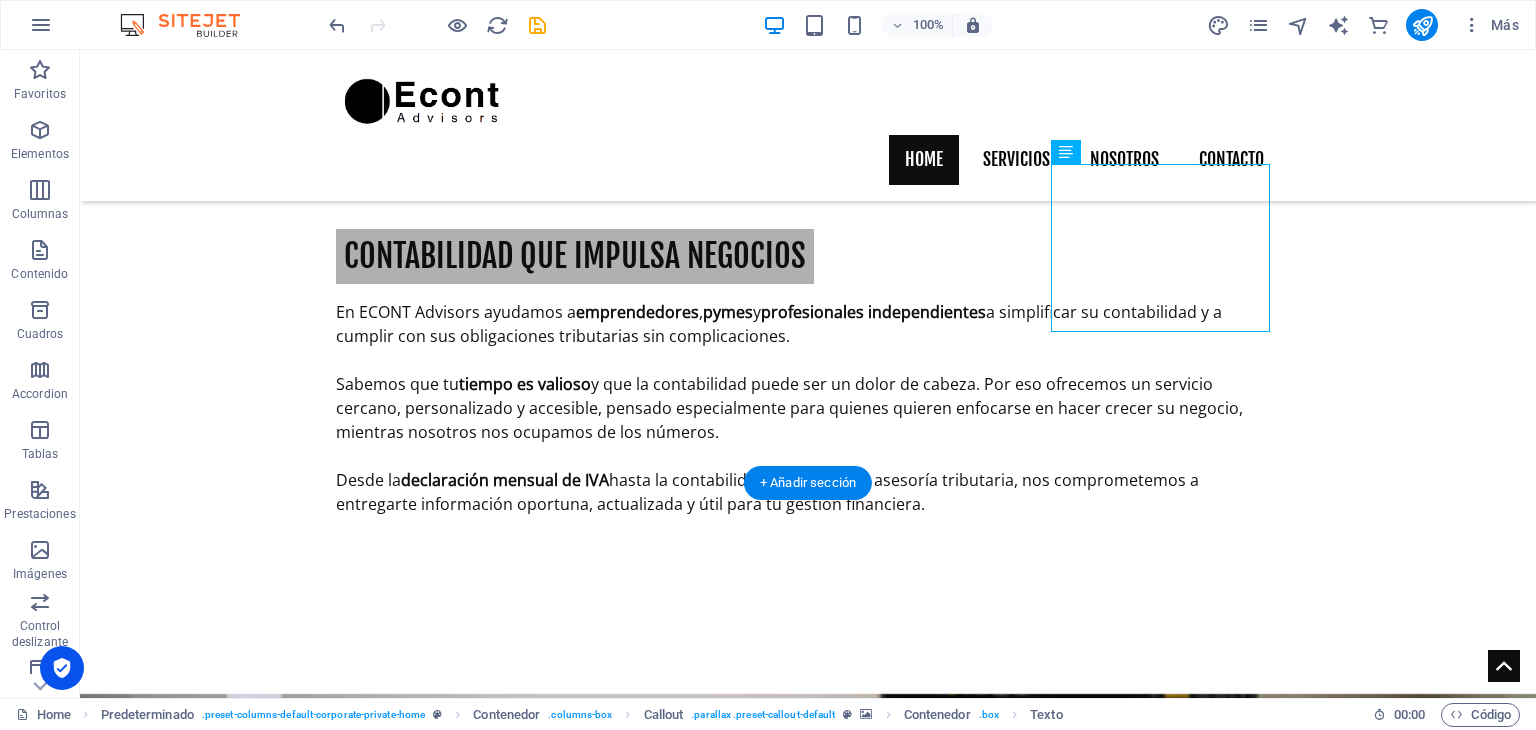 scroll, scrollTop: 1266, scrollLeft: 0, axis: vertical 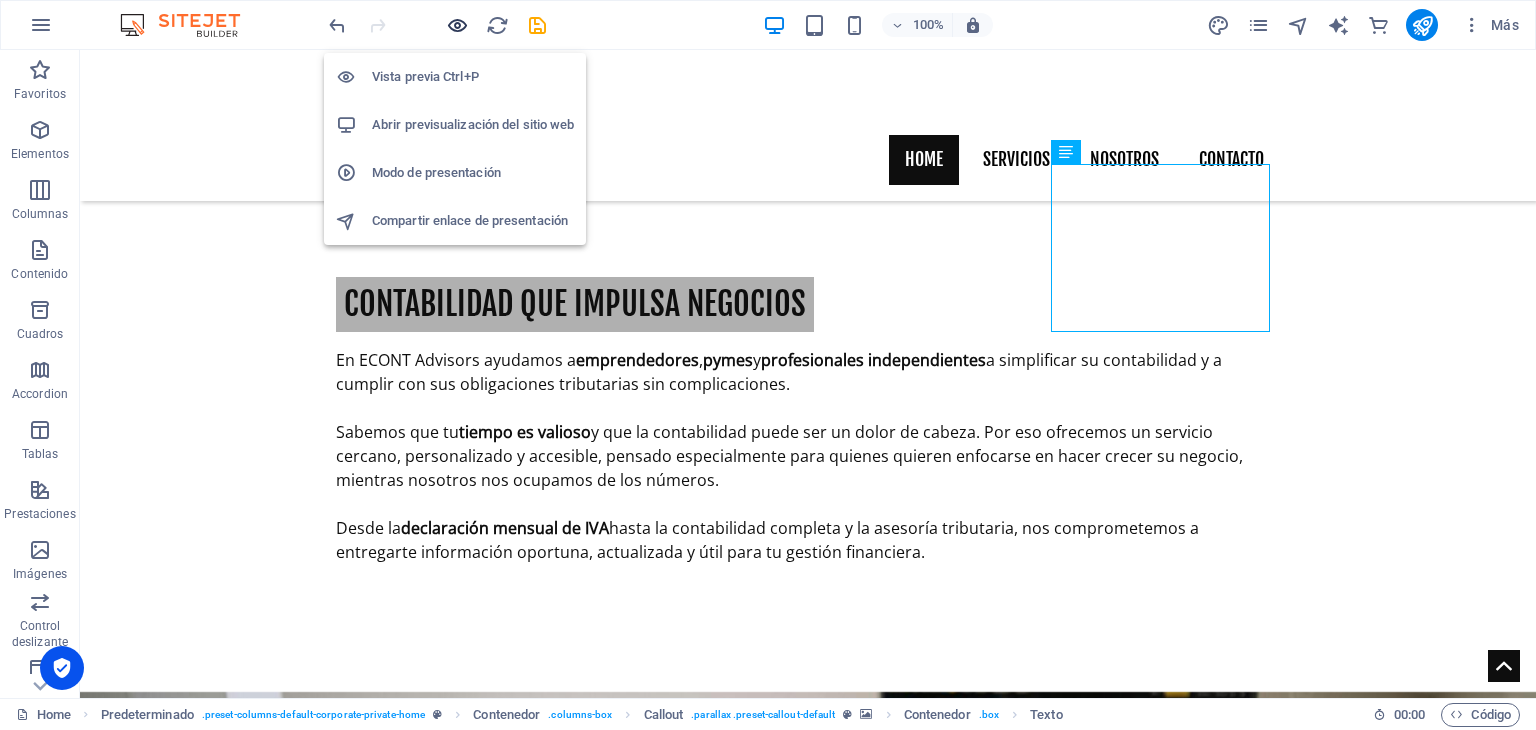 click at bounding box center (457, 25) 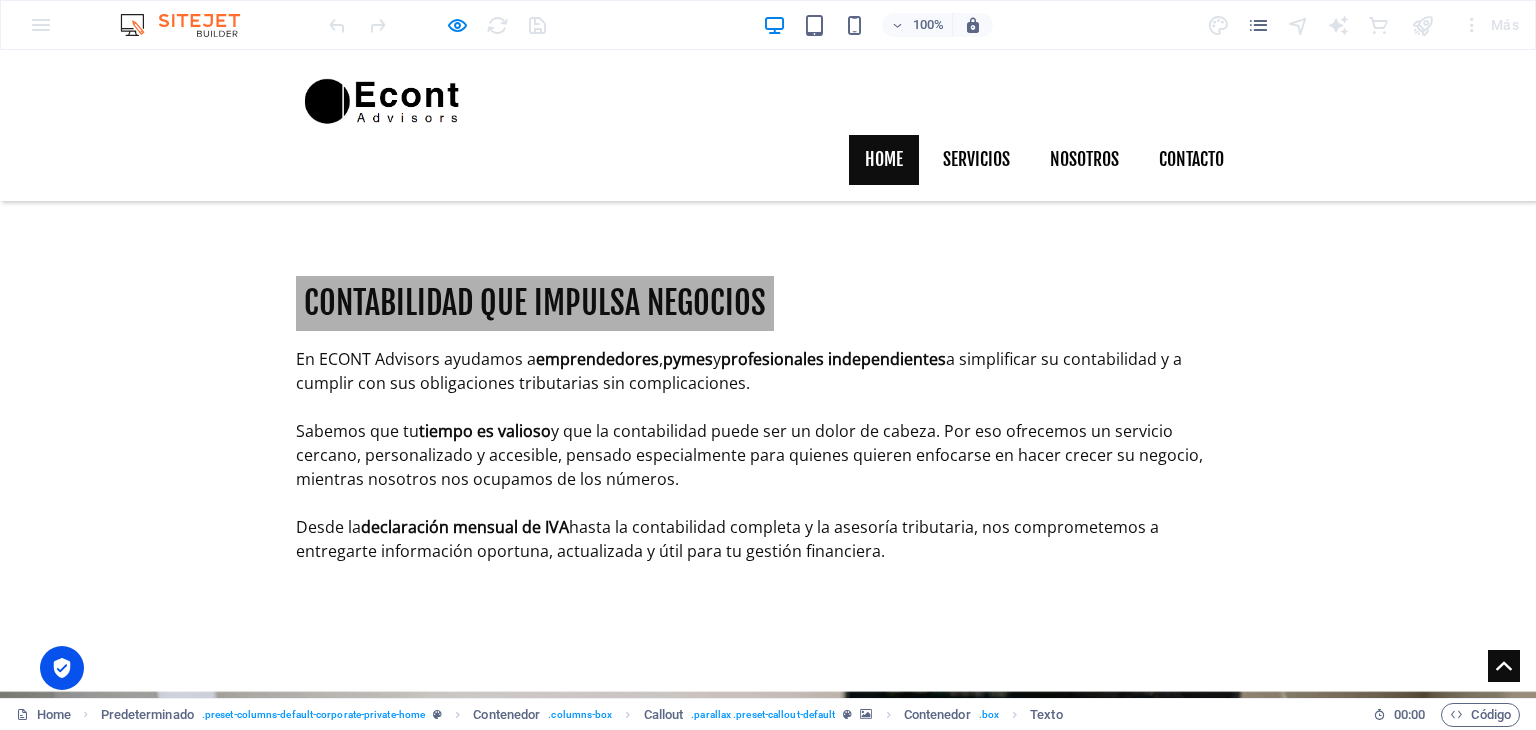 scroll, scrollTop: 1266, scrollLeft: 0, axis: vertical 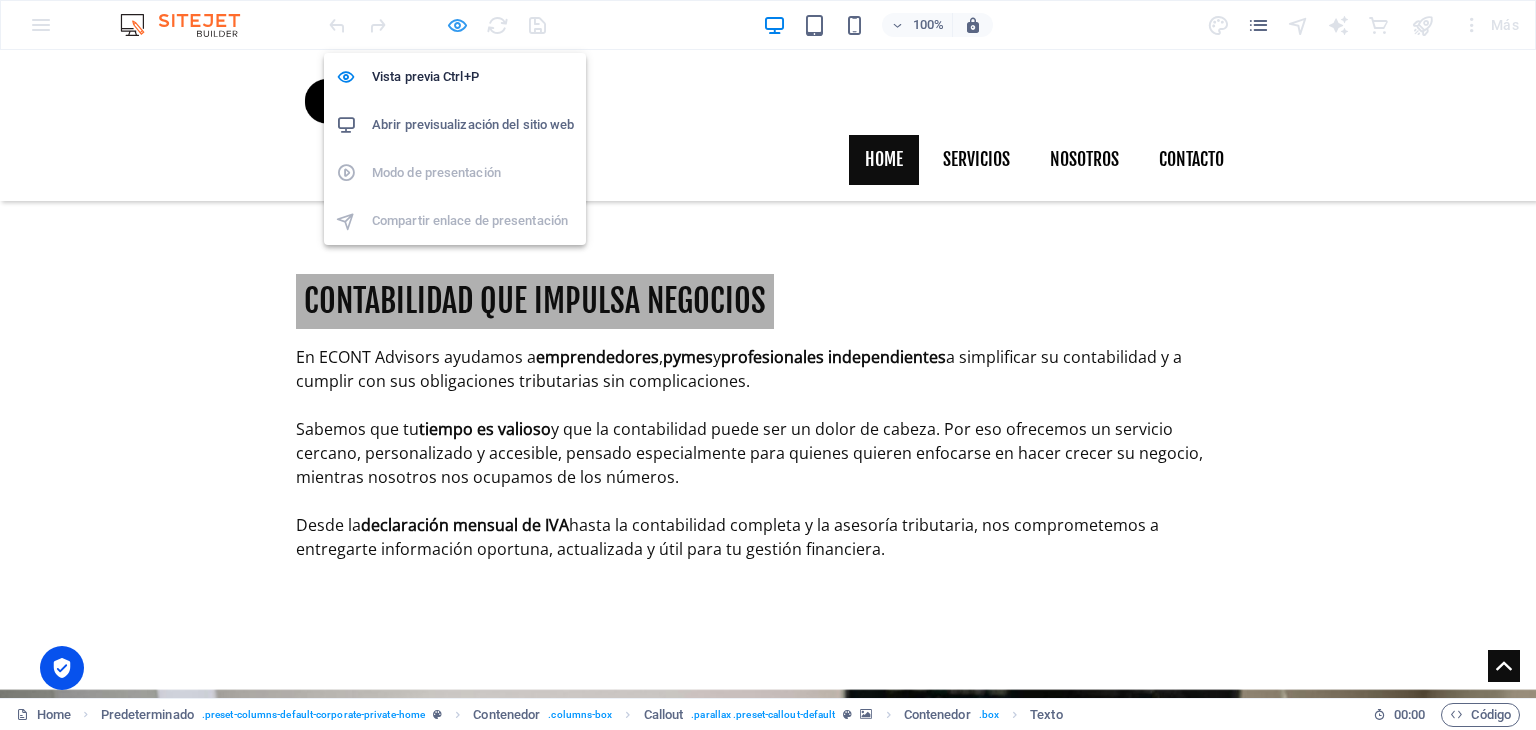 click at bounding box center [457, 25] 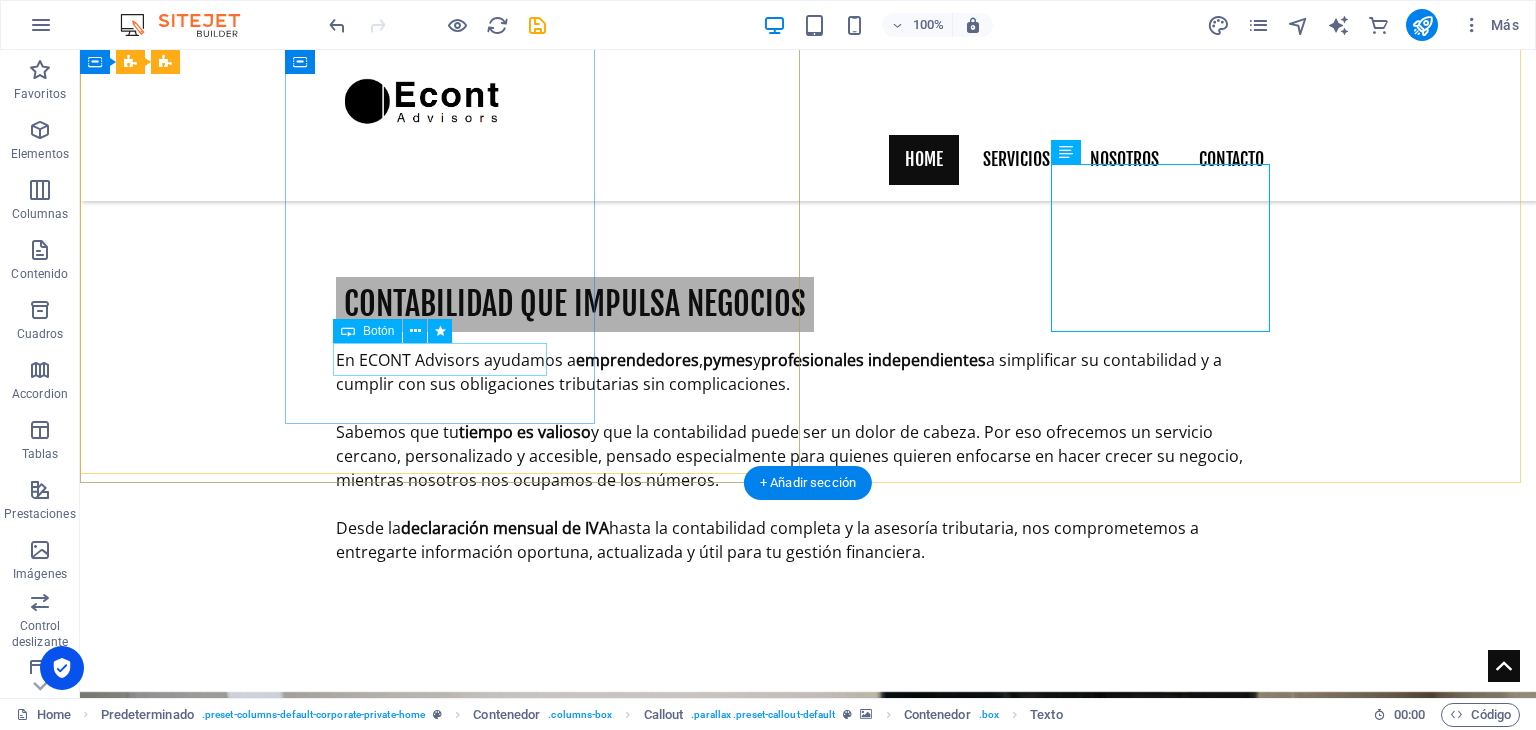 click on "Busca tu plan" at bounding box center [589, 1515] 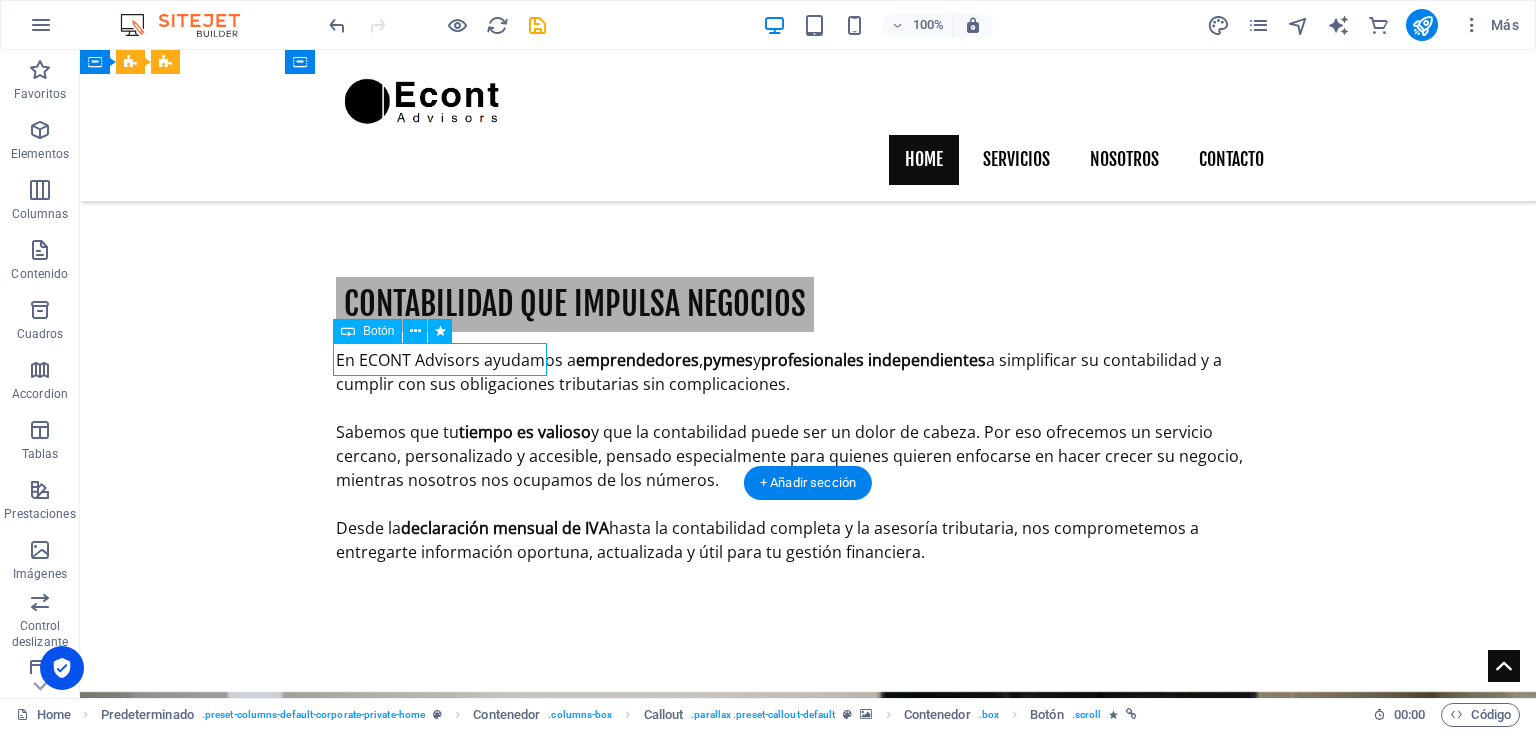 click on "Busca tu plan" at bounding box center (589, 1515) 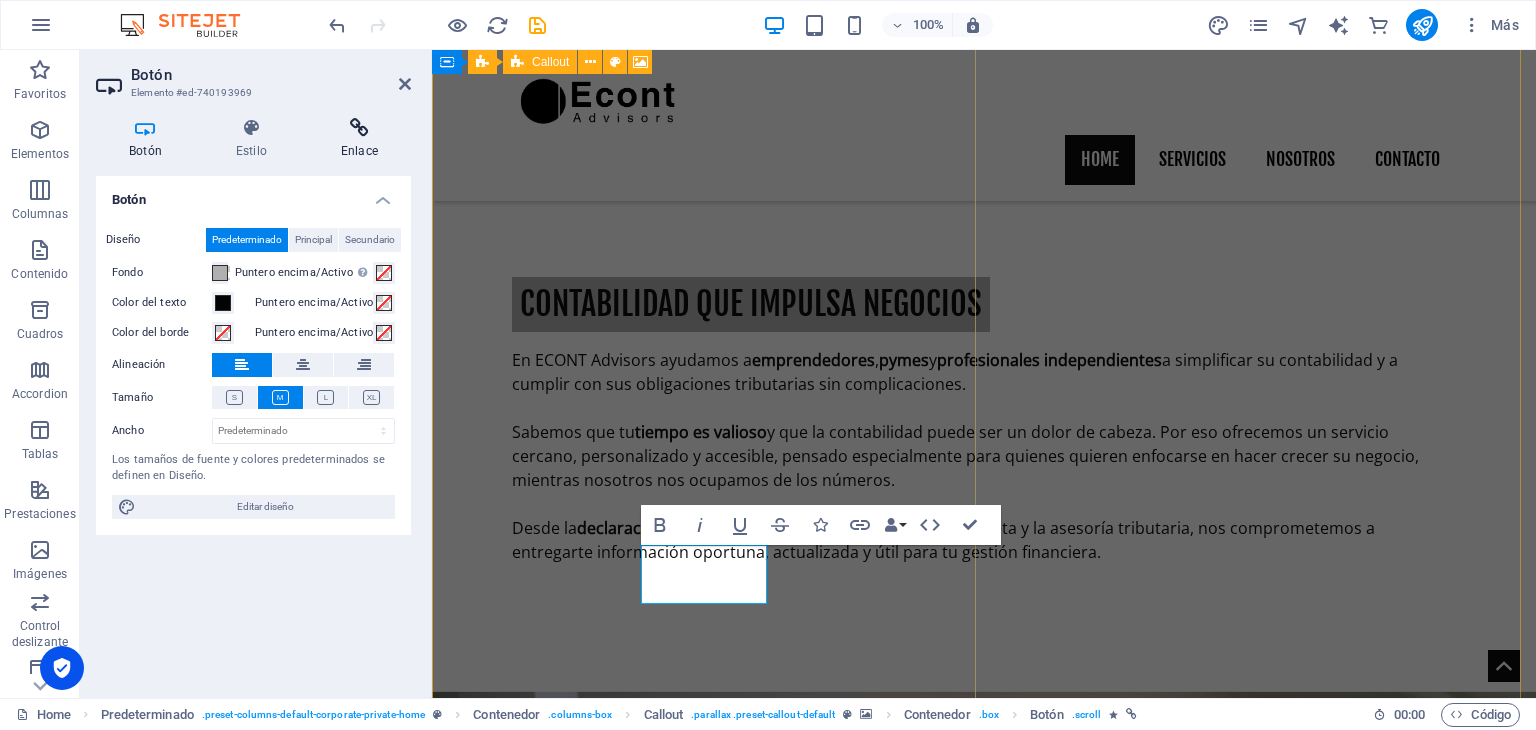 click at bounding box center (359, 128) 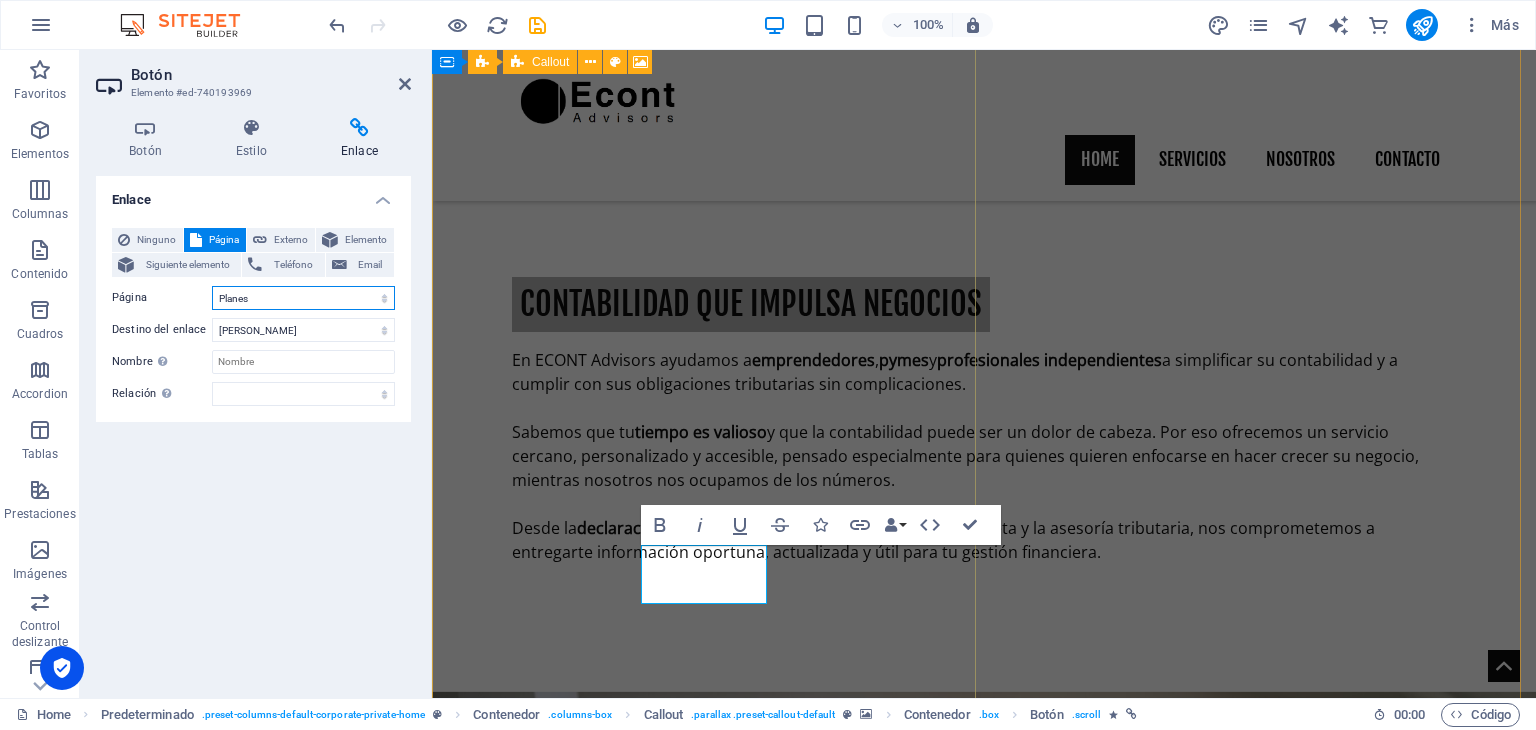 click on "Home Servicios Nosotros Planes Careers Contacto Legal Notice Privacy" at bounding box center [303, 298] 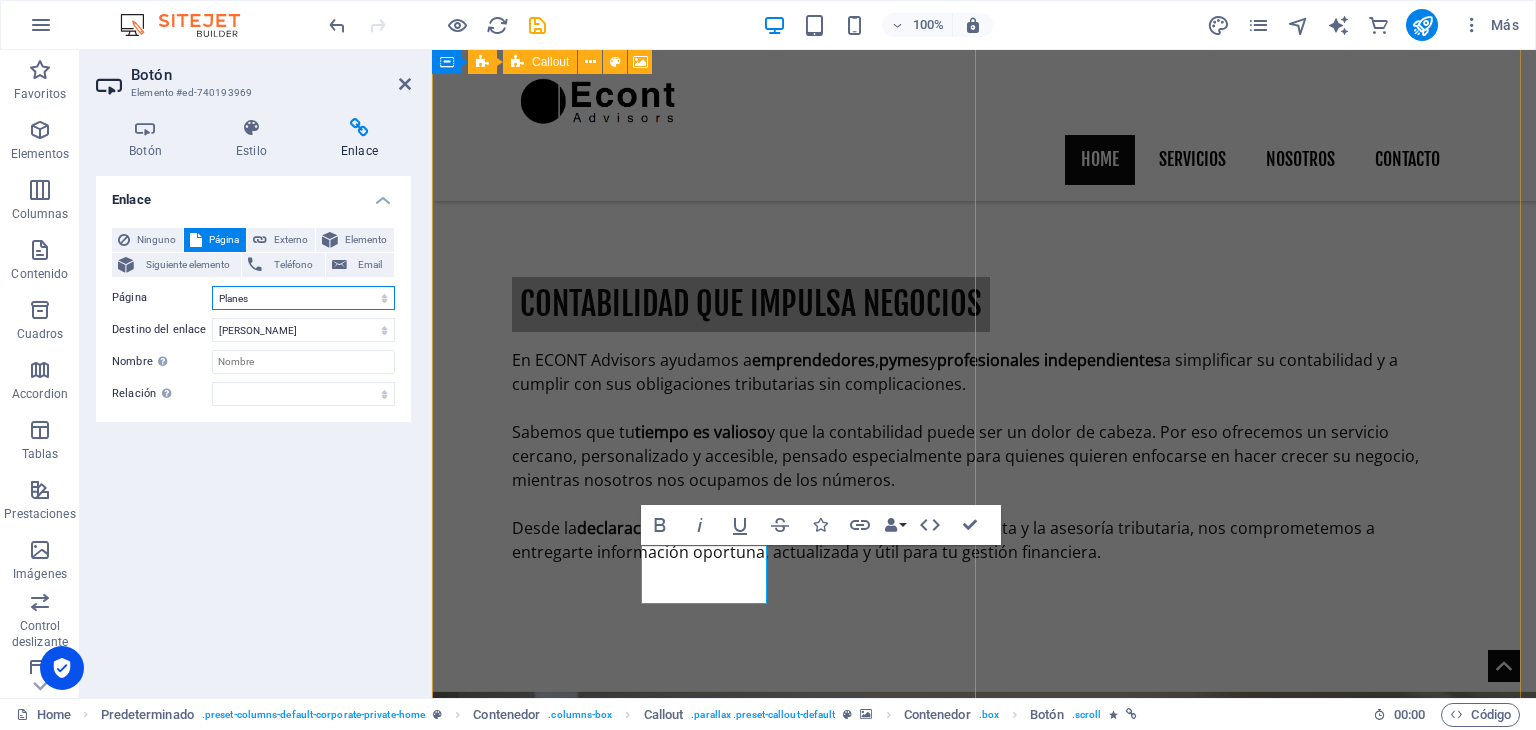 select on "1" 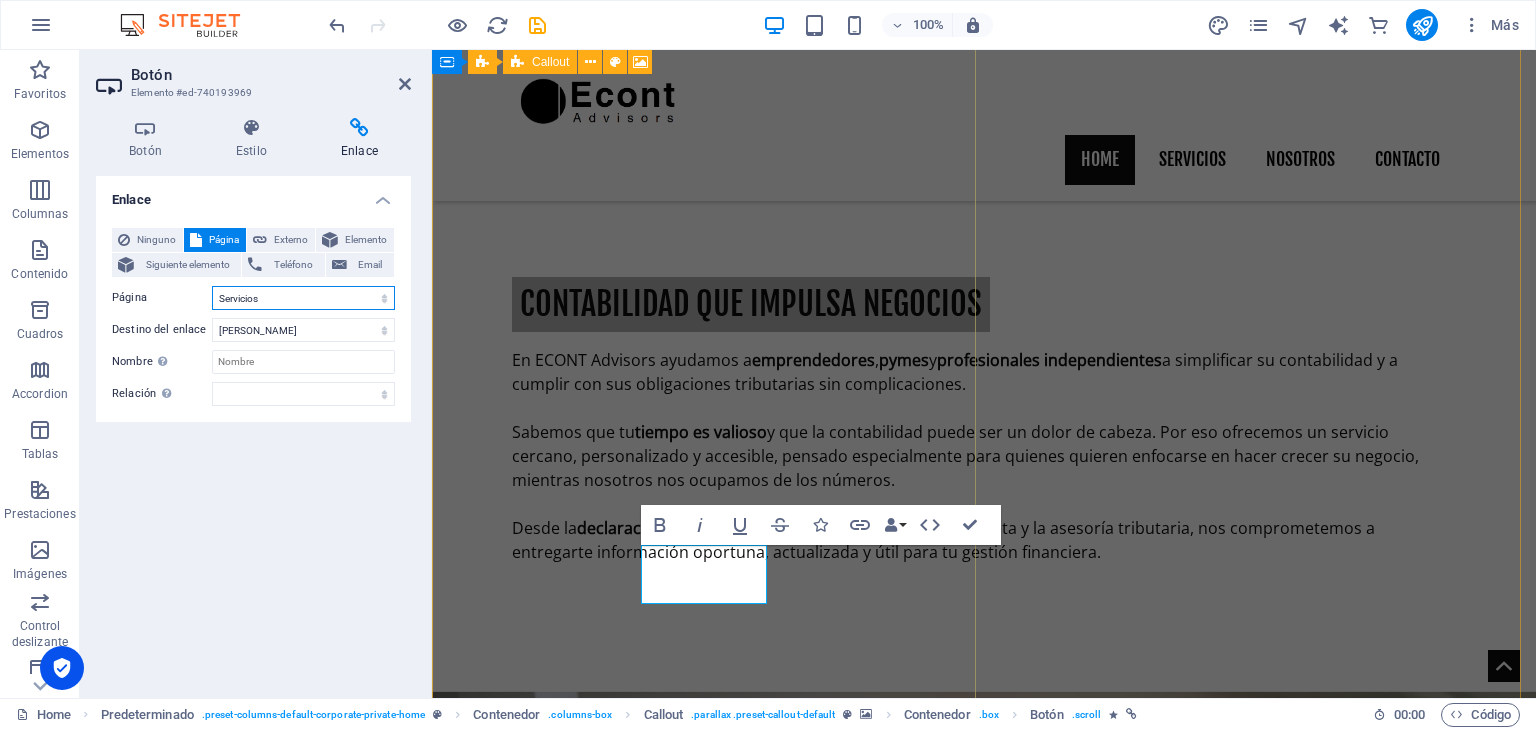 click on "Home Servicios Nosotros Planes Careers Contacto Legal Notice Privacy" at bounding box center (303, 298) 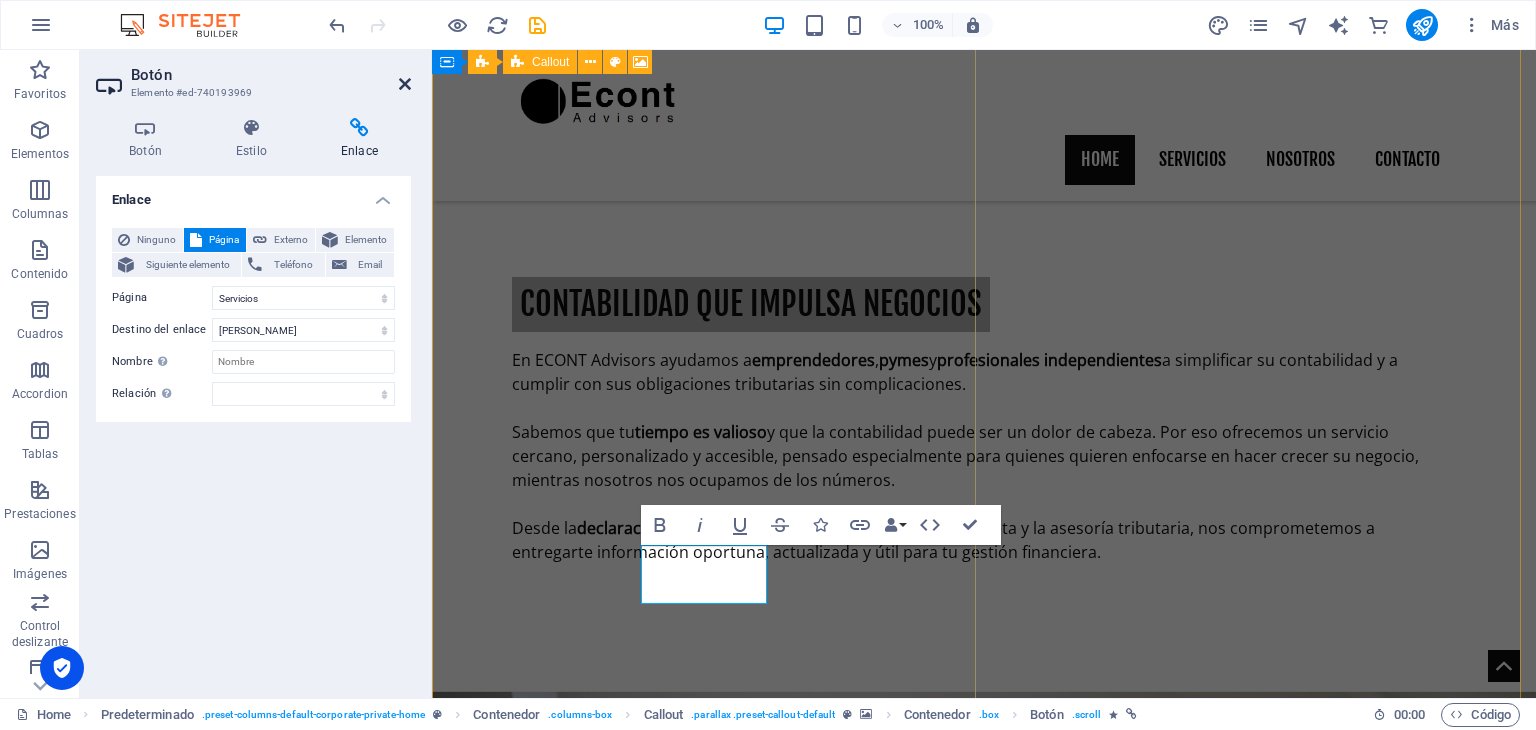 click at bounding box center (405, 84) 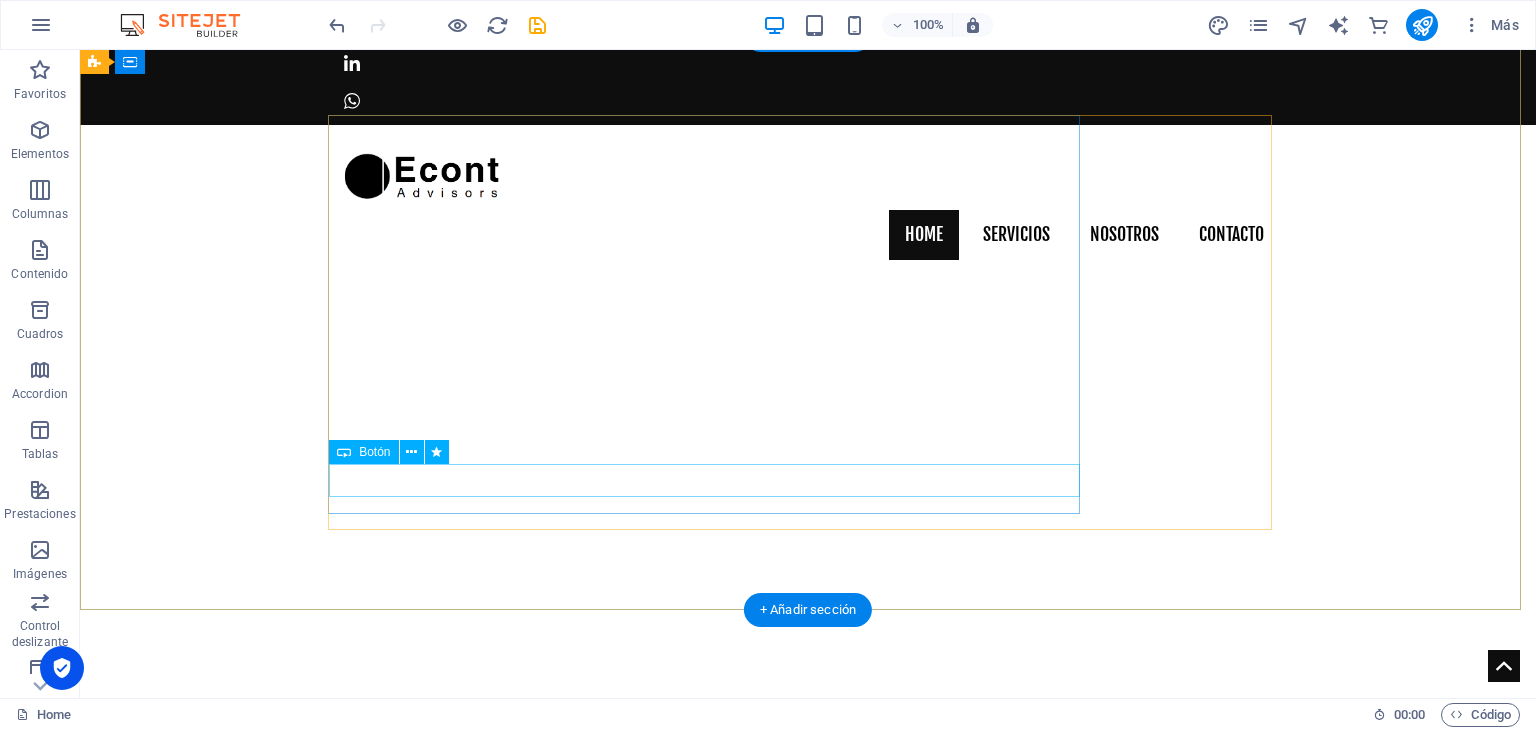 scroll, scrollTop: 0, scrollLeft: 0, axis: both 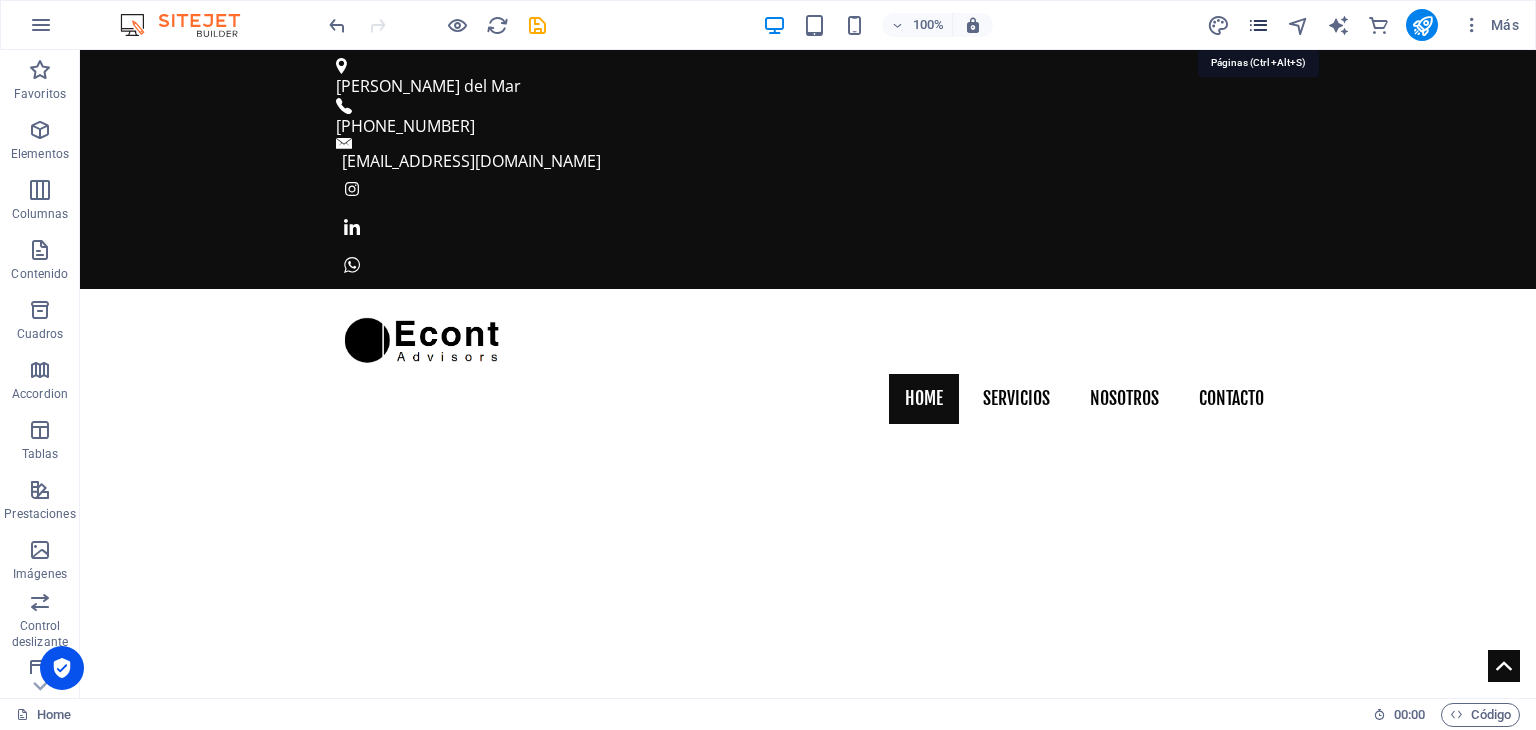 click at bounding box center [1258, 25] 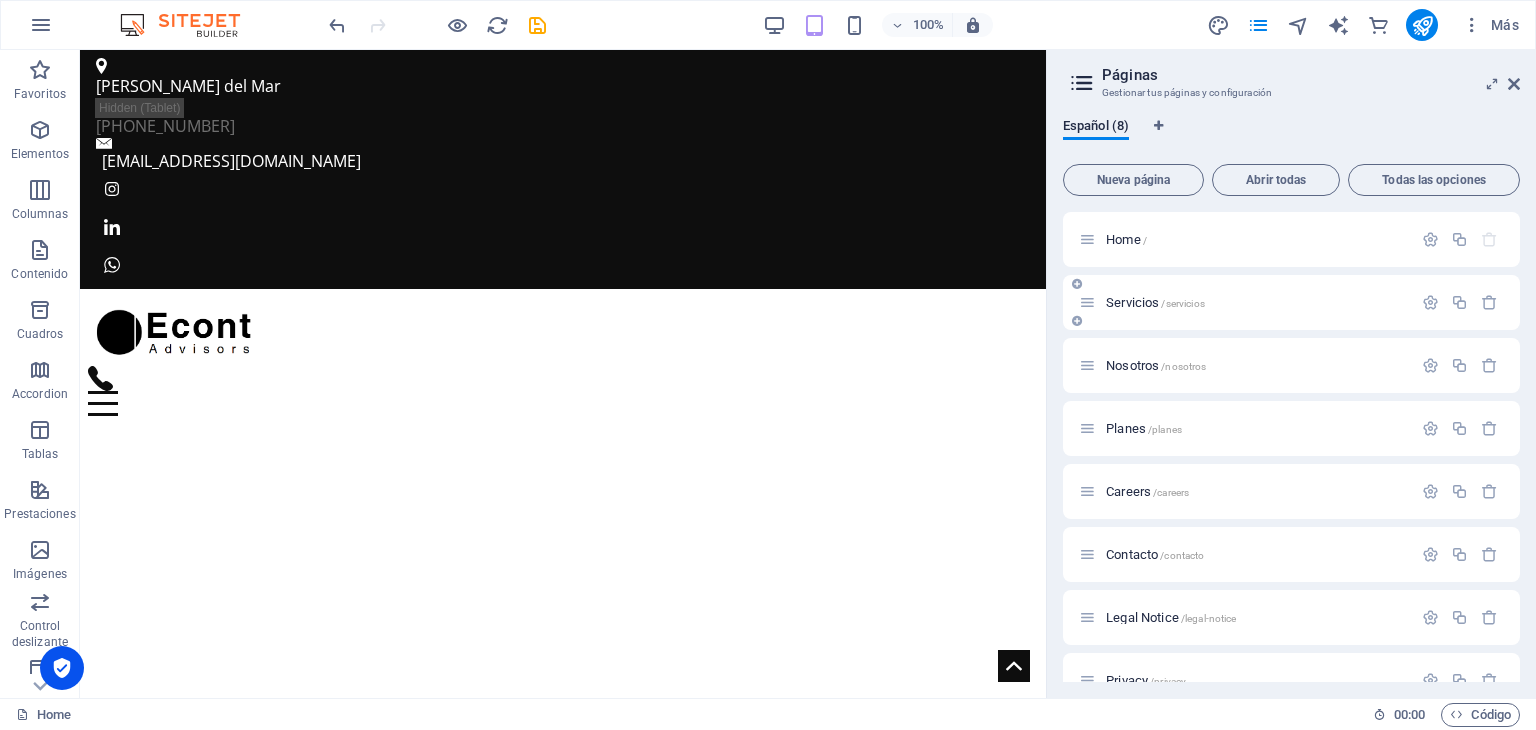 click on "Servicios /servicios" at bounding box center [1245, 302] 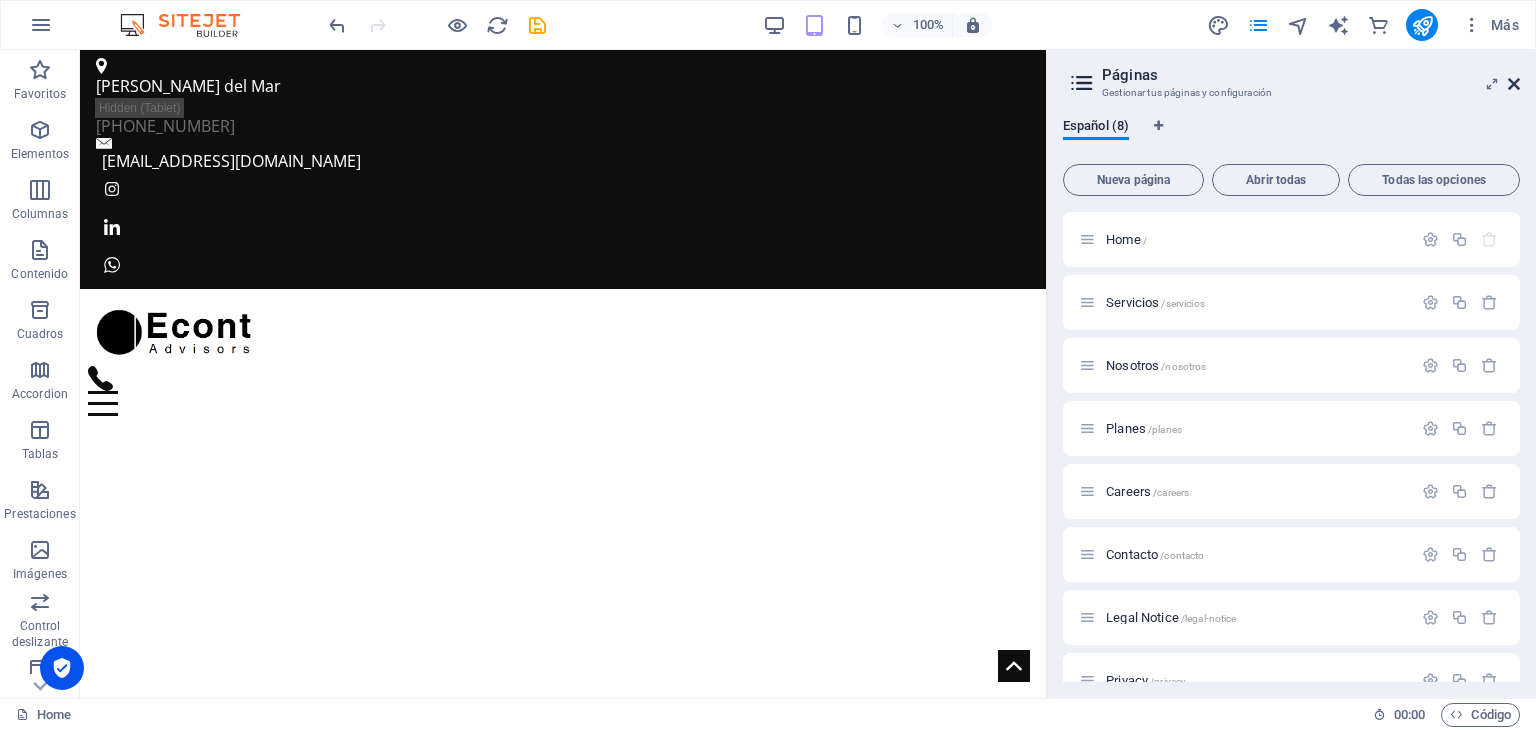 click at bounding box center [1514, 84] 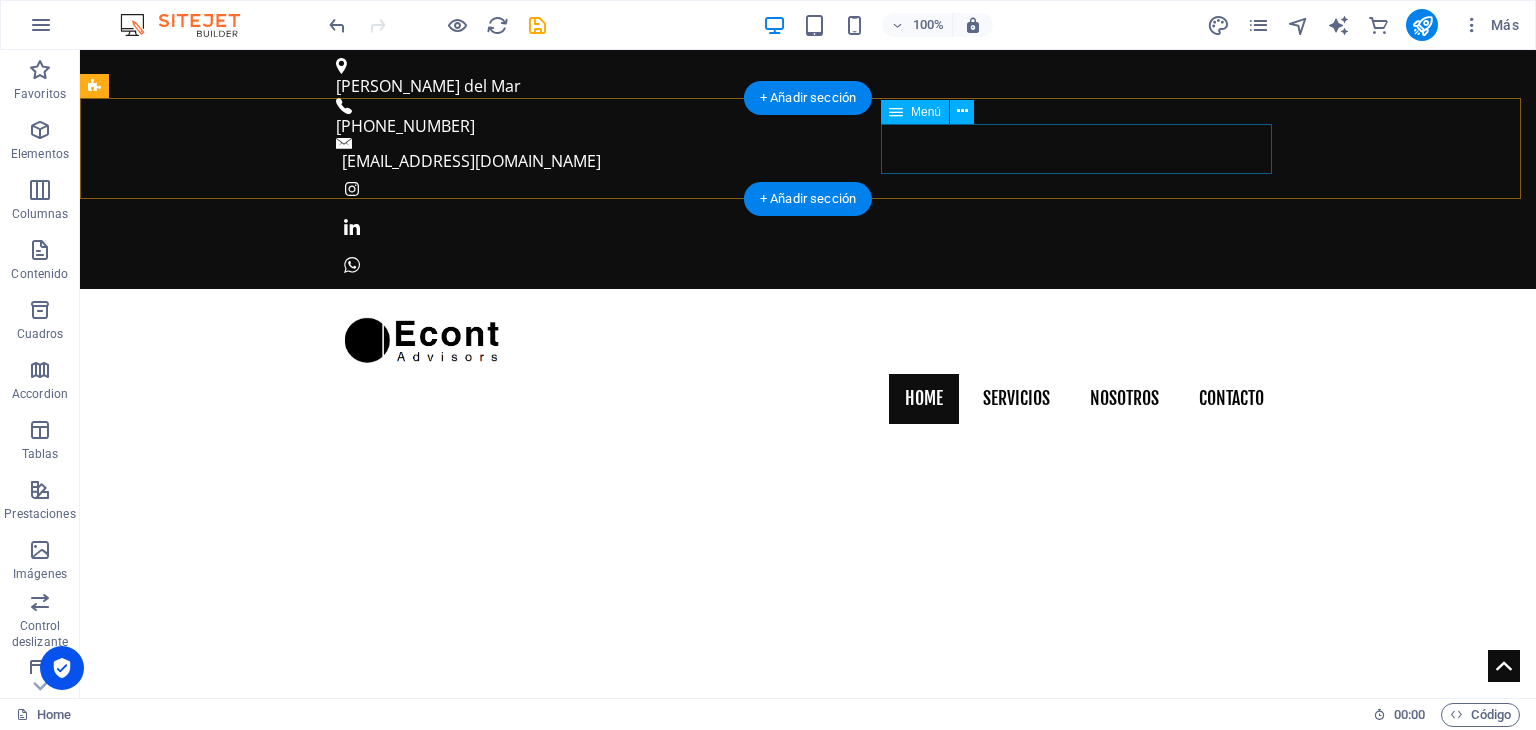 click on "Home Servicios Nosotros Contacto" at bounding box center (808, 399) 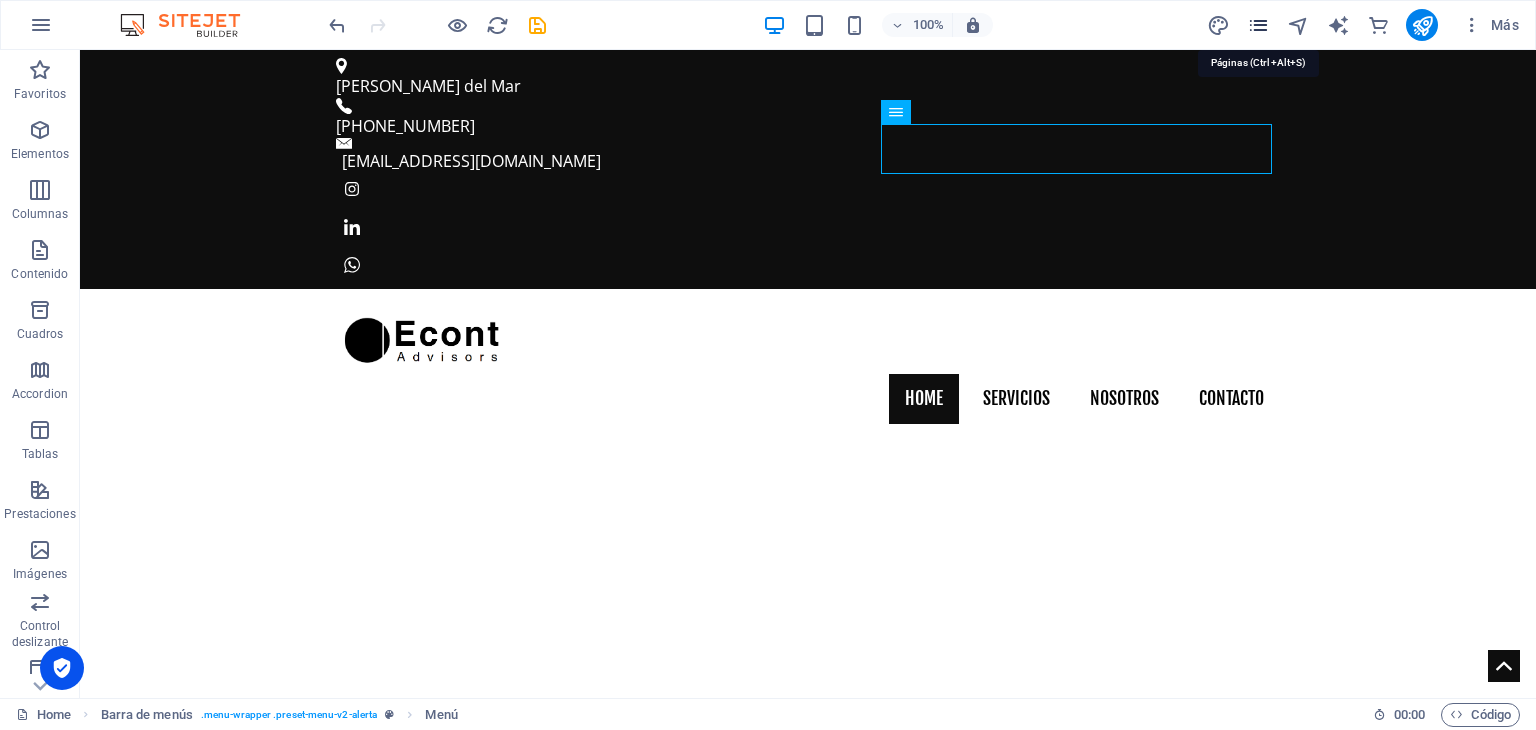 click at bounding box center [1258, 25] 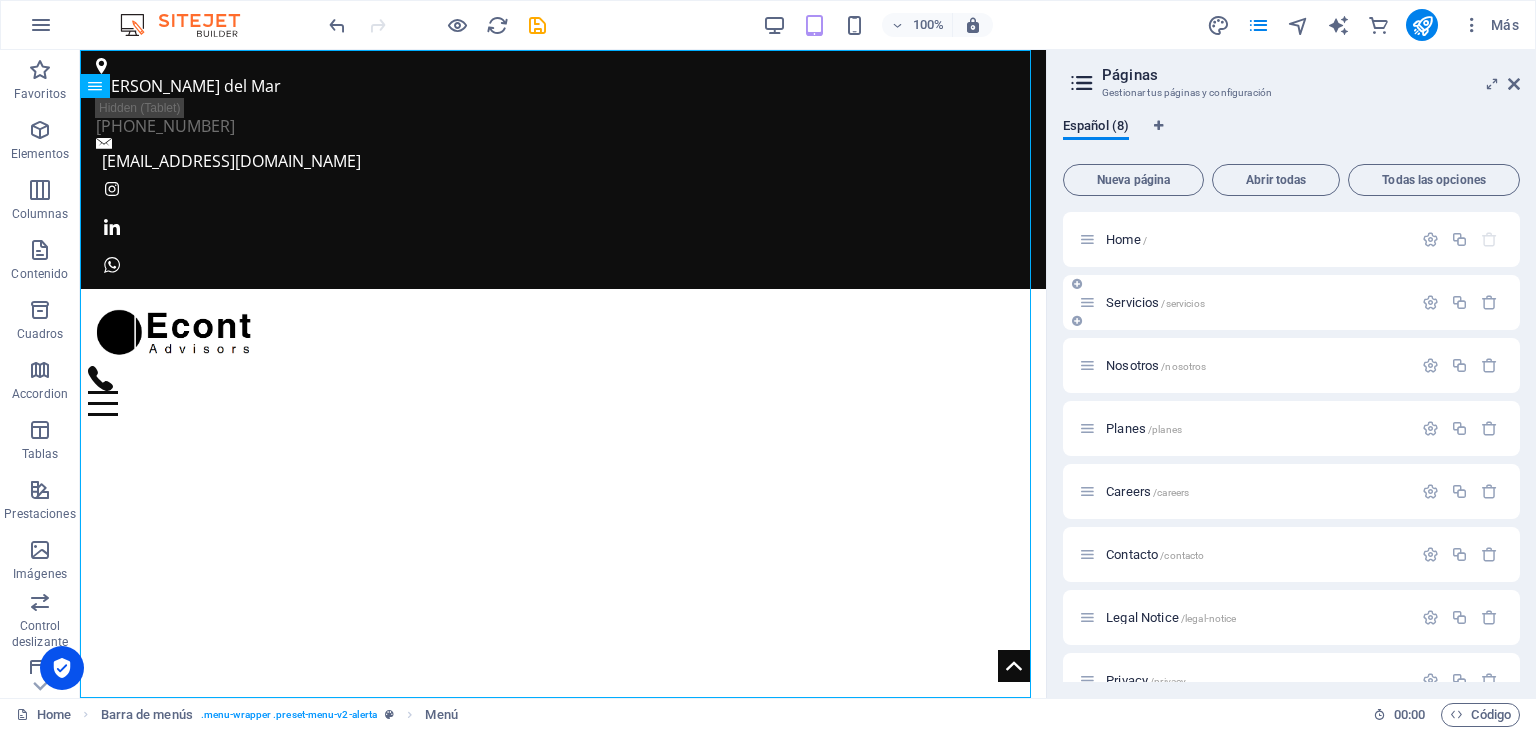 click on "Servicios /servicios" at bounding box center [1245, 302] 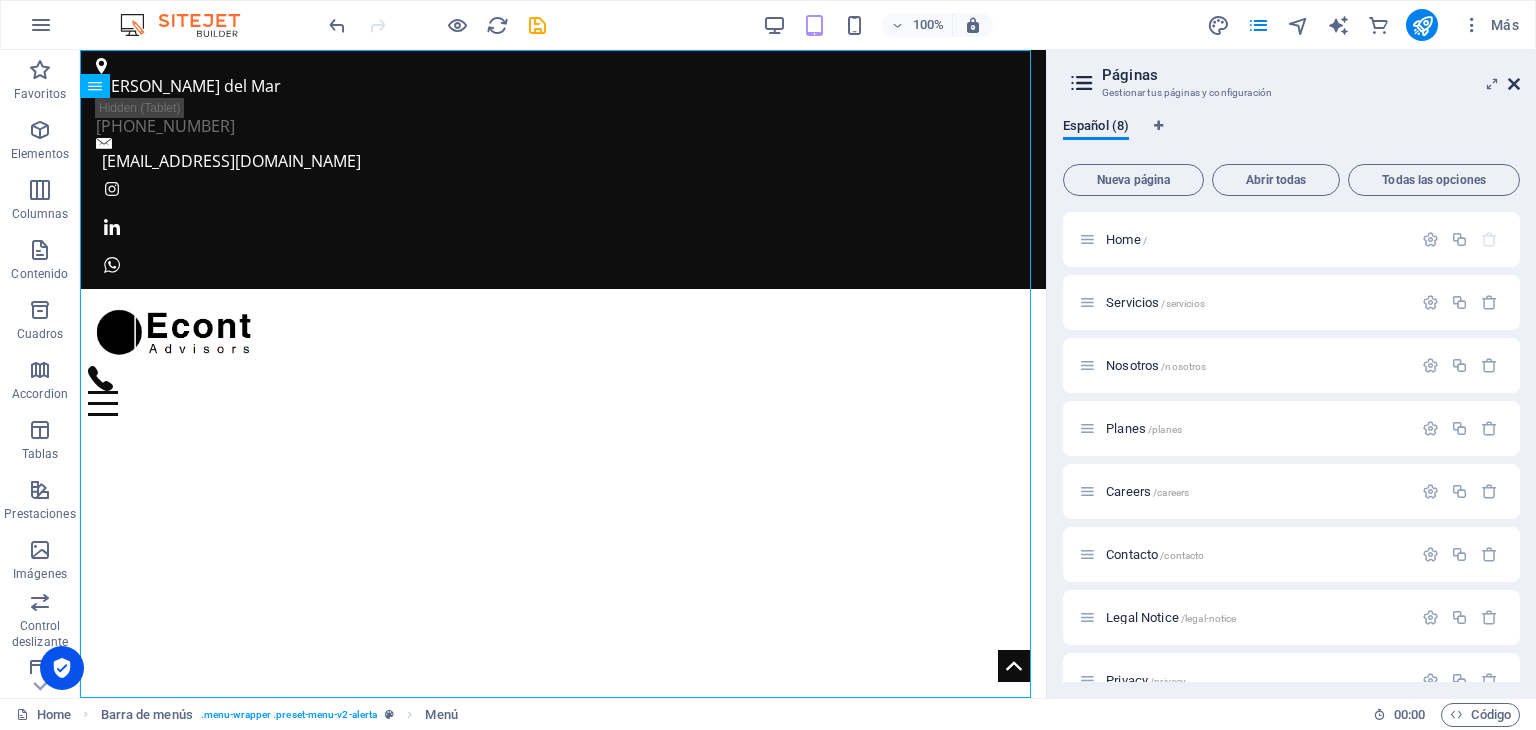 click at bounding box center (1514, 84) 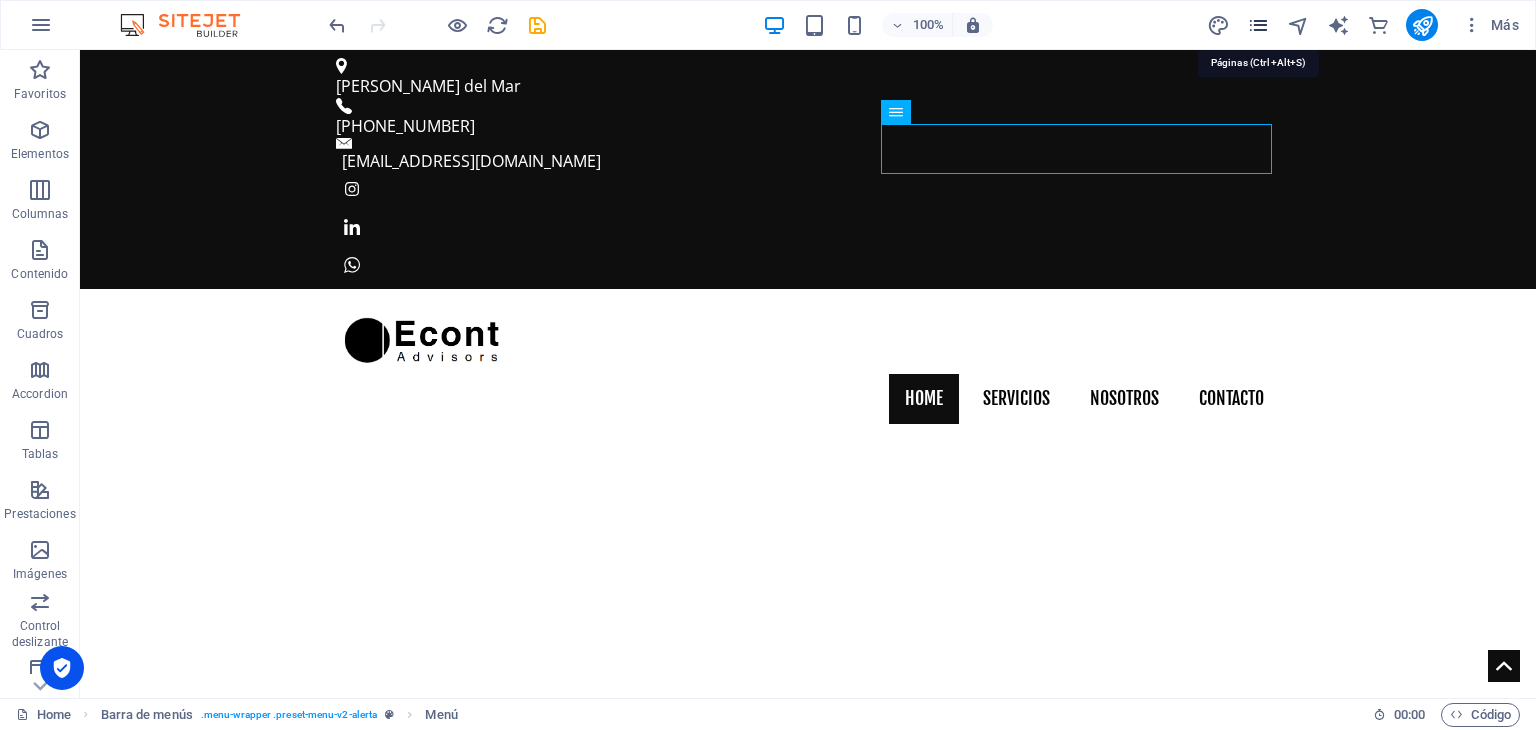 click at bounding box center [1258, 25] 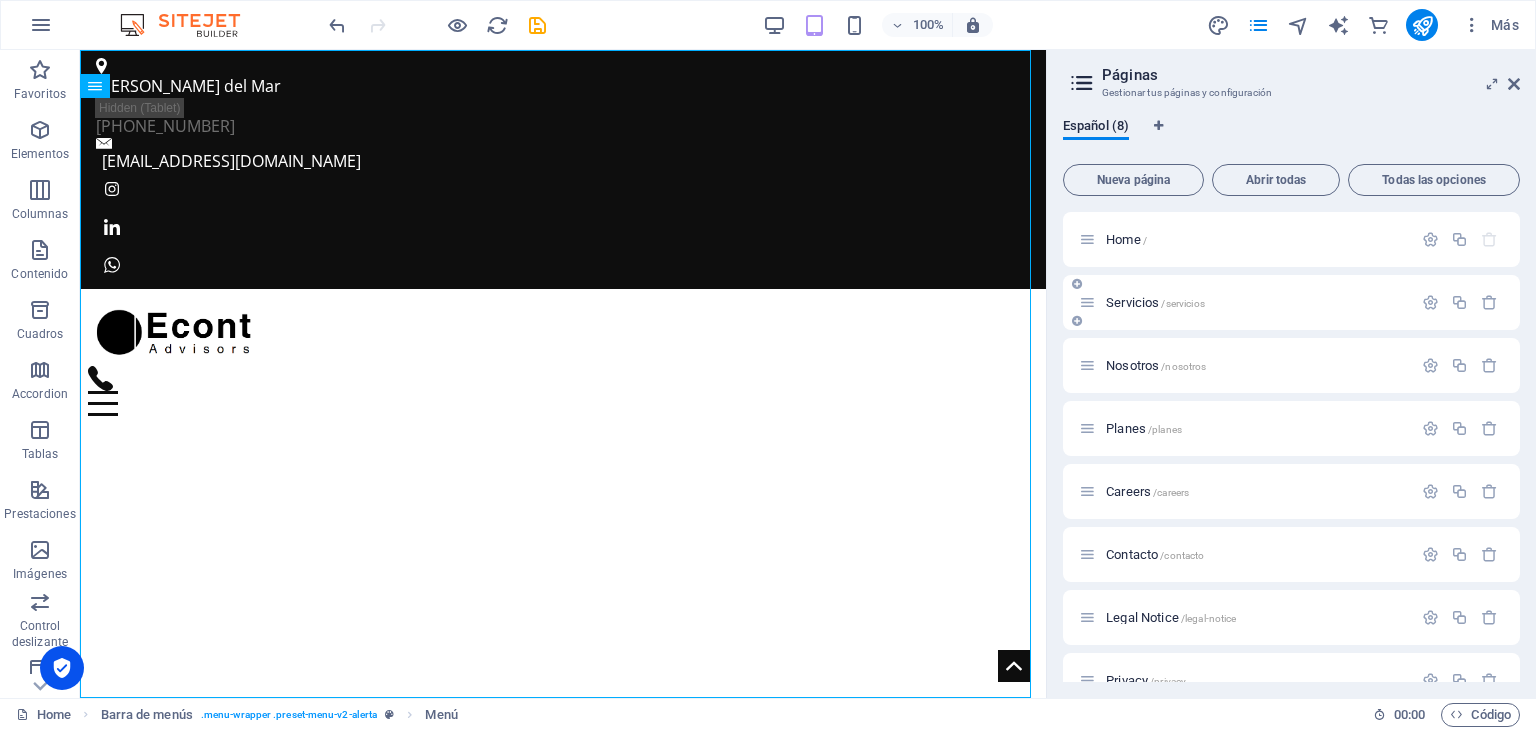 click on "/servicios" at bounding box center [1182, 303] 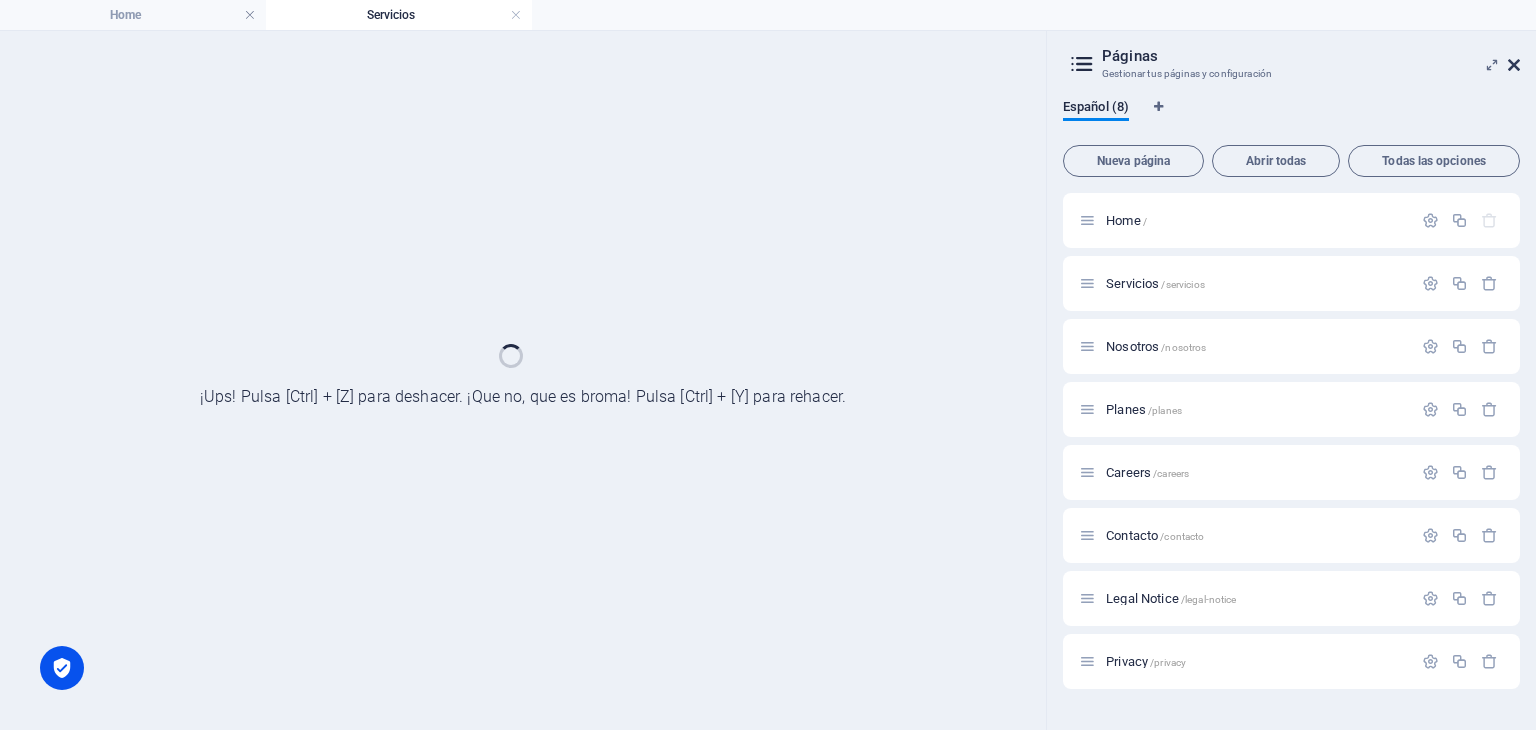 click at bounding box center (1514, 65) 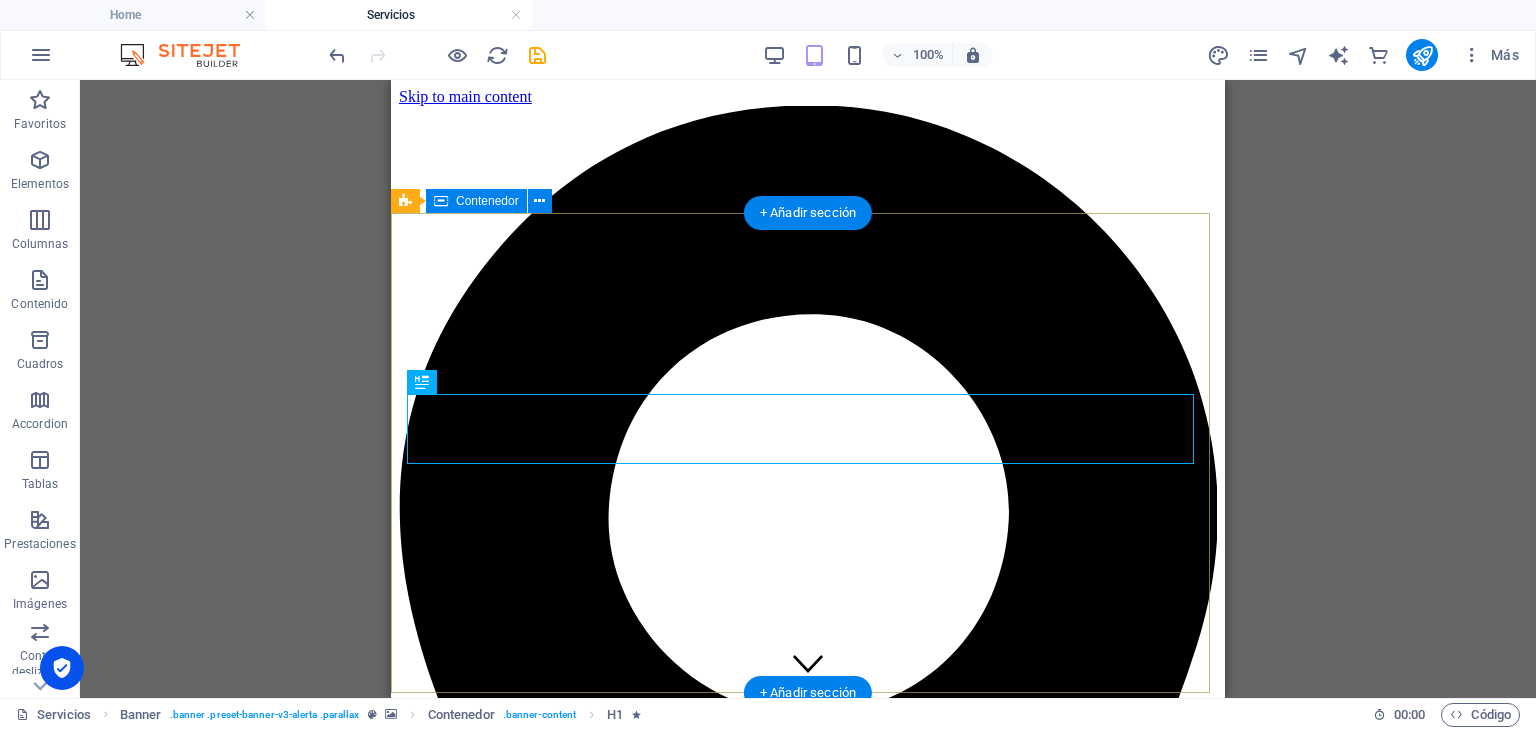 scroll, scrollTop: 0, scrollLeft: 0, axis: both 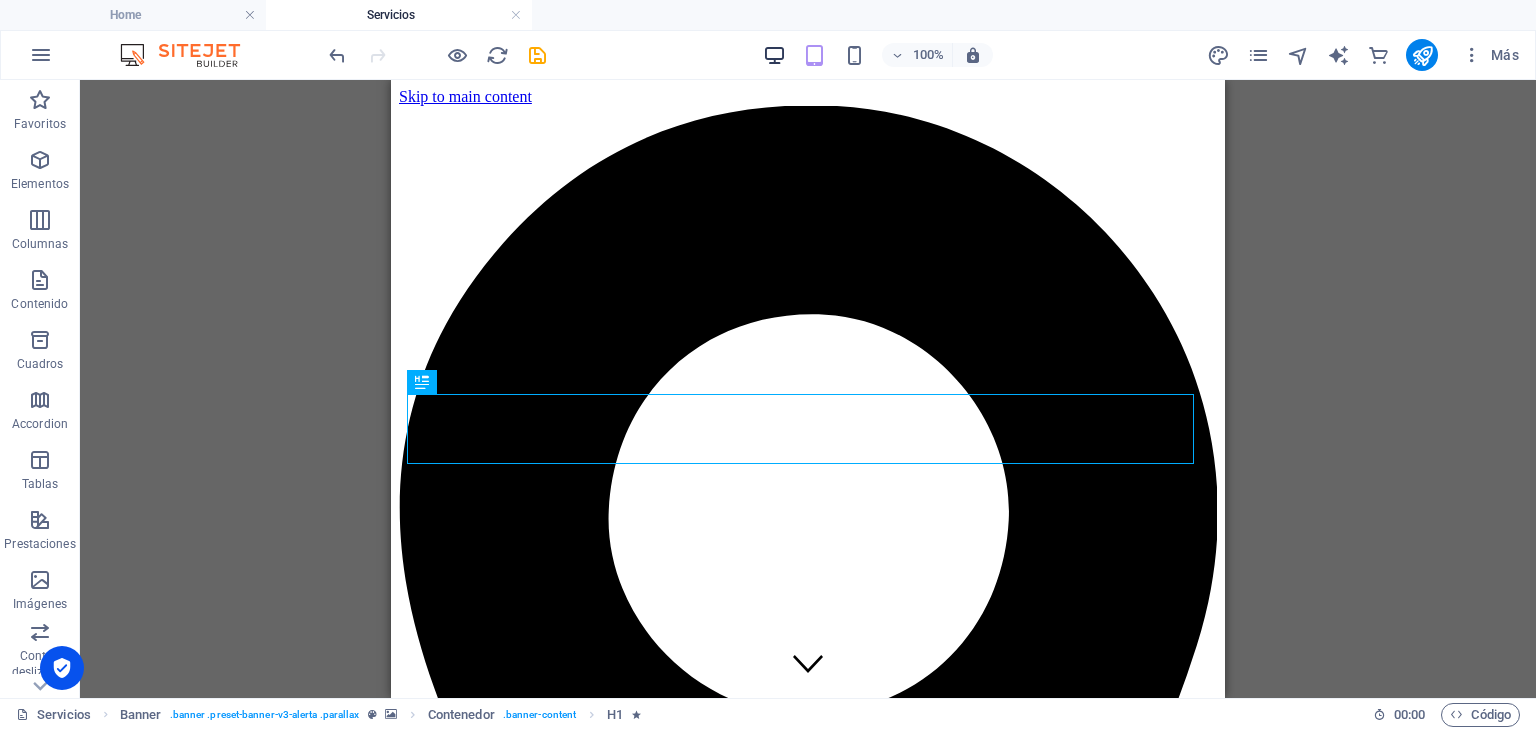 click at bounding box center (774, 55) 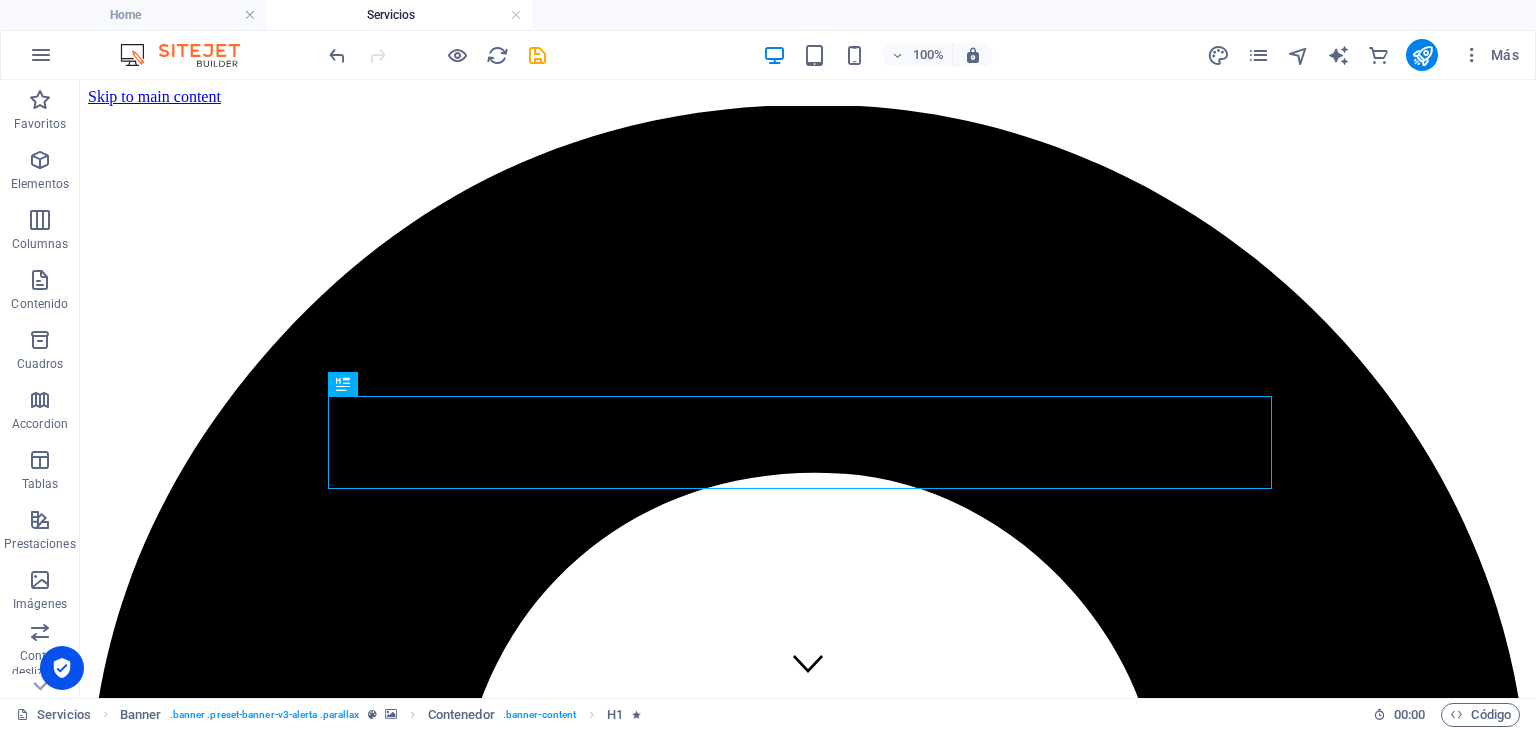 click on "100% Más" at bounding box center [926, 55] 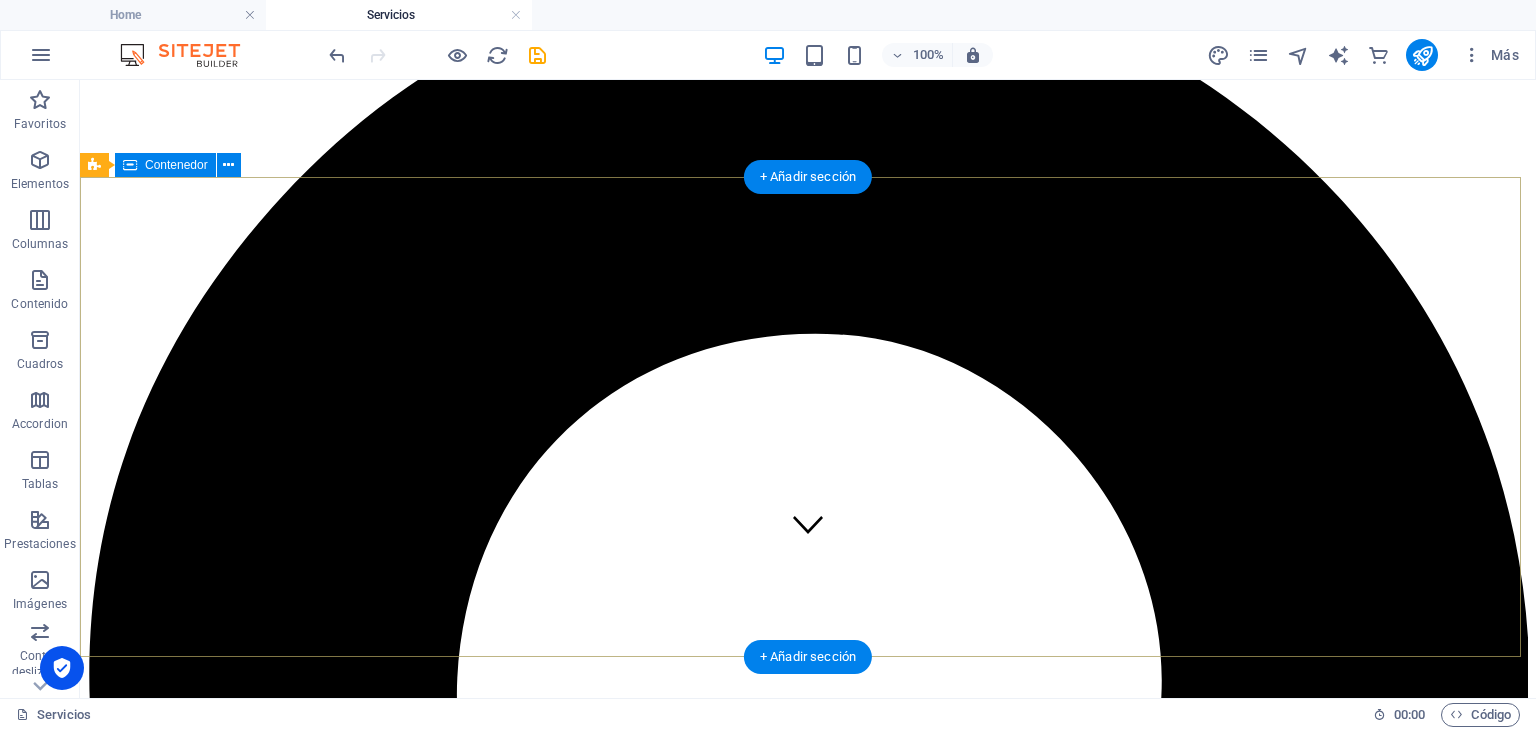 scroll, scrollTop: 0, scrollLeft: 0, axis: both 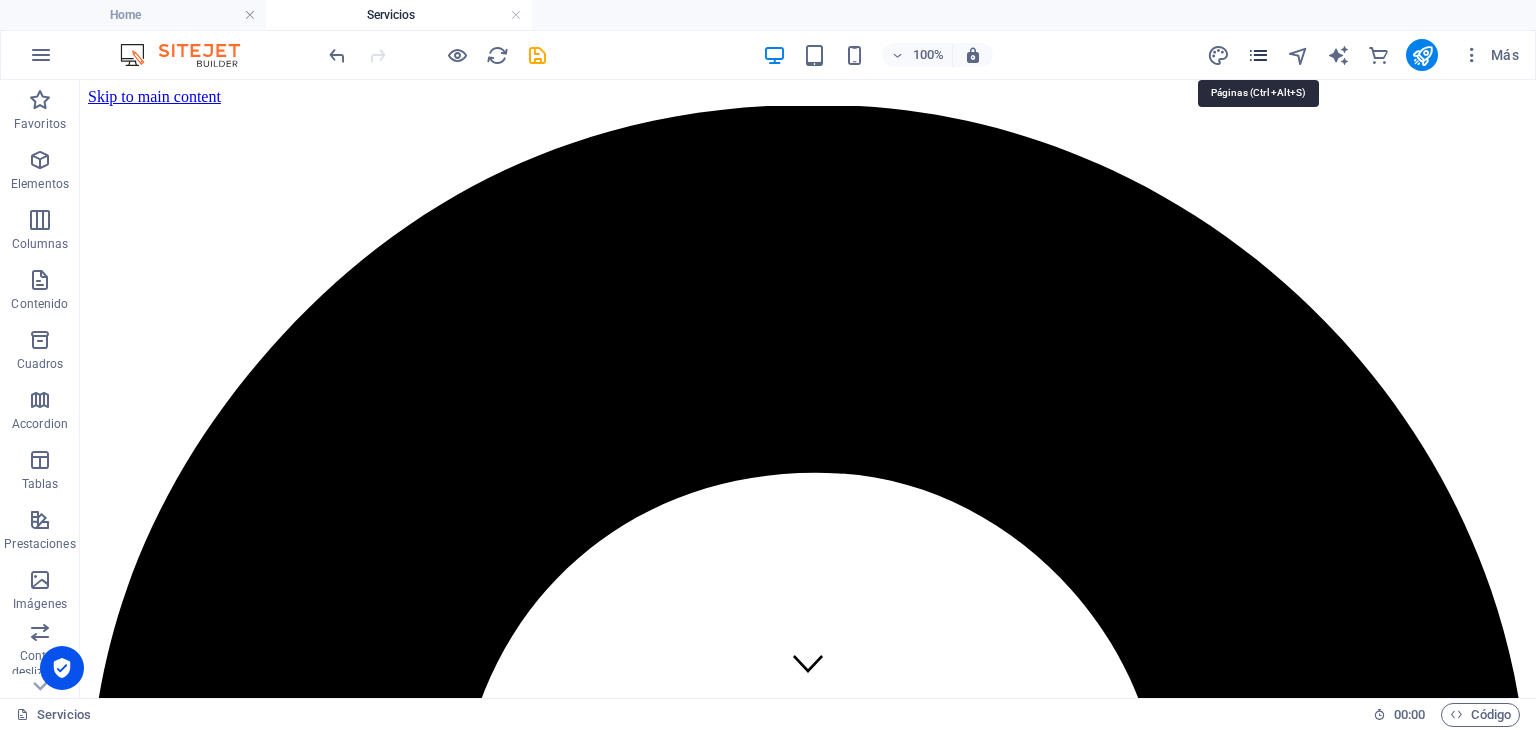 click at bounding box center [1258, 55] 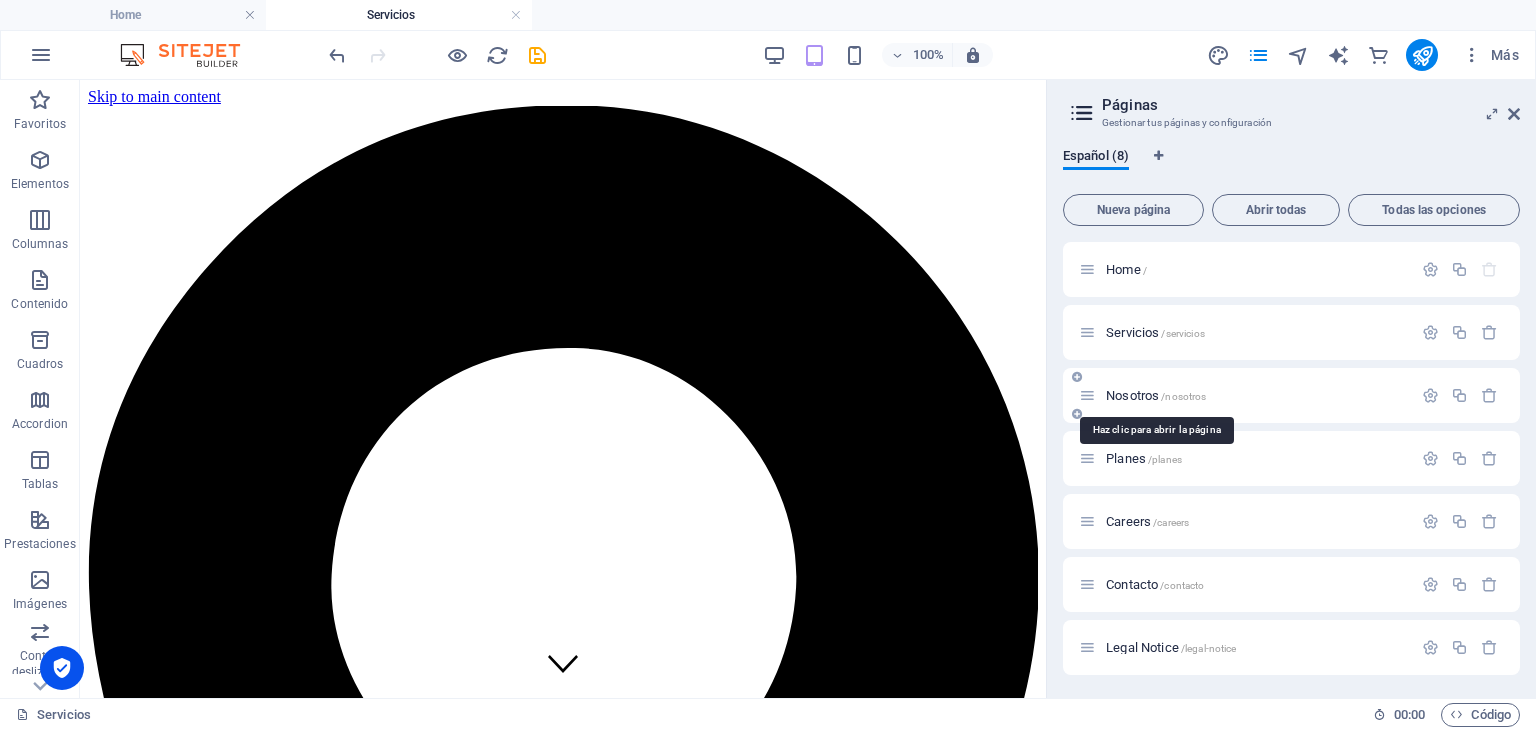 click on "Nosotros /nosotros" at bounding box center [1156, 395] 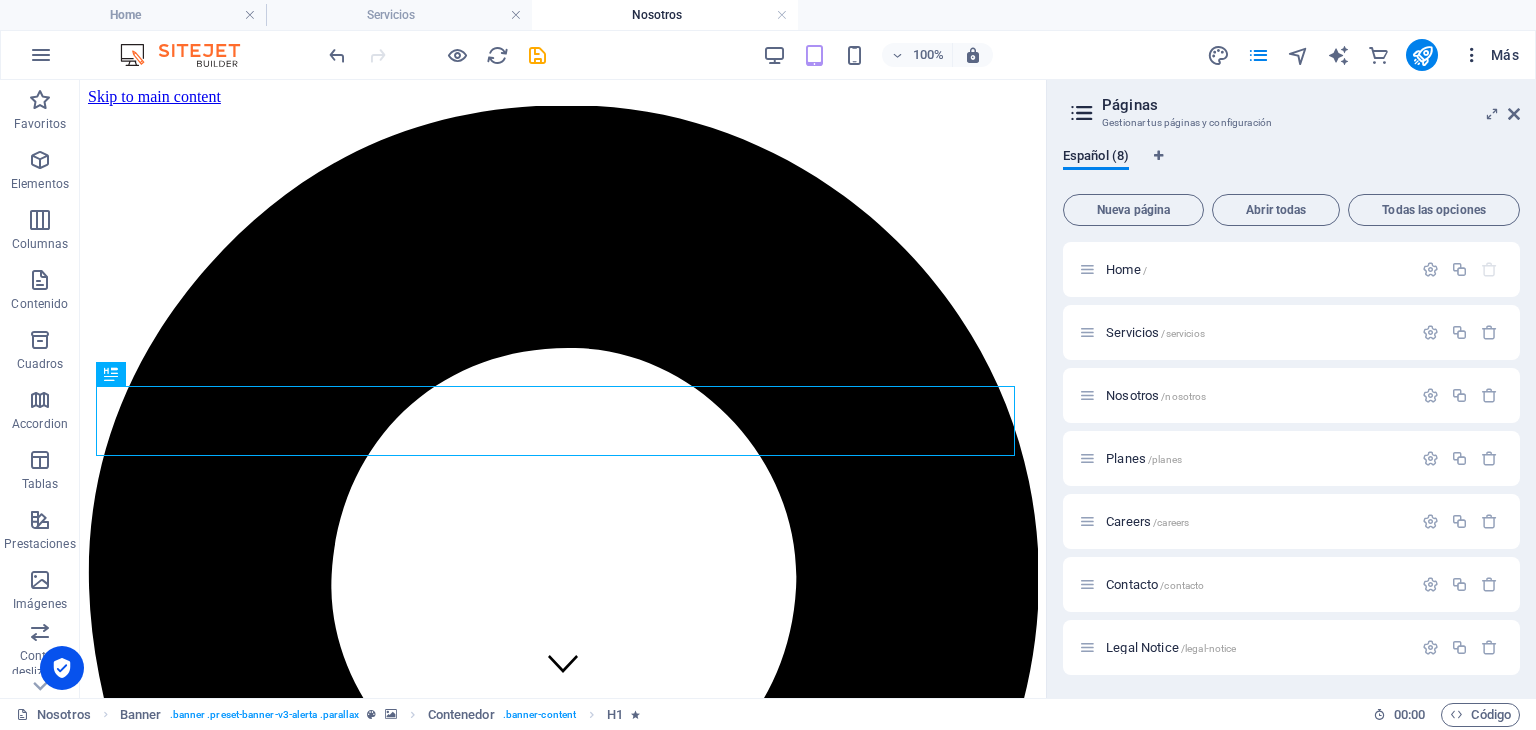 scroll, scrollTop: 0, scrollLeft: 0, axis: both 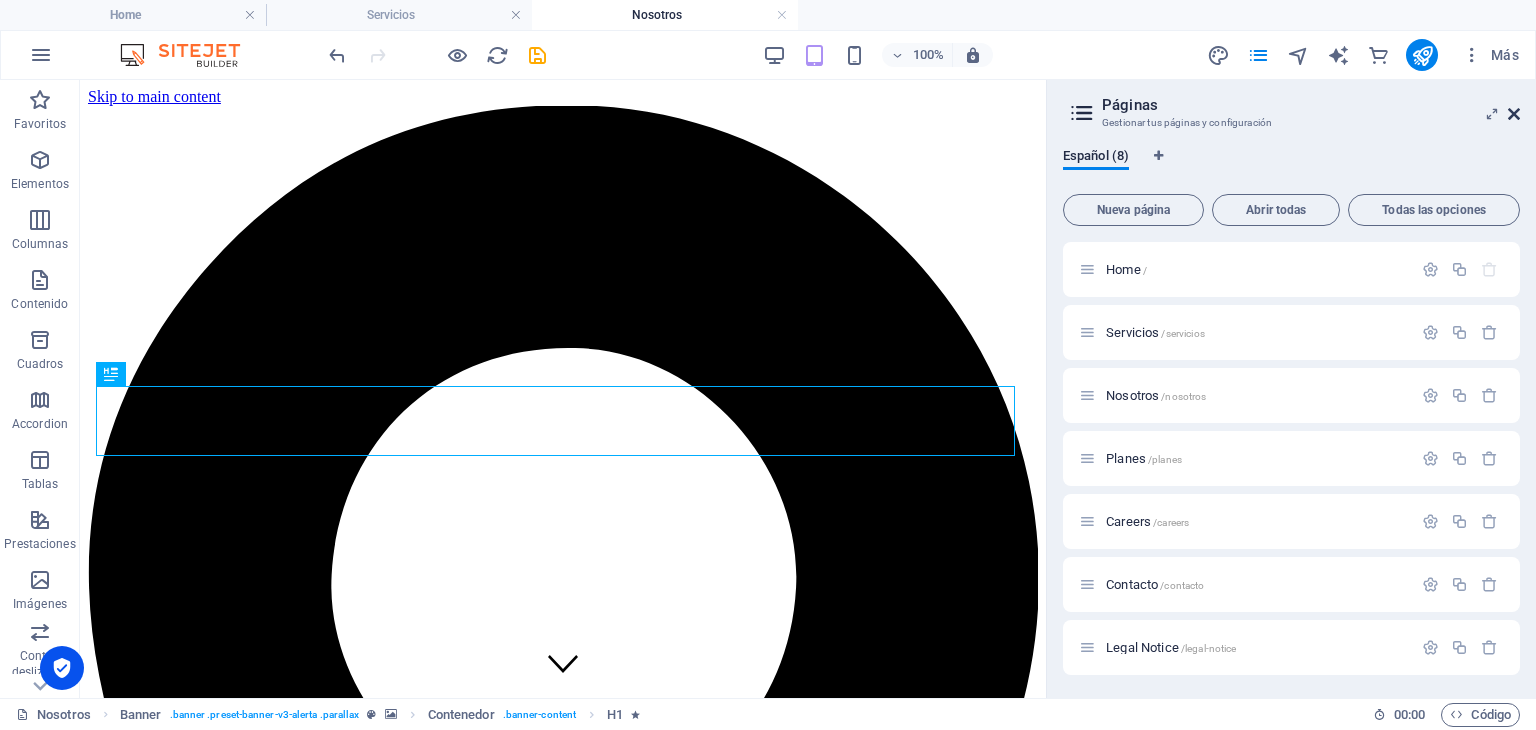 click at bounding box center (1514, 114) 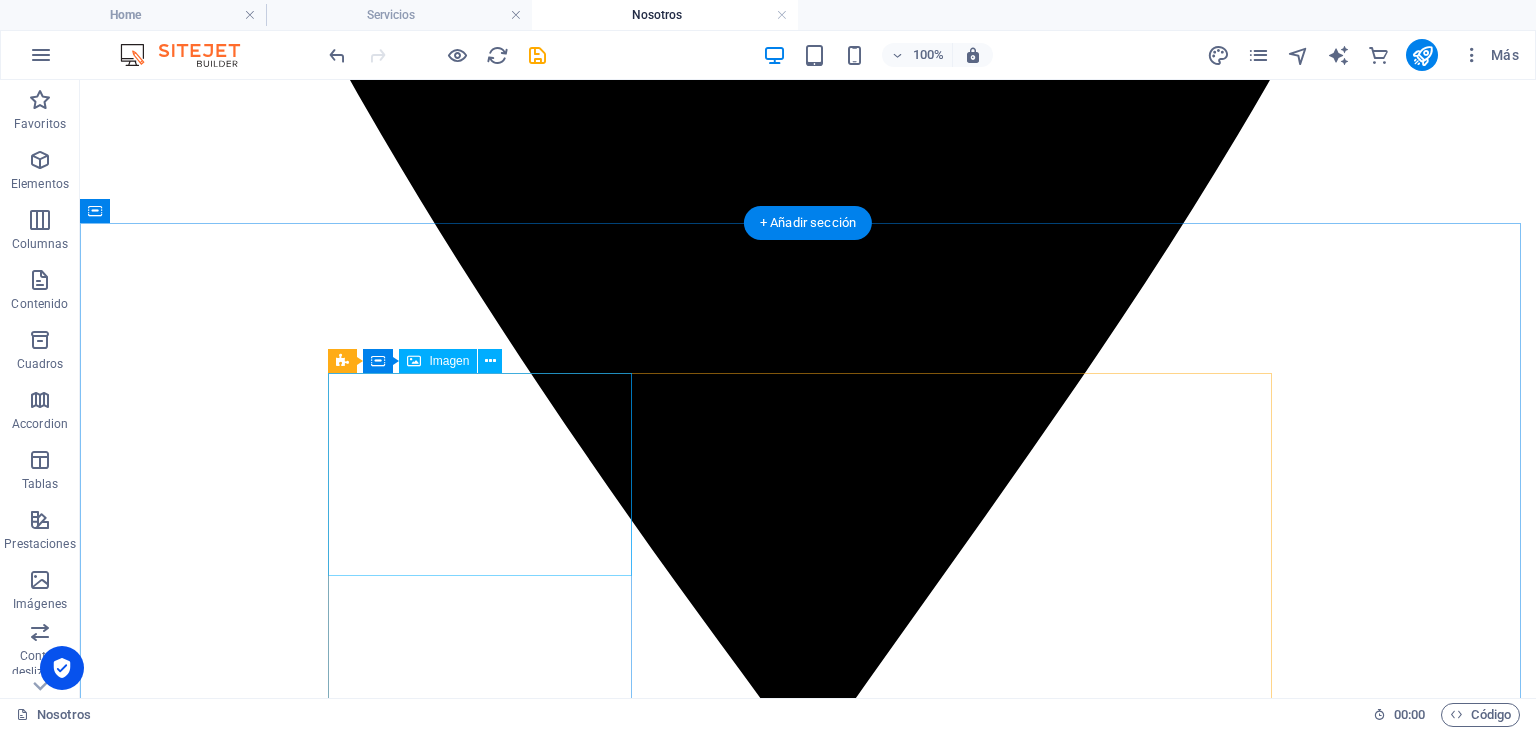 scroll, scrollTop: 1522, scrollLeft: 0, axis: vertical 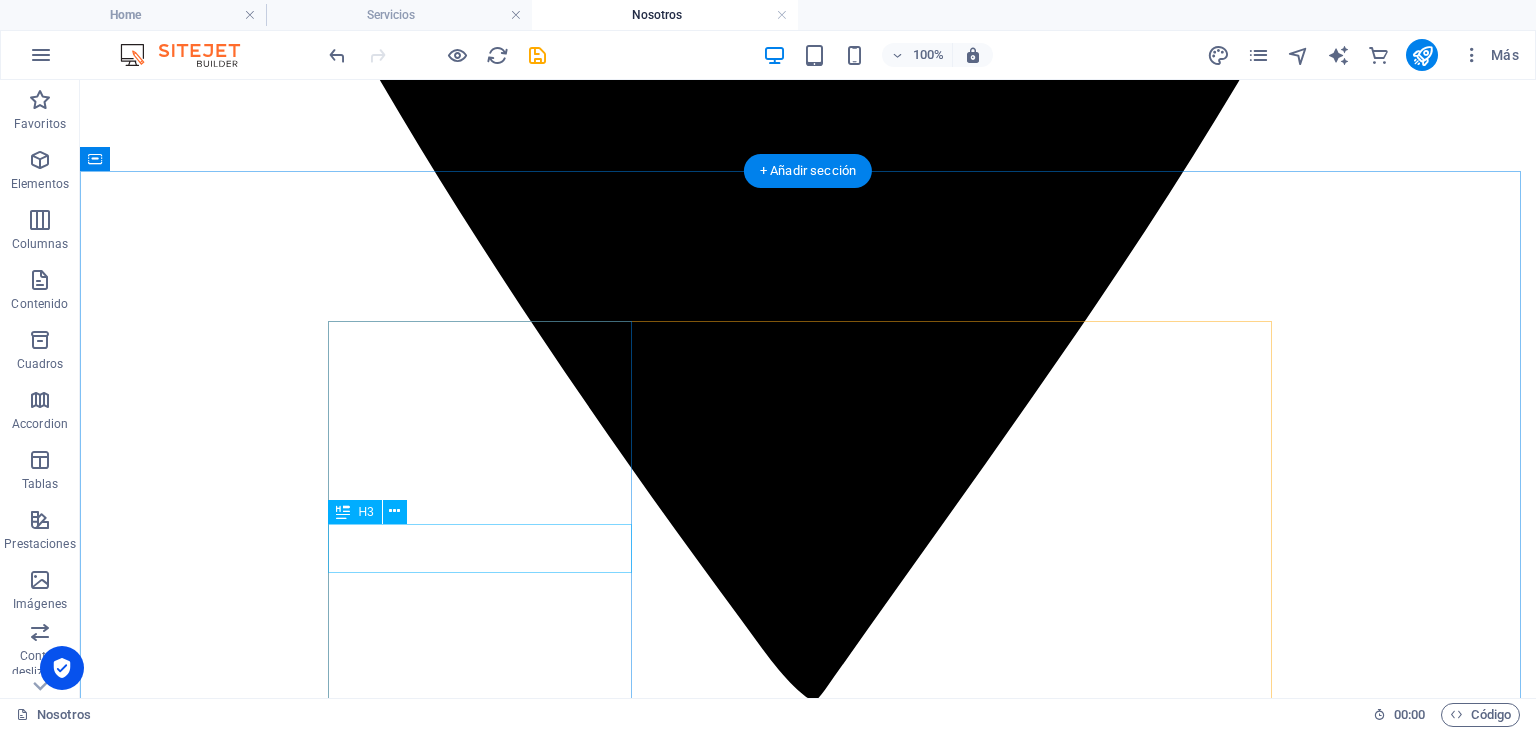 click on "Misión" at bounding box center [808, 11649] 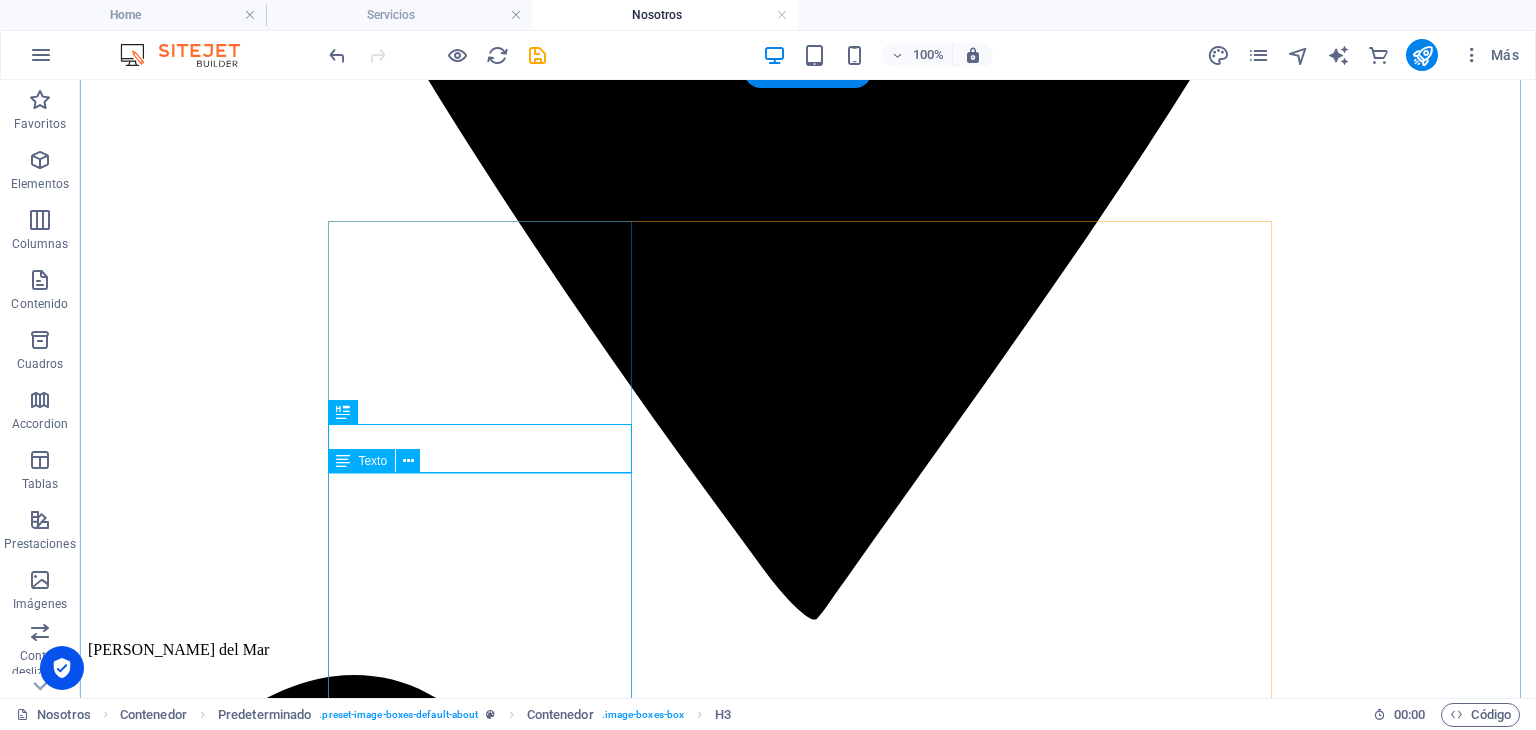 scroll, scrollTop: 1622, scrollLeft: 0, axis: vertical 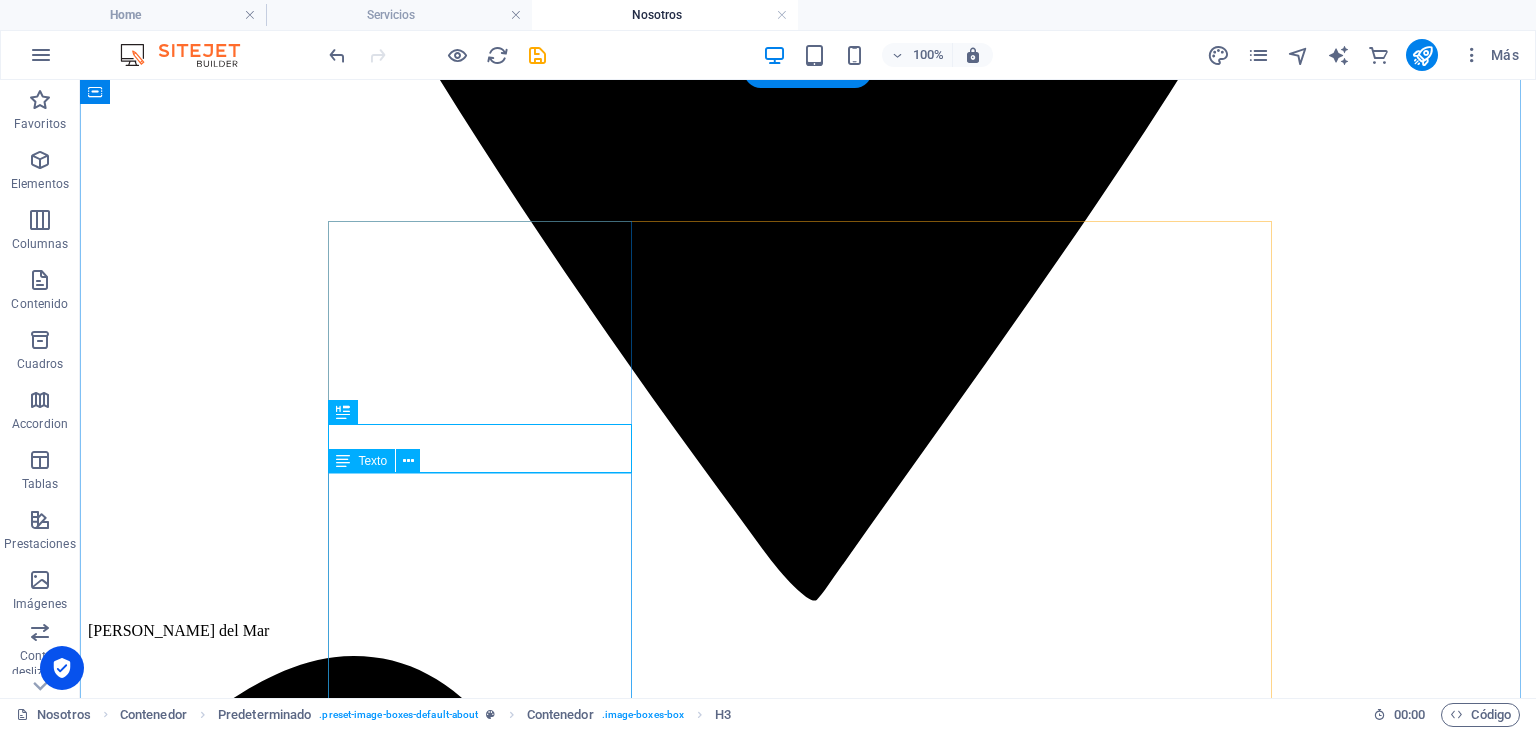 click on "Brindar  asesoría contable  y  tributaria  con altos estándares, orientada a pymes y emprendedores de todo Chile.  Comprometidos  a entregar  soluciones accesibles  y  oportunas , que simplifiquen la gestión administrativa y fiscal, permitiendo a nuestros  clientes enfocarse  en el desarrollo orgánico de sus negocios." at bounding box center [808, 11597] 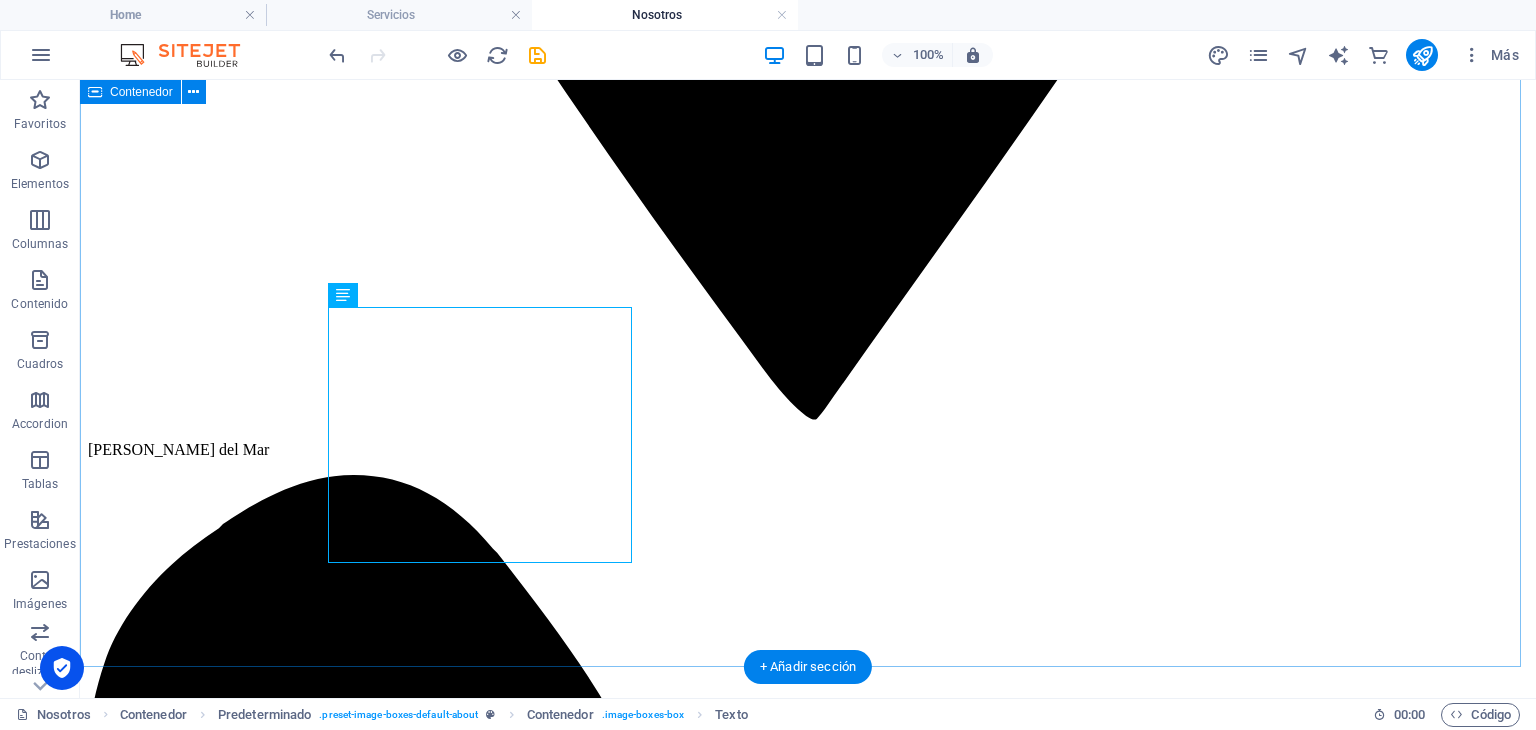 scroll, scrollTop: 1822, scrollLeft: 0, axis: vertical 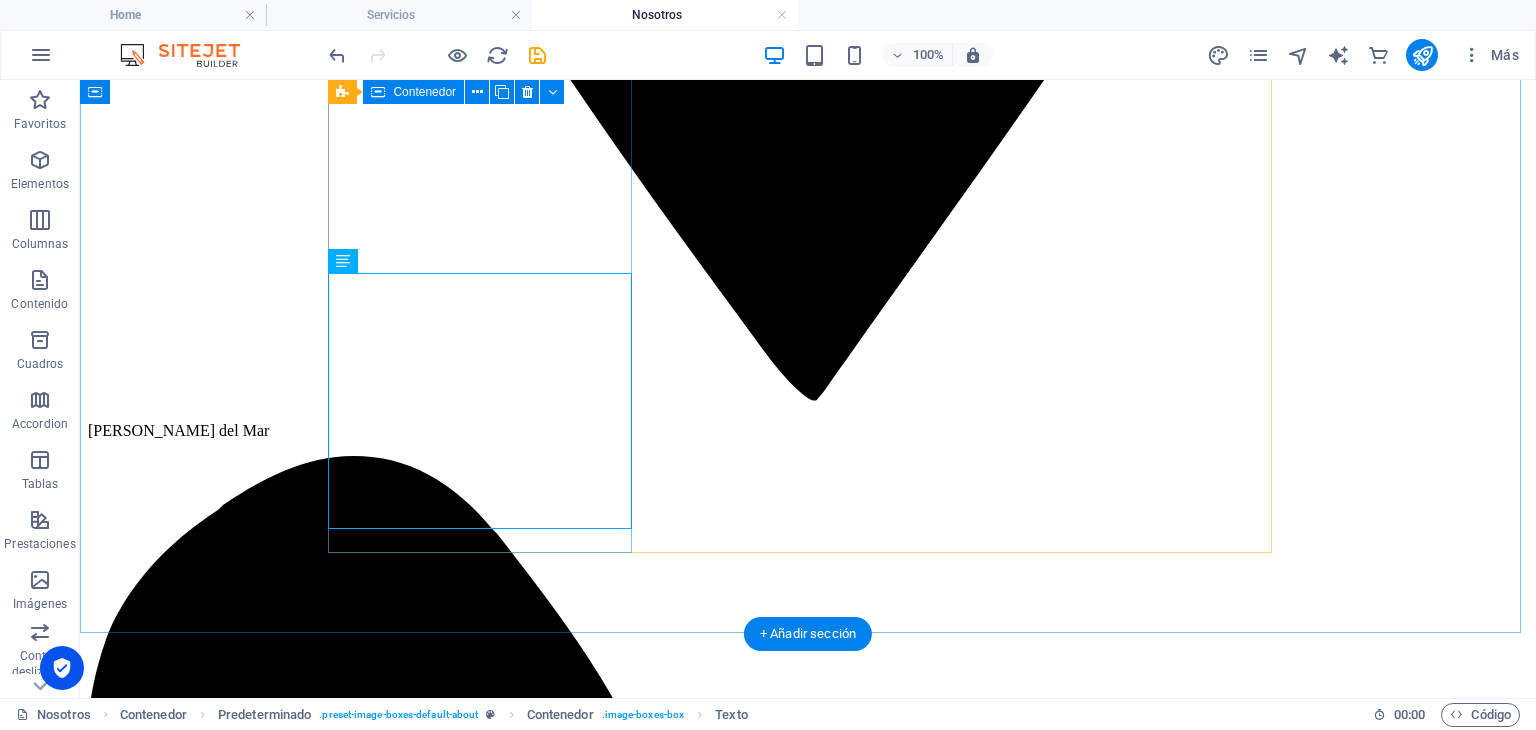 click on "Misión Brindar  asesoría contable  y  tributaria  con altos estándares, orientada a pymes y emprendedores de todo Chile.  Comprometidos  a entregar  soluciones accesibles  y  oportunas , que simplifiquen la gestión administrativa y fiscal, permitiendo a nuestros  clientes enfocarse  en el desarrollo orgánico de sus negocios." at bounding box center (808, 10884) 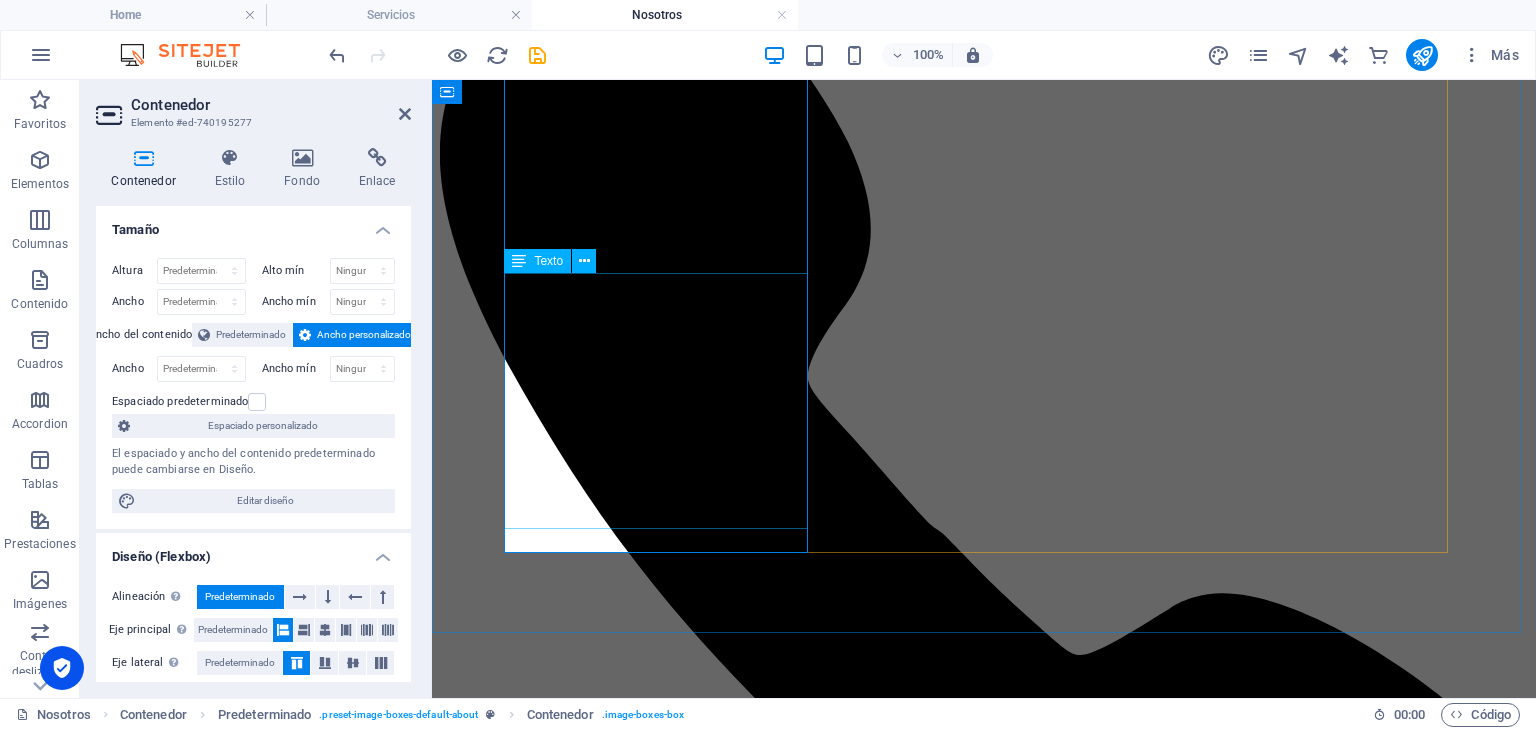 click on "Brindar  asesoría contable  y  tributaria  con altos estándares, orientada a pymes y emprendedores de todo Chile.  Comprometidos  a entregar  soluciones accesibles  y  oportunas , que simplifiquen la gestión administrativa y fiscal, permitiendo a nuestros  clientes enfocarse  en el desarrollo orgánico de sus negocios." at bounding box center (984, 8653) 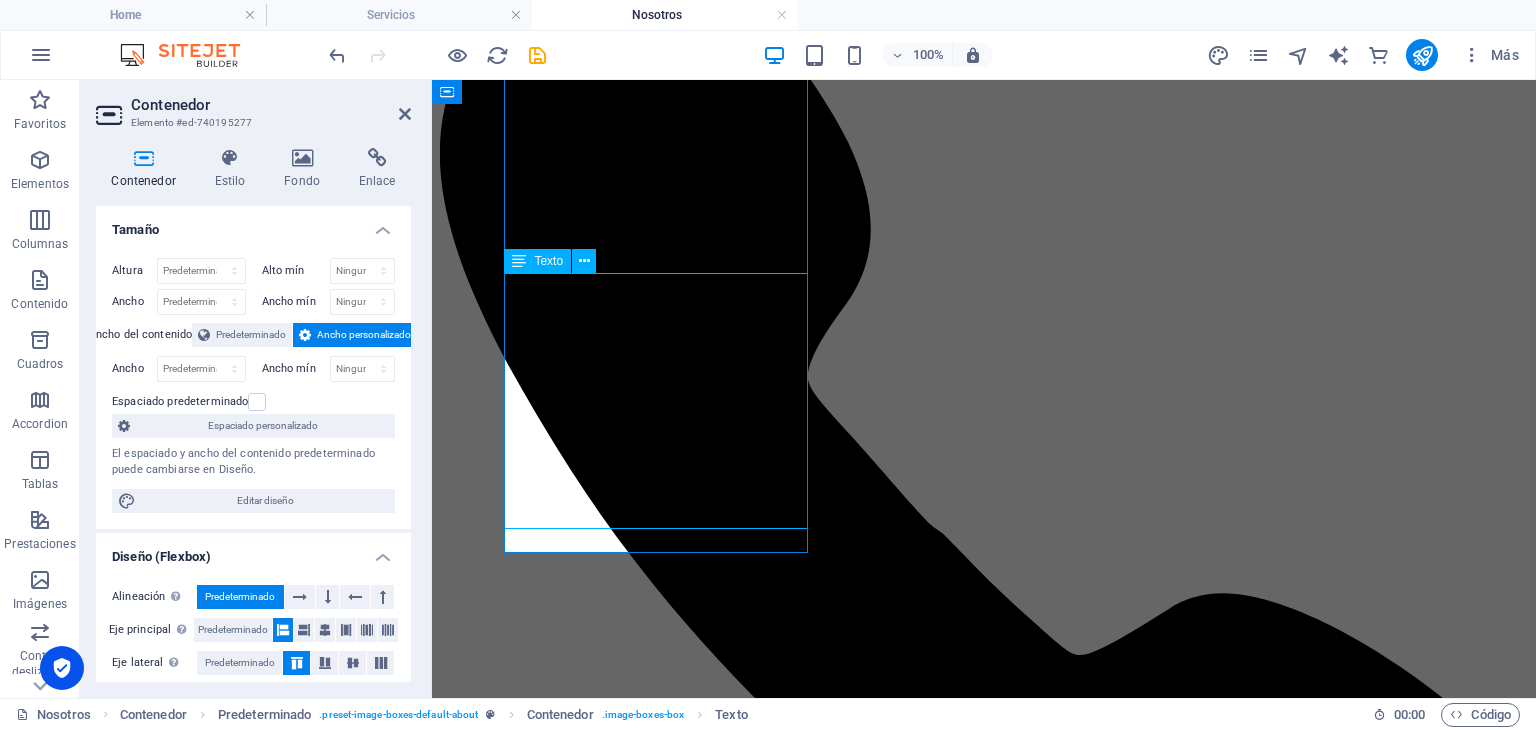 click on "Brindar  asesoría contable  y  tributaria  con altos estándares, orientada a pymes y emprendedores de todo Chile.  Comprometidos  a entregar  soluciones accesibles  y  oportunas , que simplifiquen la gestión administrativa y fiscal, permitiendo a nuestros  clientes enfocarse  en el desarrollo orgánico de sus negocios." at bounding box center (984, 8653) 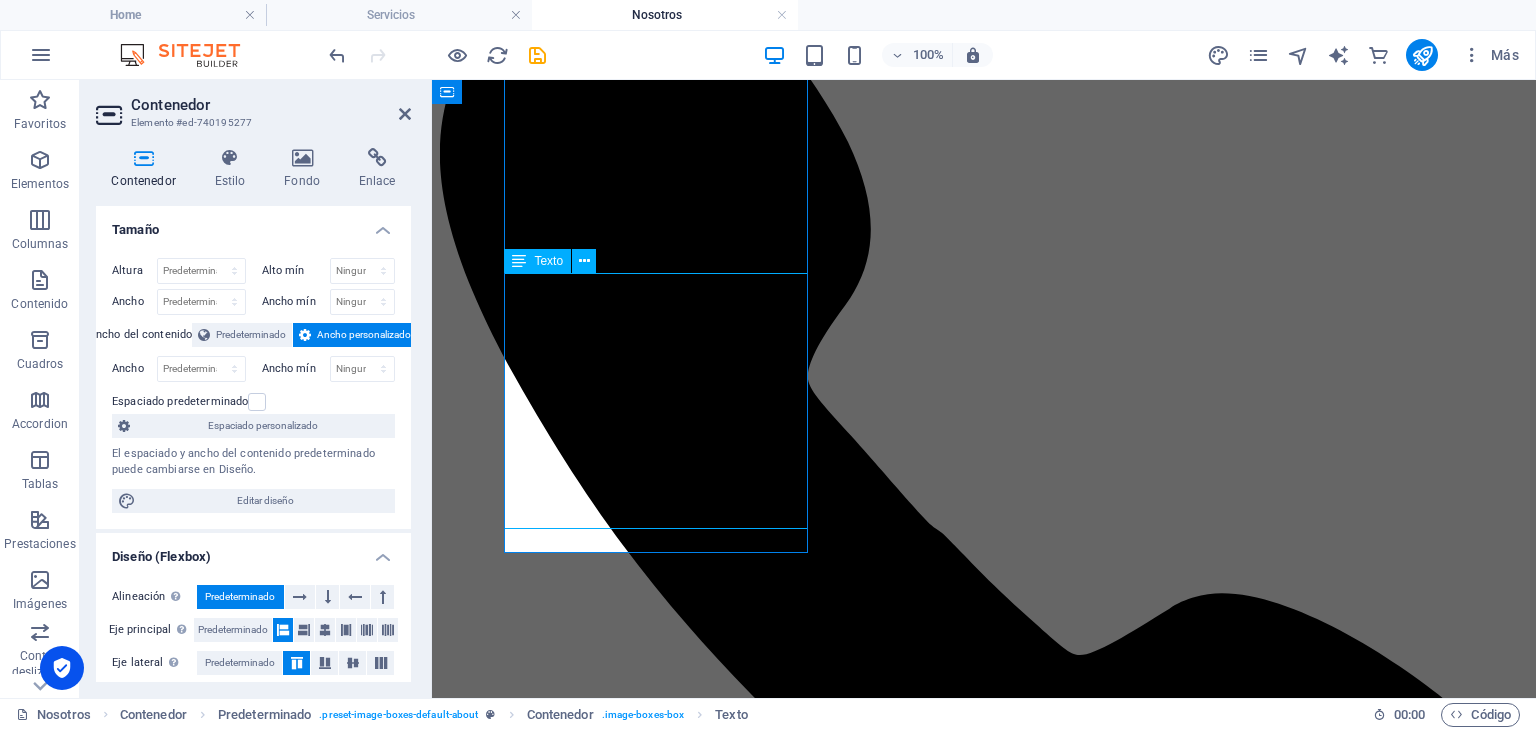 click on "Brindar  asesoría contable  y  tributaria  con altos estándares, orientada a pymes y emprendedores de todo Chile.  Comprometidos  a entregar  soluciones accesibles  y  oportunas , que simplifiquen la gestión administrativa y fiscal, permitiendo a nuestros  clientes enfocarse  en el desarrollo orgánico de sus negocios." at bounding box center [984, 8653] 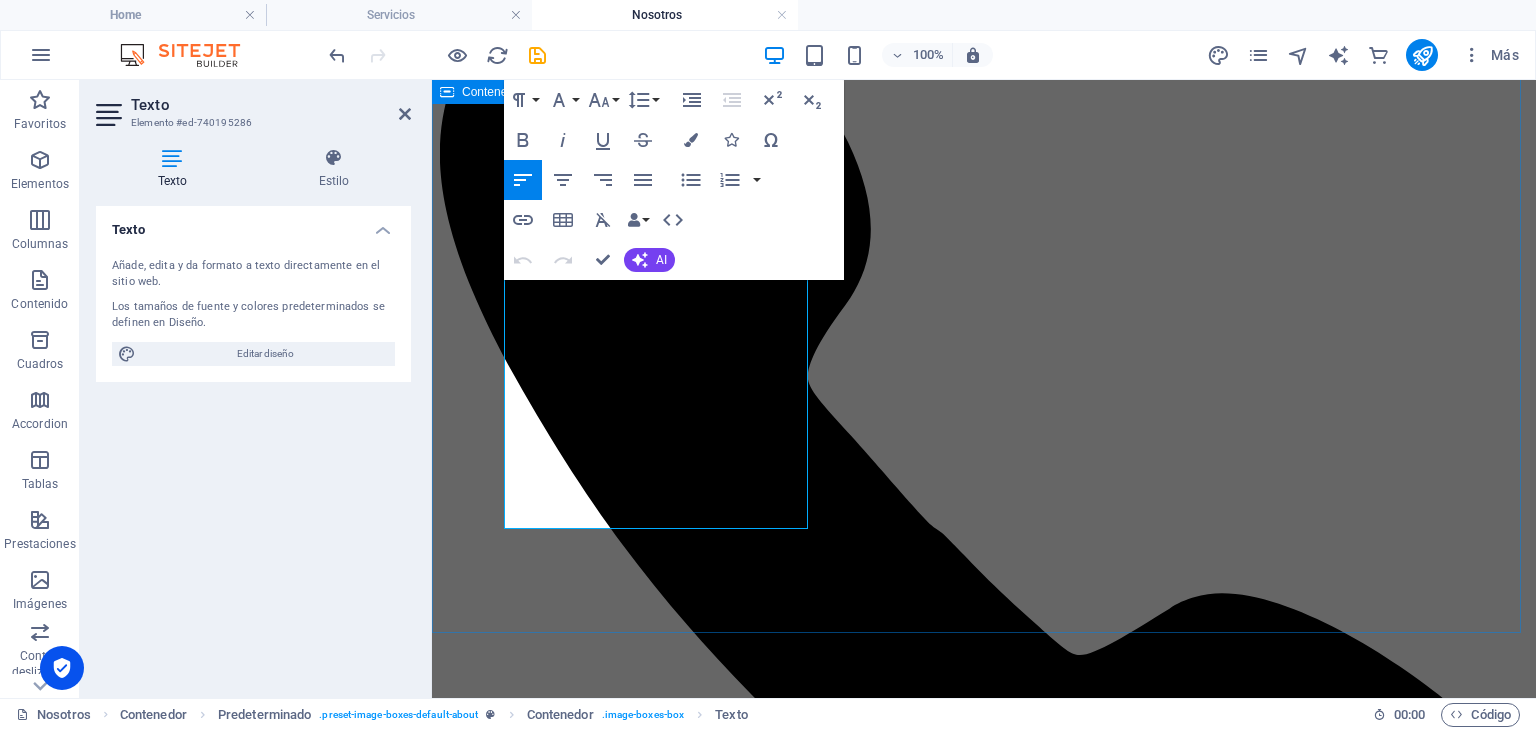 click on "nuestros filosofía Misión Brindar  asesoría contable  y  tributaria  con altos estándares, orientada a pymes y emprendedores de todo Chile.  Comprometidos  a entregar  soluciones accesibles  y  oportunas , que simplifiquen la gestión administrativa y fiscal, permitiendo a nuestros  clientes enfocarse  en el desarrollo orgánico de sus negocios. visión Consolidarnos como la firma de referencia en  asesoría contable  y  tributaria  para emprendedores y microempresas a nivel nacional, promoviendo el  crecimiento  orgánico de sus negocios con  soluciones accesibles ,  eficientes  y  escalables . valores Trabajamos  comprometidos  con nuestros clientes, actuamos con  transparencia en todo el proceso , entregando información clara, accesible y sin sorpresas, para que nuestros clientes siempre sepan dónde están y hacia dónde van y fomentamos relaciones basadas en la  confianza mutua , cultivada a través del profesionalismo, la ética y la cercanía." at bounding box center (984, 9077) 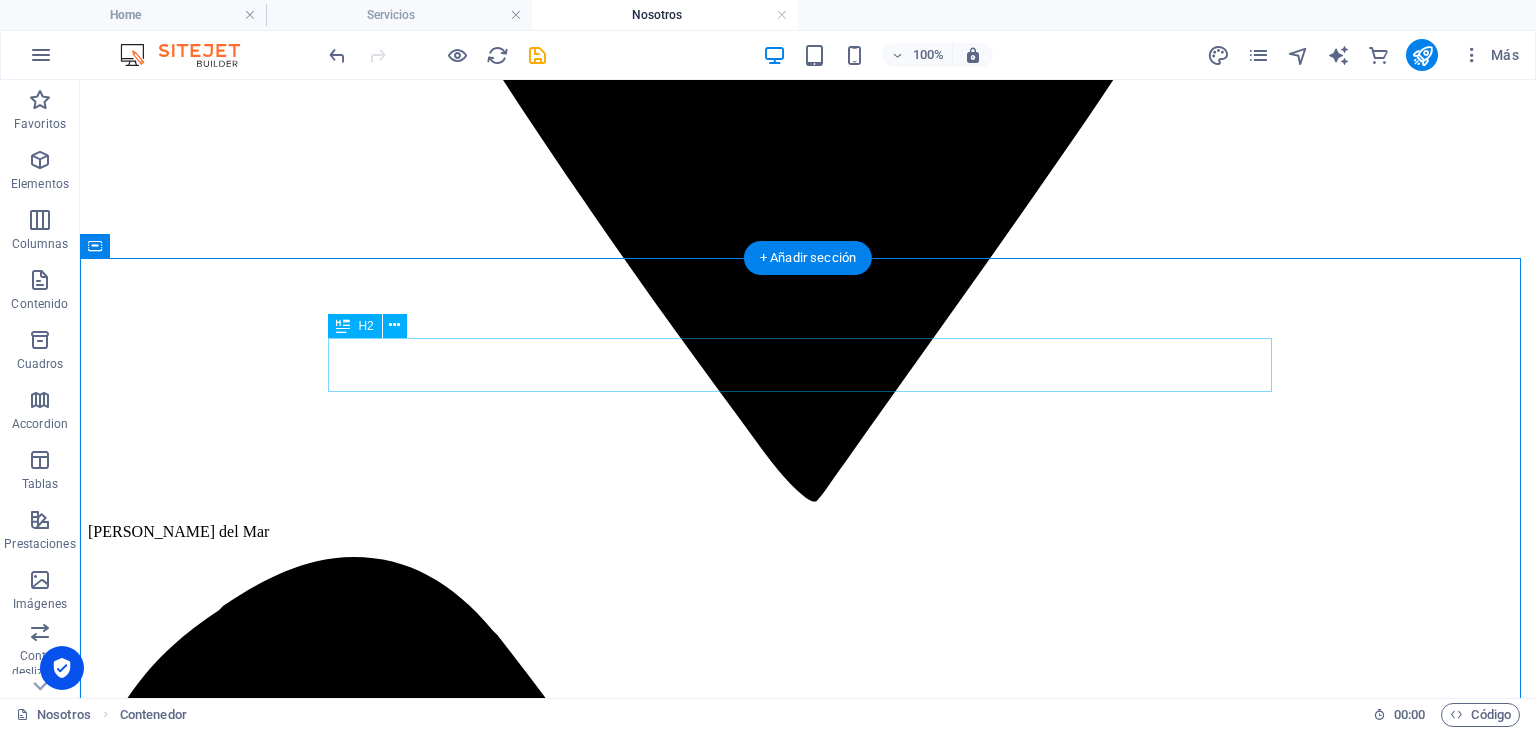 scroll, scrollTop: 1422, scrollLeft: 0, axis: vertical 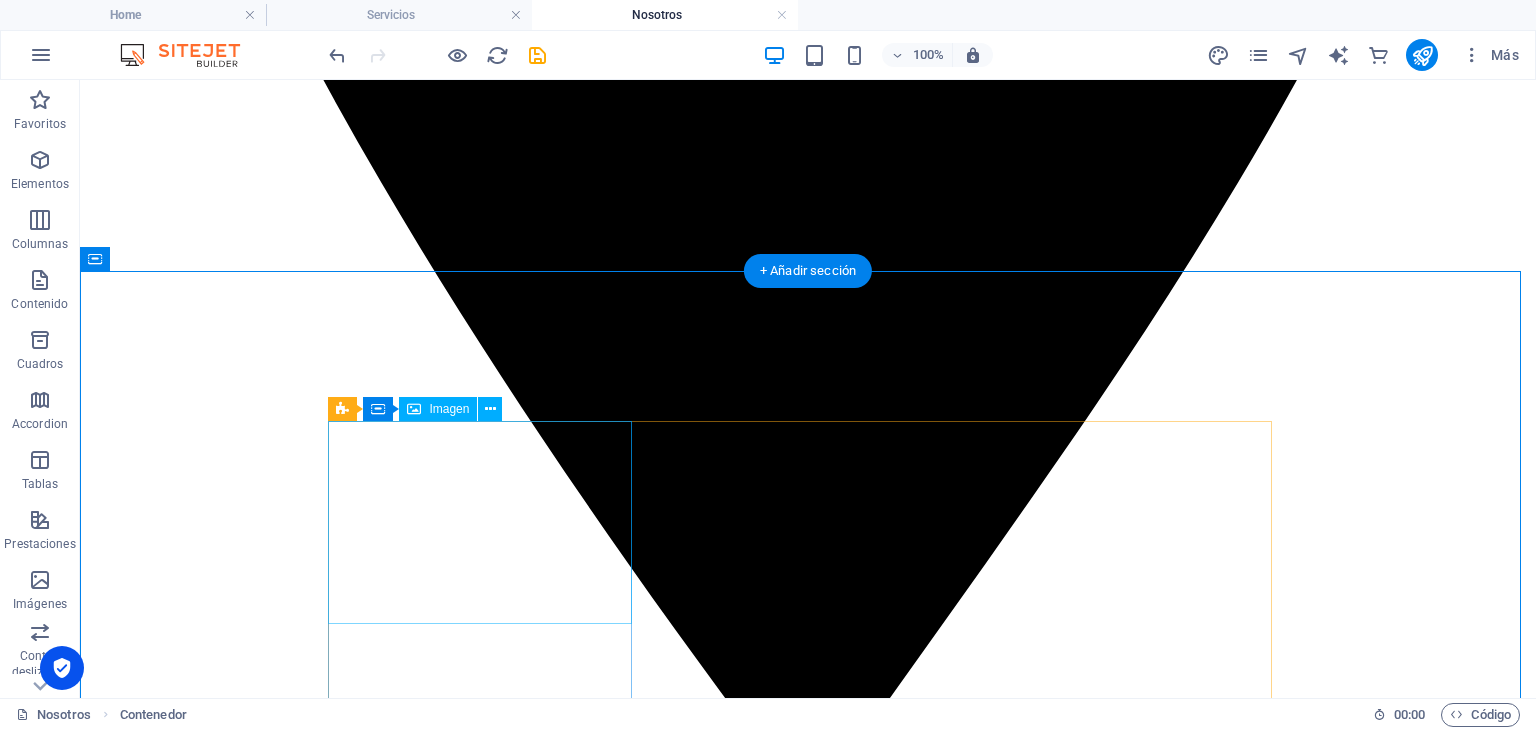 click at bounding box center (808, 11237) 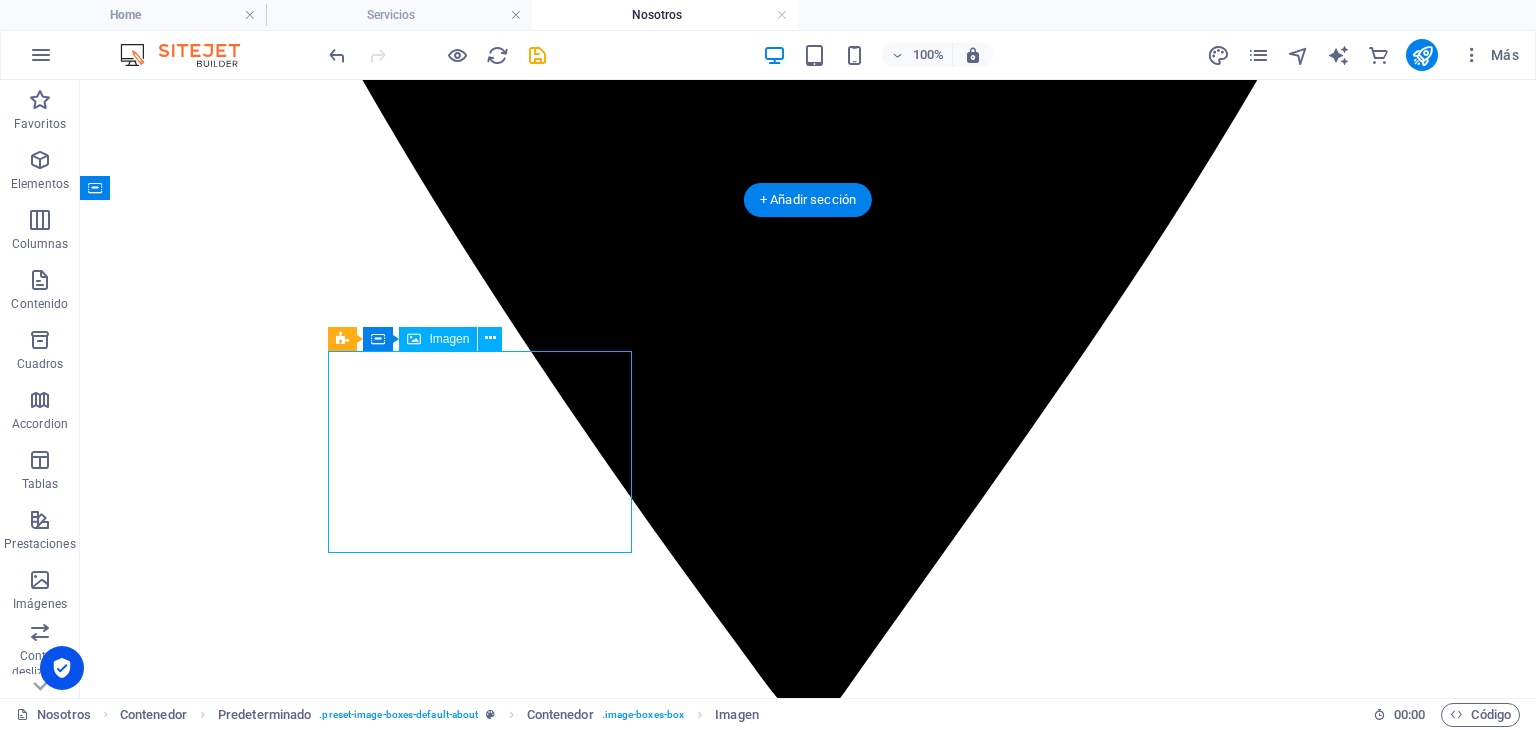 scroll, scrollTop: 1522, scrollLeft: 0, axis: vertical 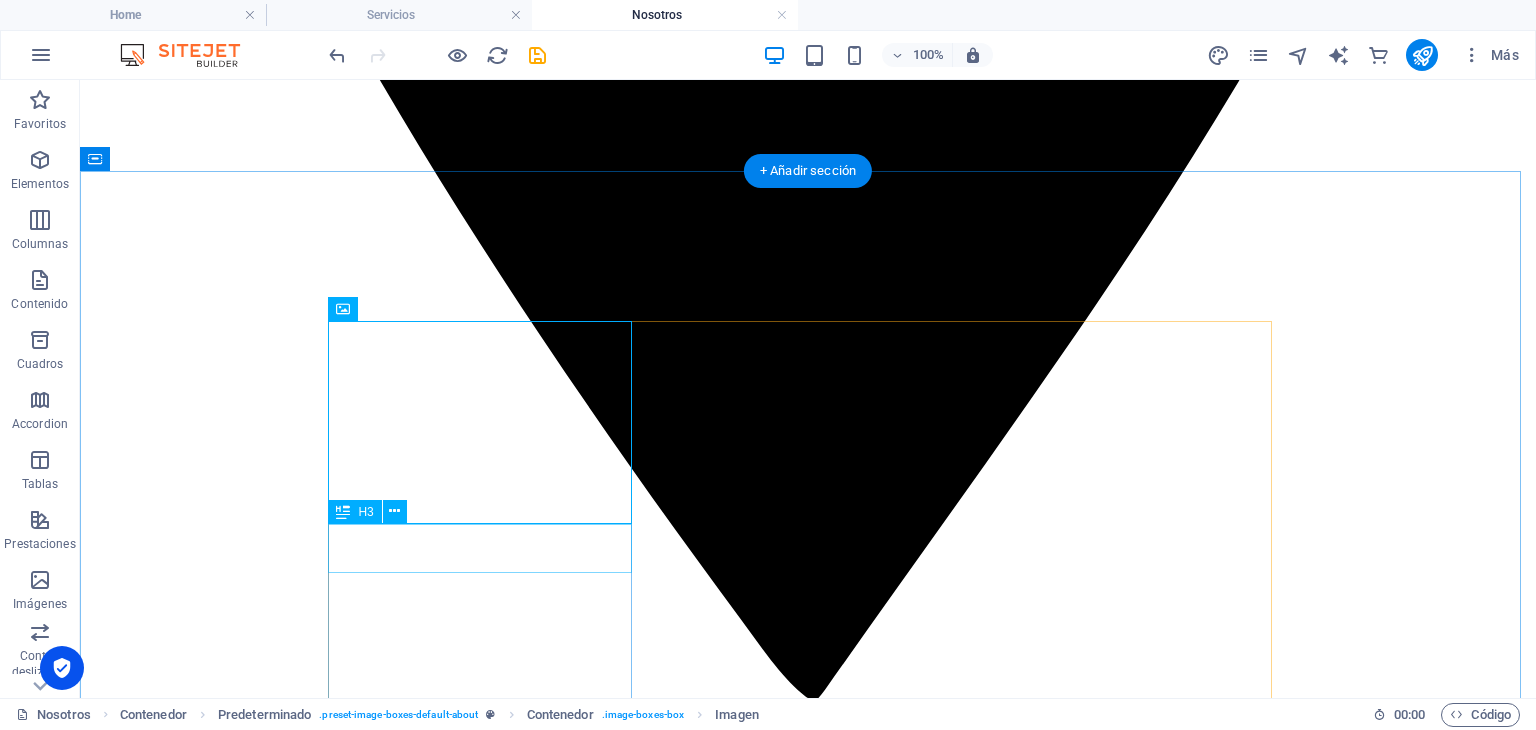 click on "Misión" at bounding box center [808, 11649] 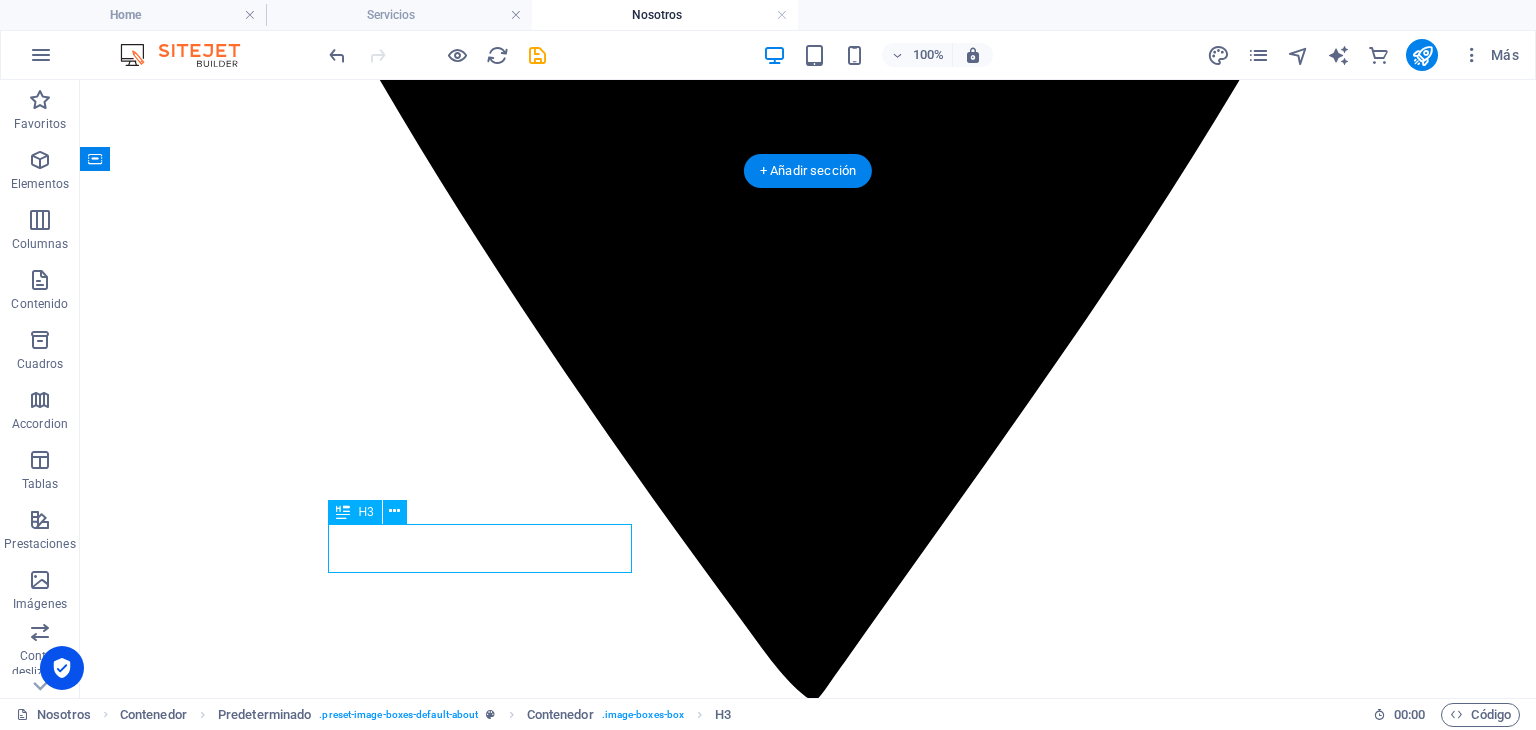 scroll, scrollTop: 1822, scrollLeft: 0, axis: vertical 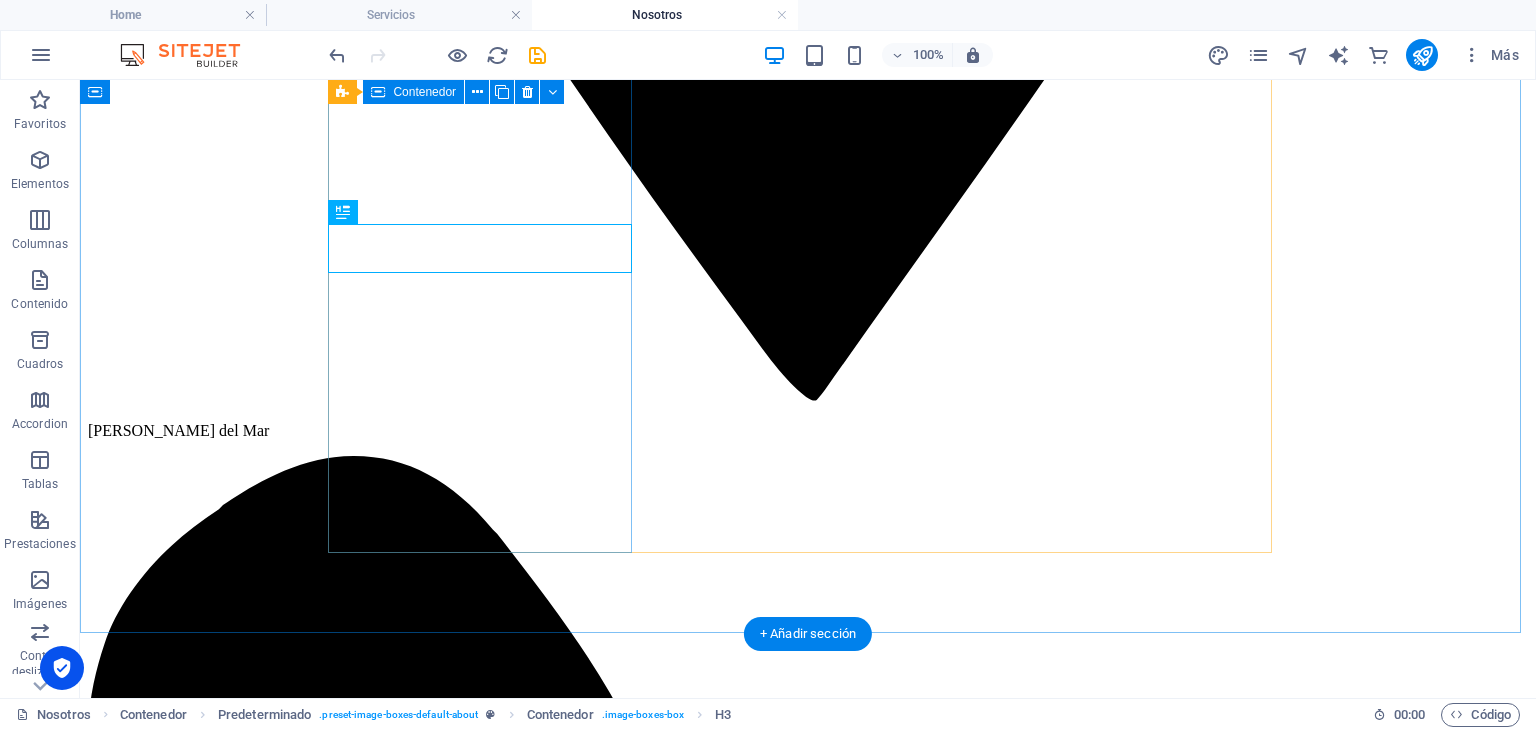 click on "Misión Brindar  asesoría contable  y  tributaria  con altos estándares, orientada a pymes y emprendedores de todo Chile.  Comprometidos  a entregar  soluciones accesibles  y  oportunas , que simplifiquen la gestión administrativa y fiscal, permitiendo a nuestros  clientes enfocarse  en el desarrollo orgánico de sus negocios." at bounding box center [808, 10892] 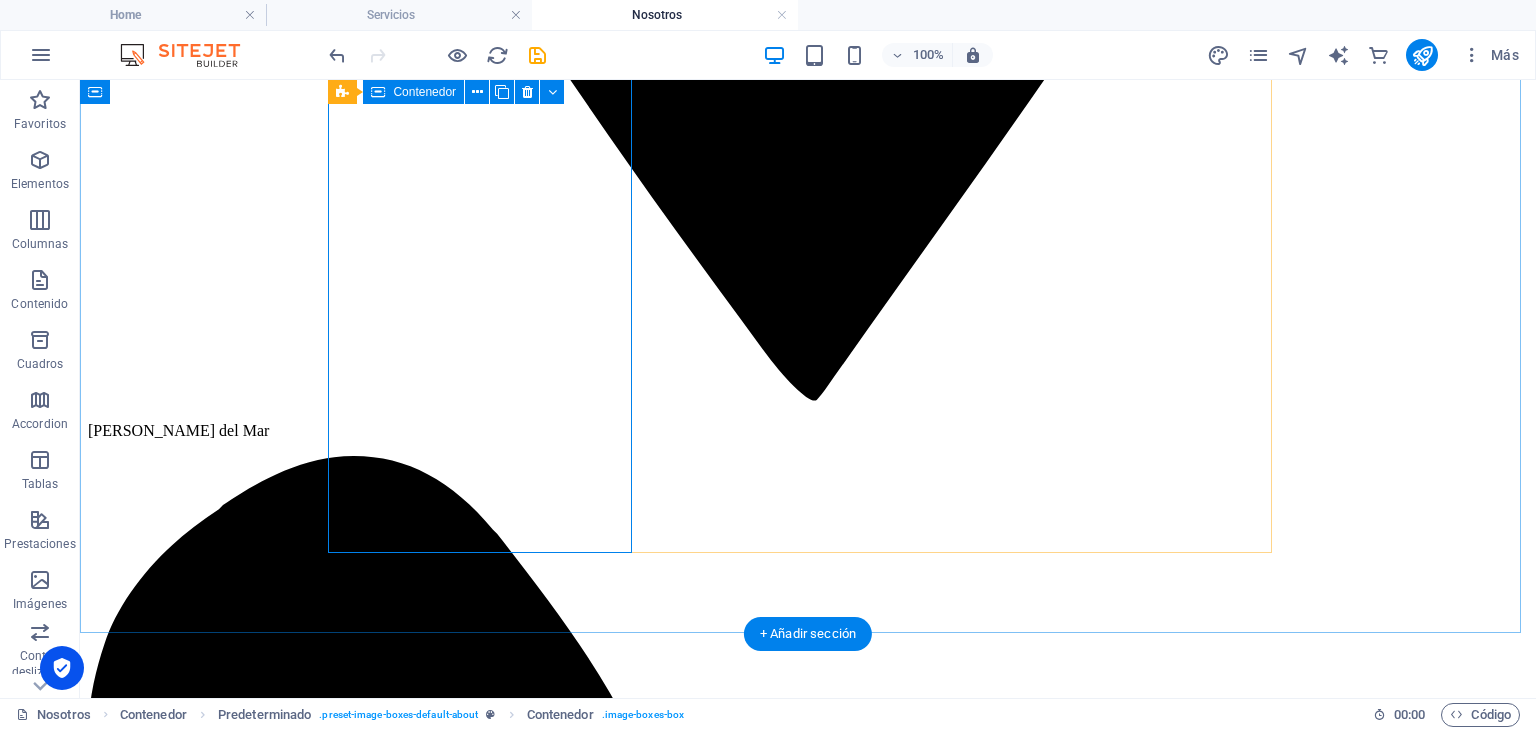 click on "Misión Brindar  asesoría contable  y  tributaria  con altos estándares, orientada a pymes y emprendedores de todo Chile.  Comprometidos  a entregar  soluciones accesibles  y  oportunas , que simplifiquen la gestión administrativa y fiscal, permitiendo a nuestros  clientes enfocarse  en el desarrollo orgánico de sus negocios." at bounding box center [808, 10892] 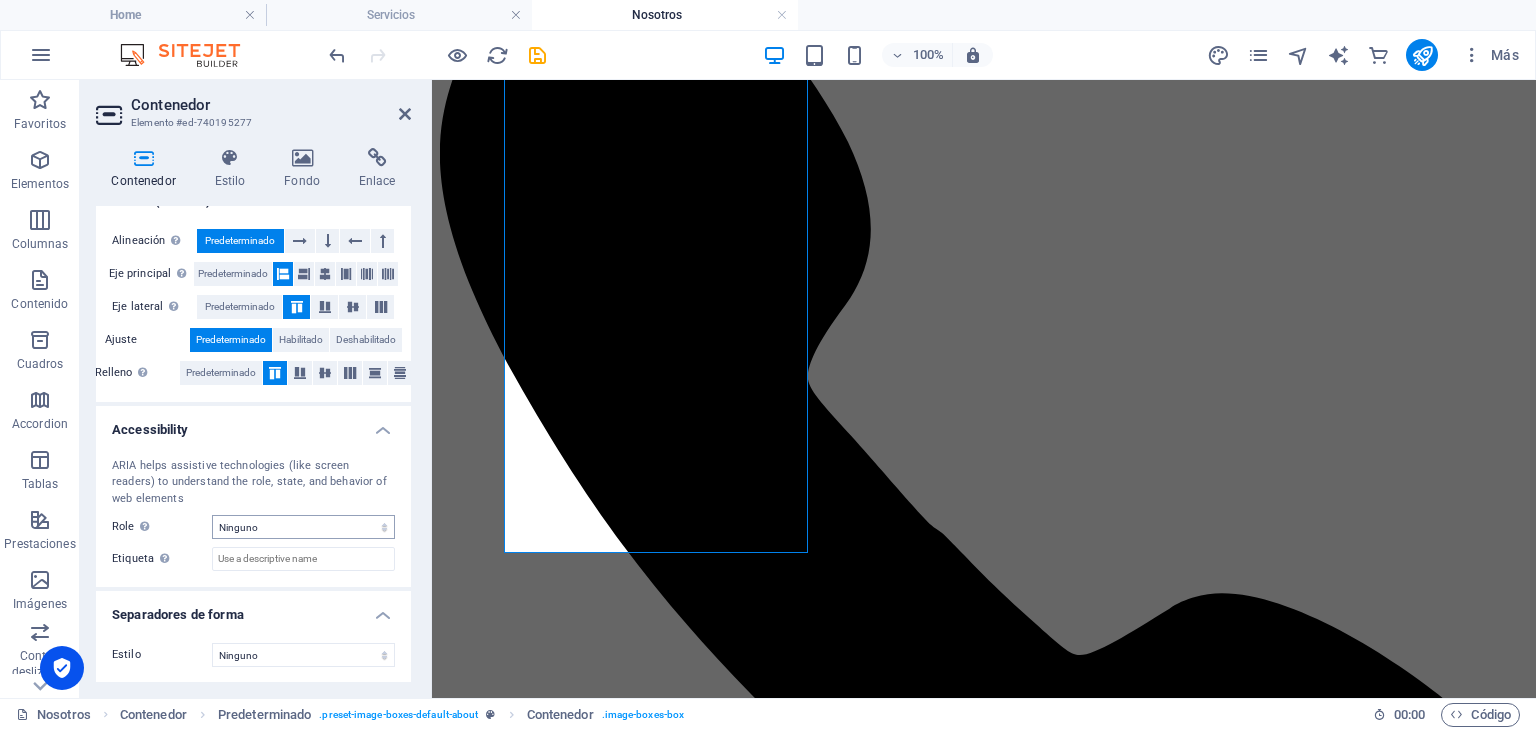 scroll, scrollTop: 0, scrollLeft: 0, axis: both 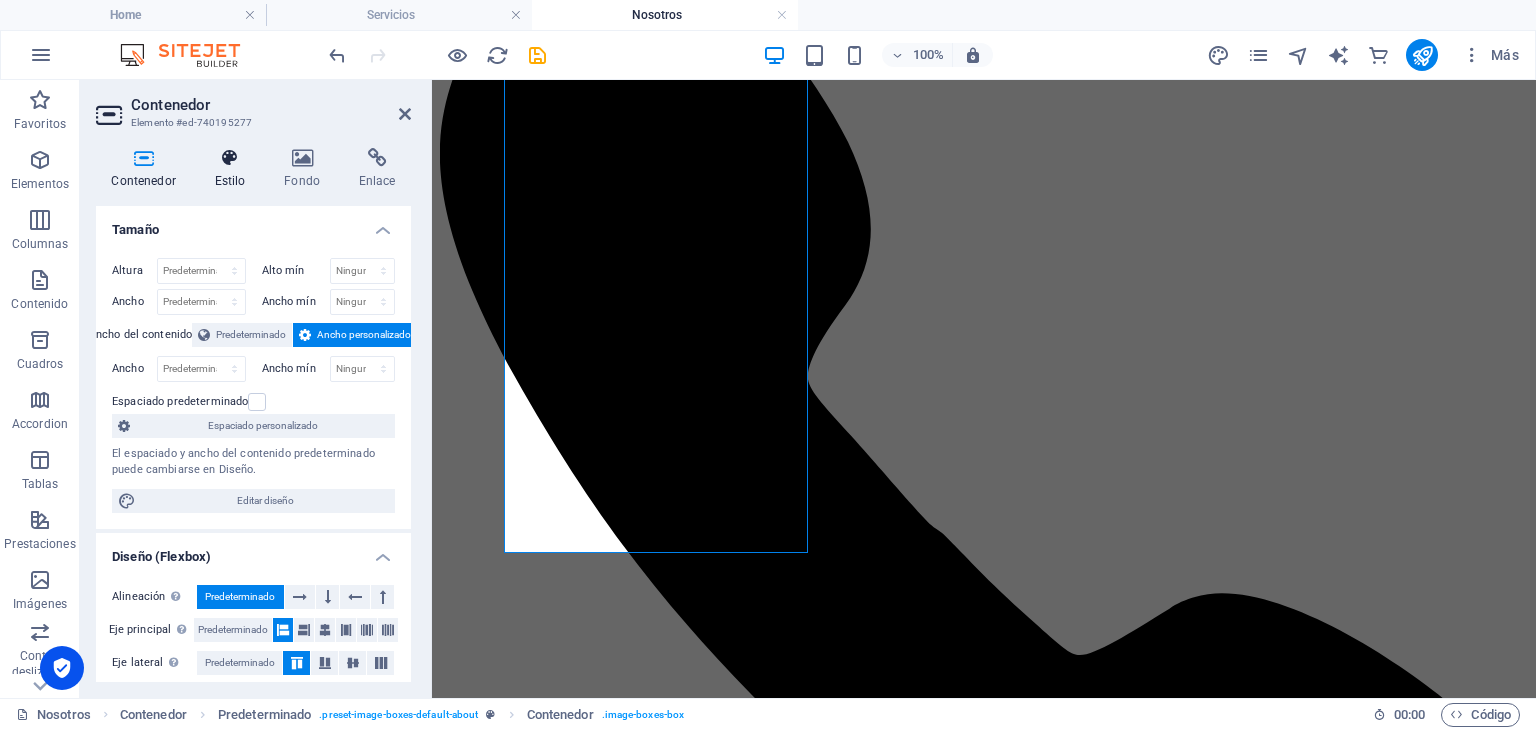 click on "Estilo" at bounding box center [234, 169] 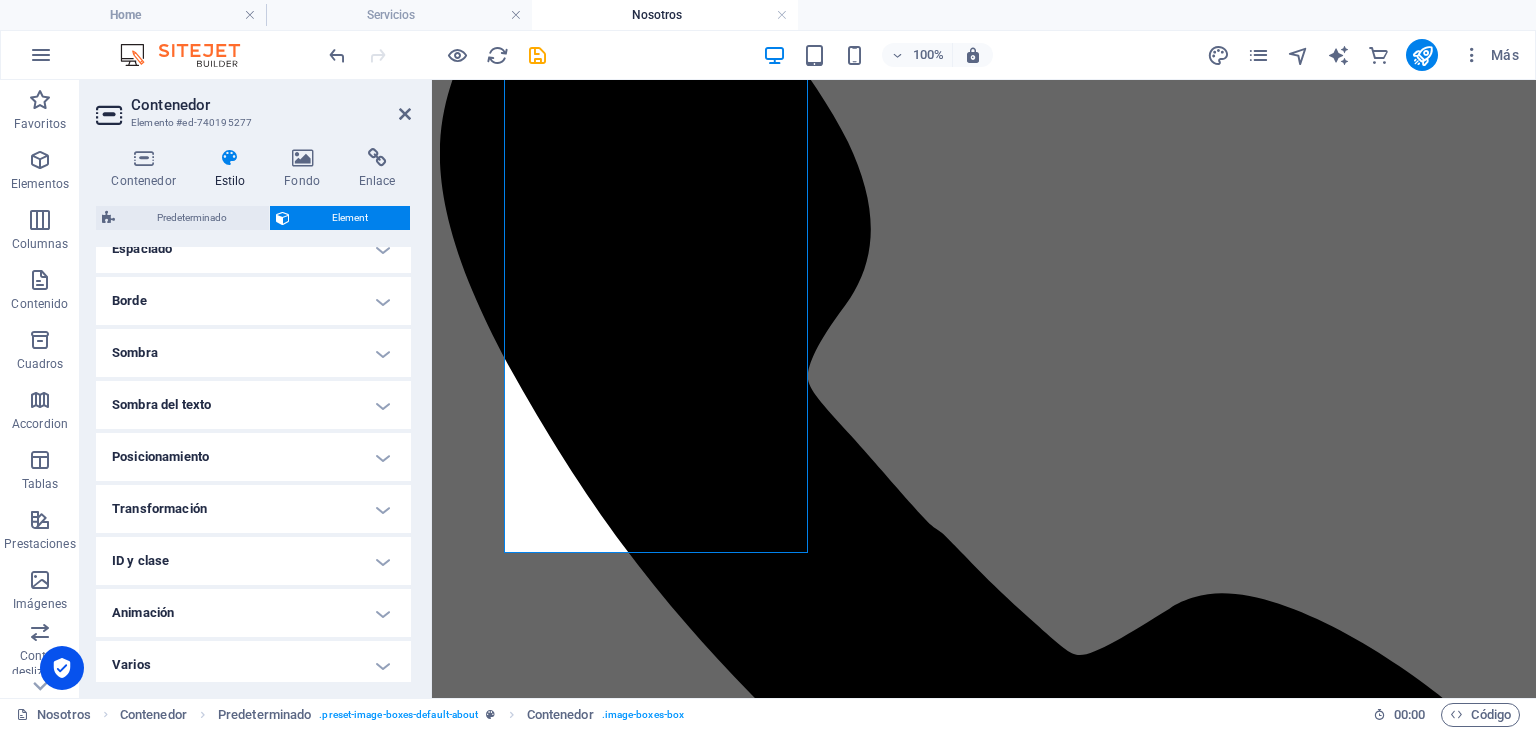 scroll, scrollTop: 426, scrollLeft: 0, axis: vertical 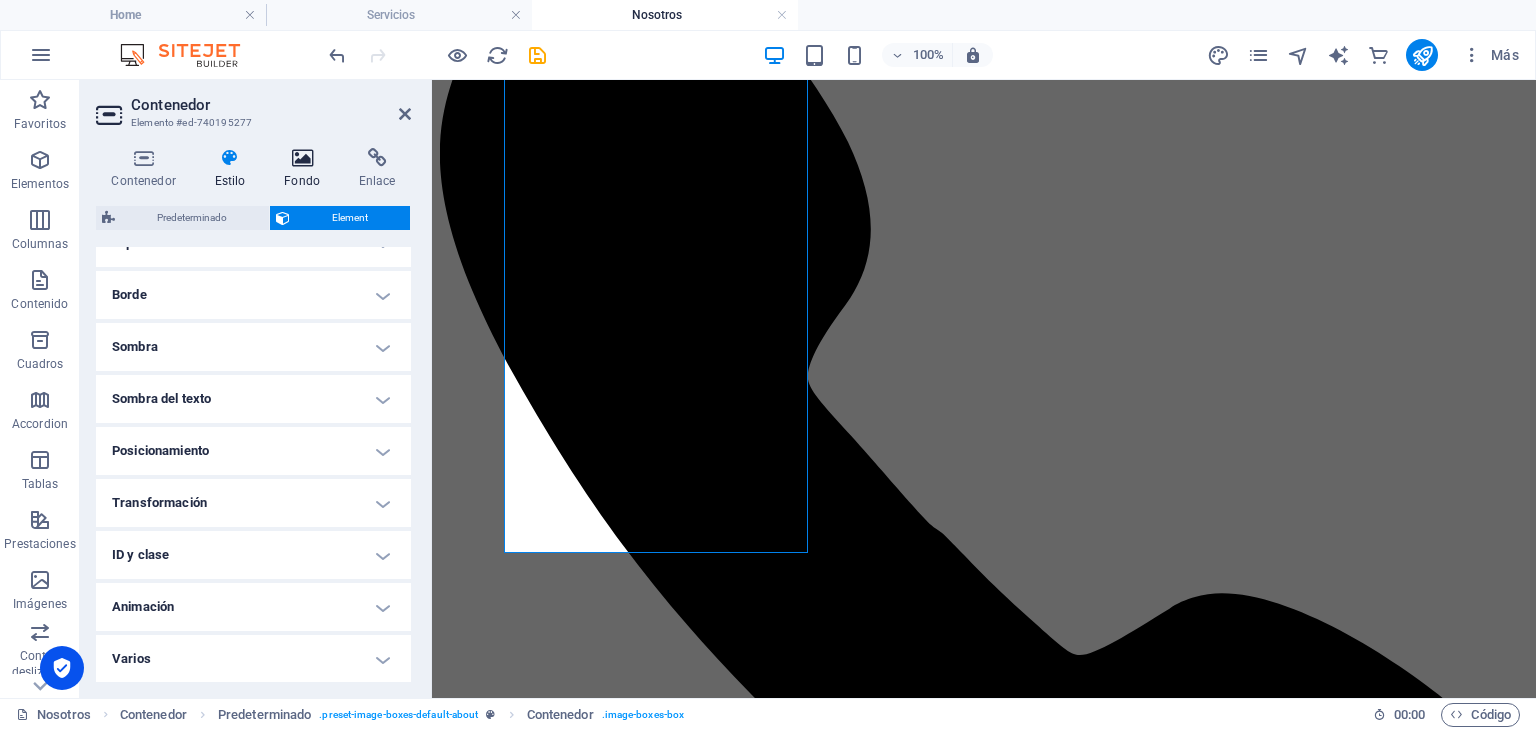 click on "Fondo" at bounding box center [306, 169] 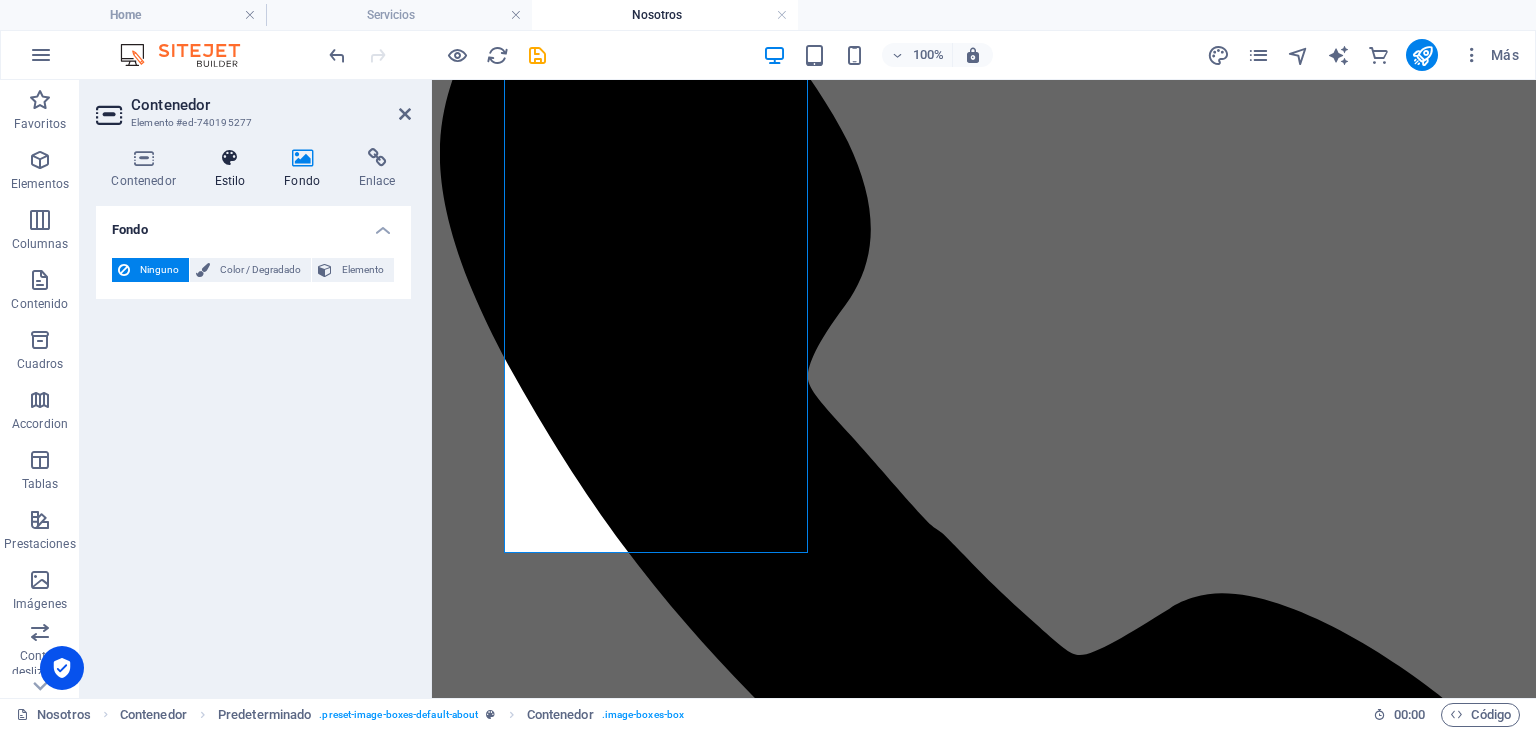 click on "Estilo" at bounding box center (234, 169) 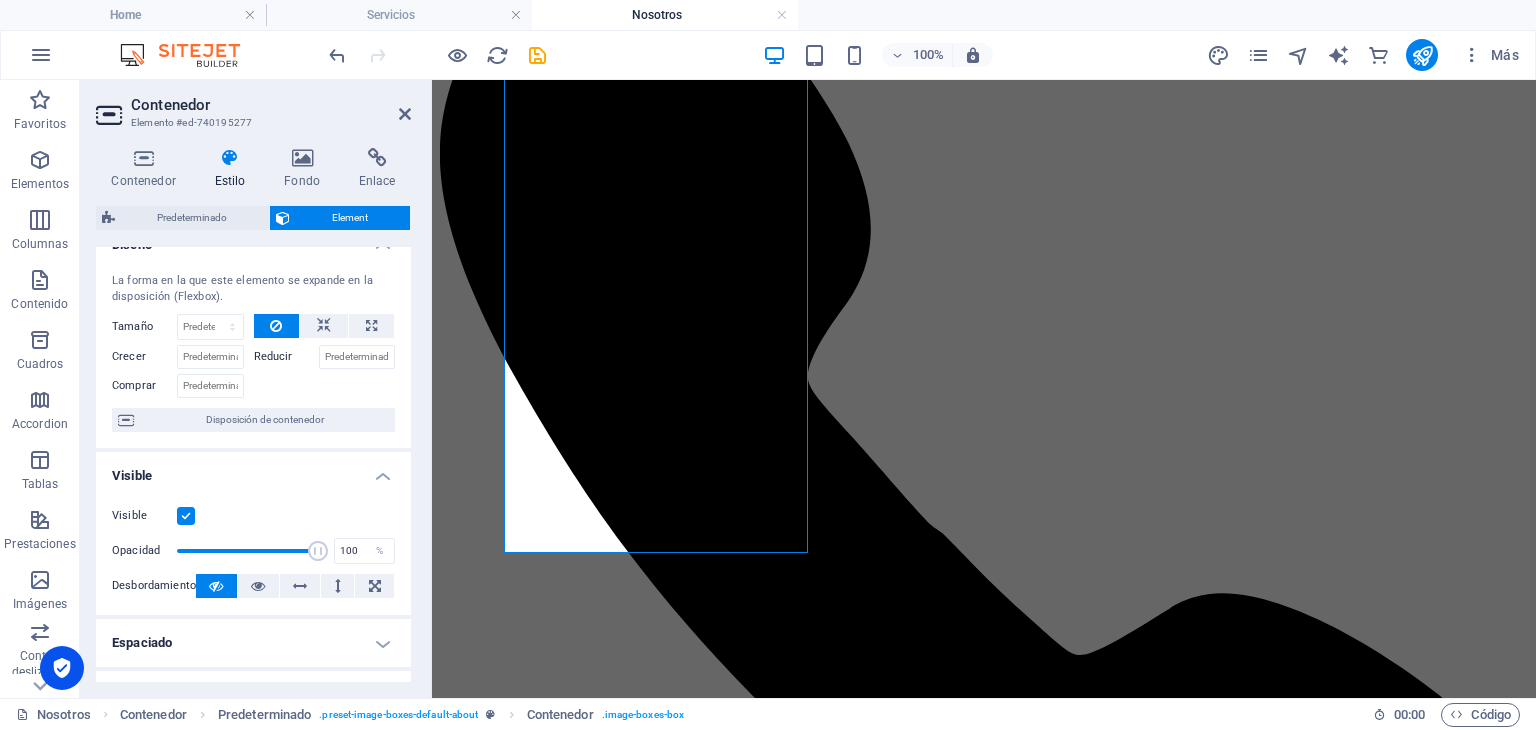 scroll, scrollTop: 0, scrollLeft: 0, axis: both 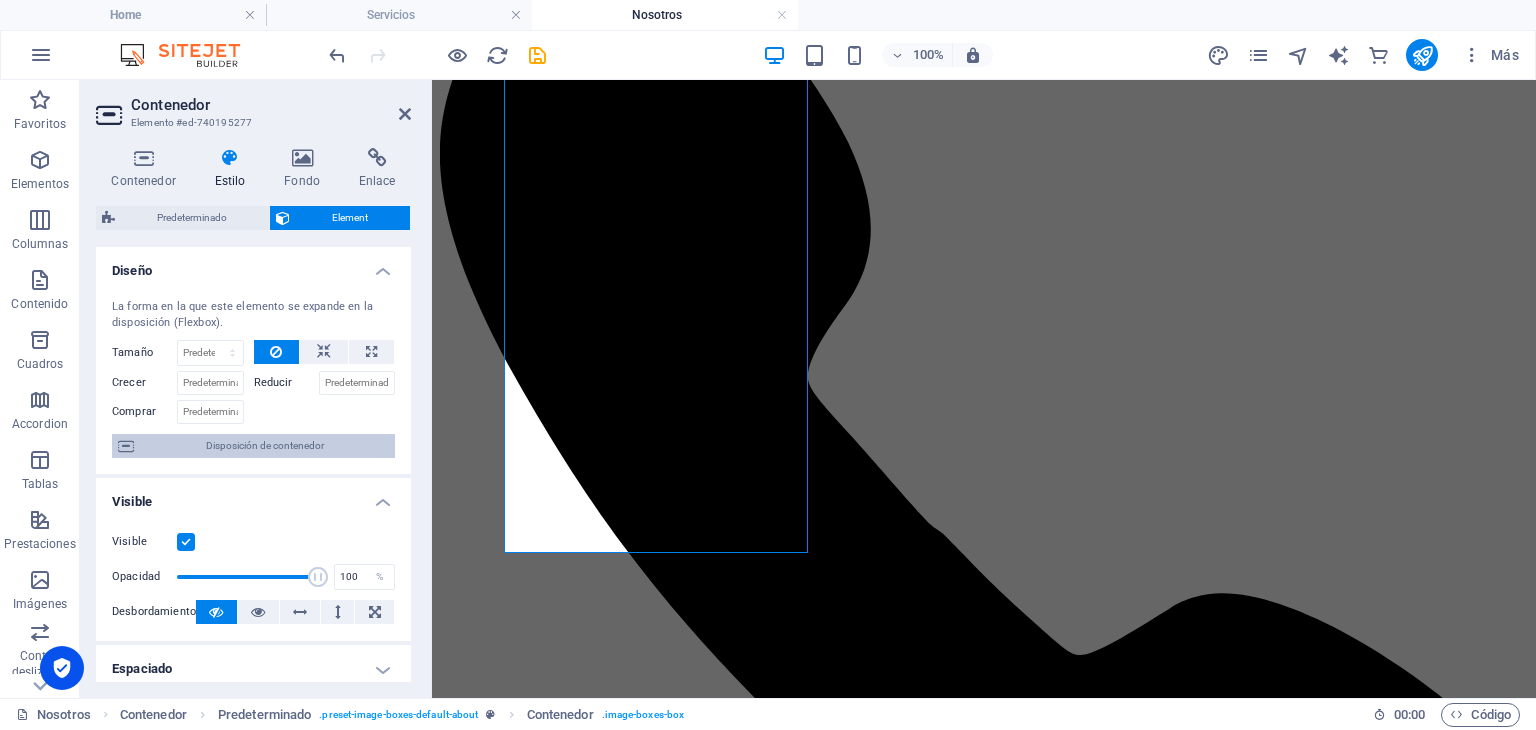 click on "Disposición de contenedor" at bounding box center (264, 446) 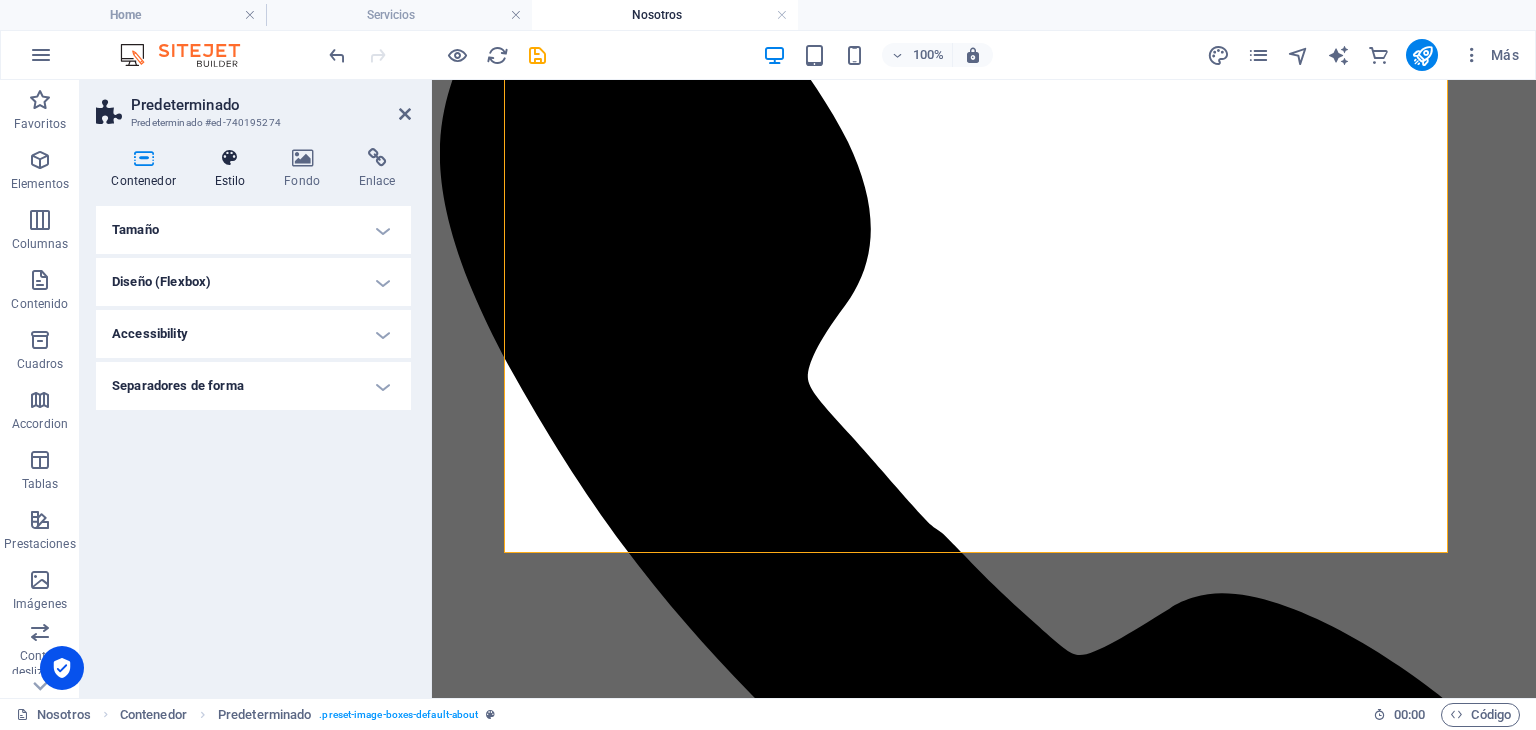 click on "Estilo" at bounding box center (234, 169) 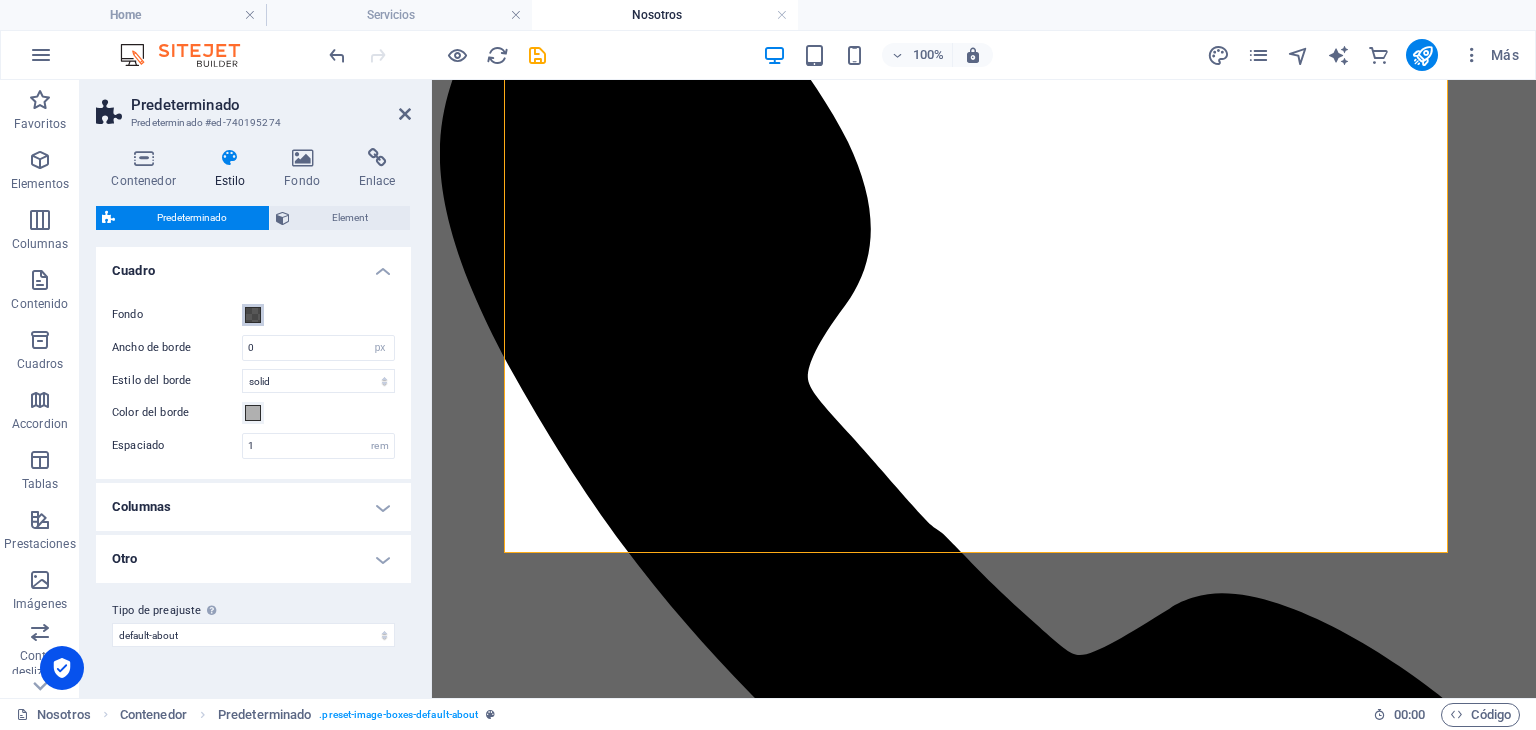 click at bounding box center (253, 315) 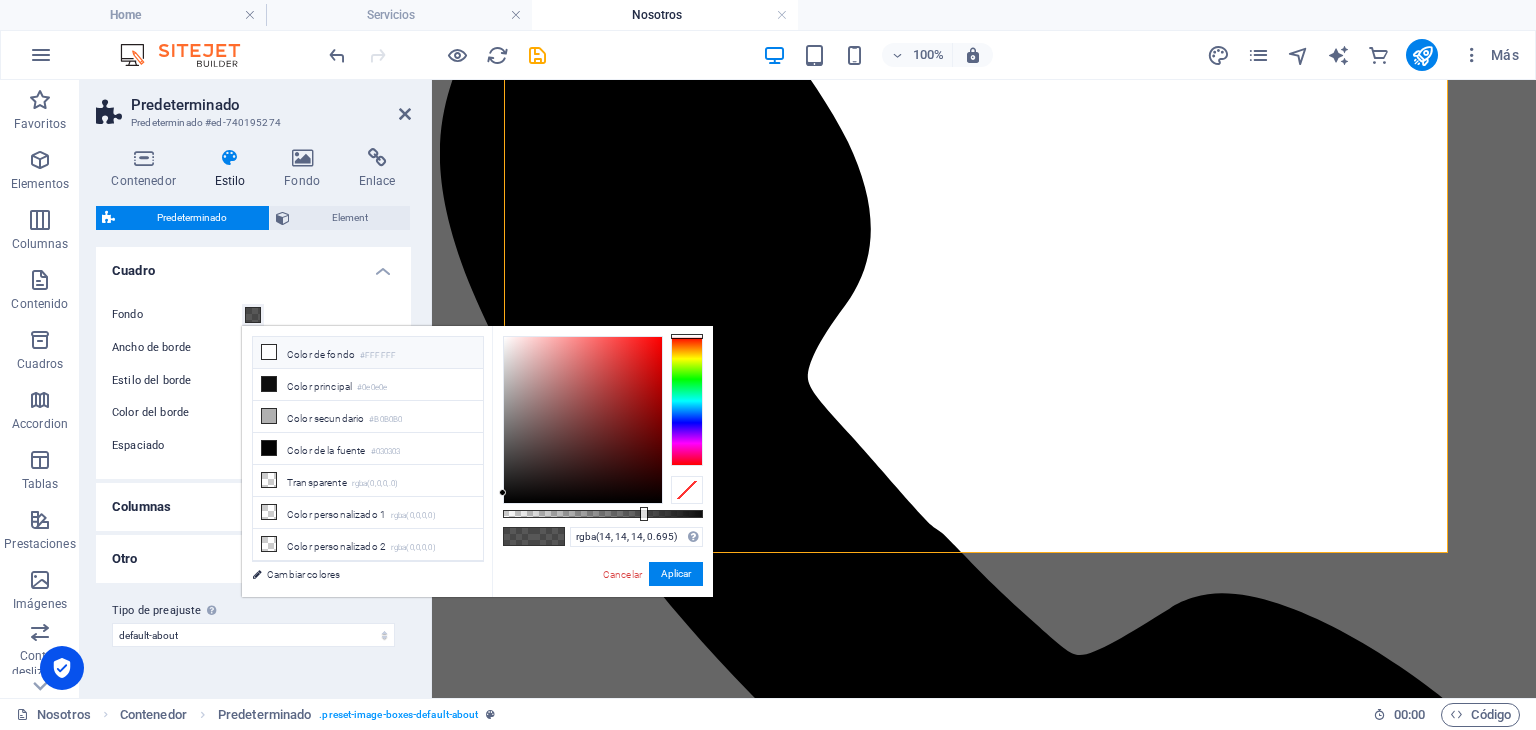 click on "Color de fondo
#FFFFFF" at bounding box center (368, 353) 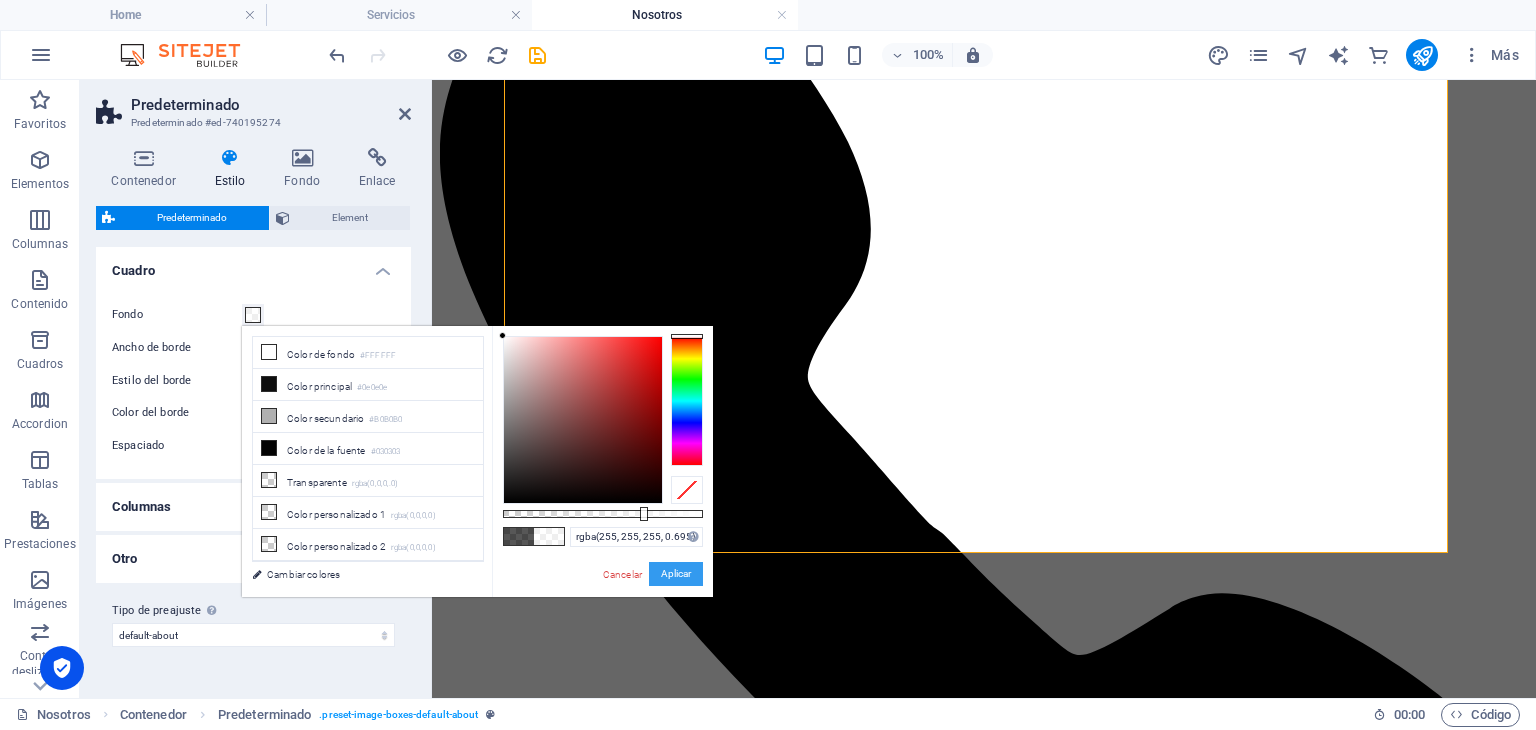click on "Aplicar" at bounding box center (676, 574) 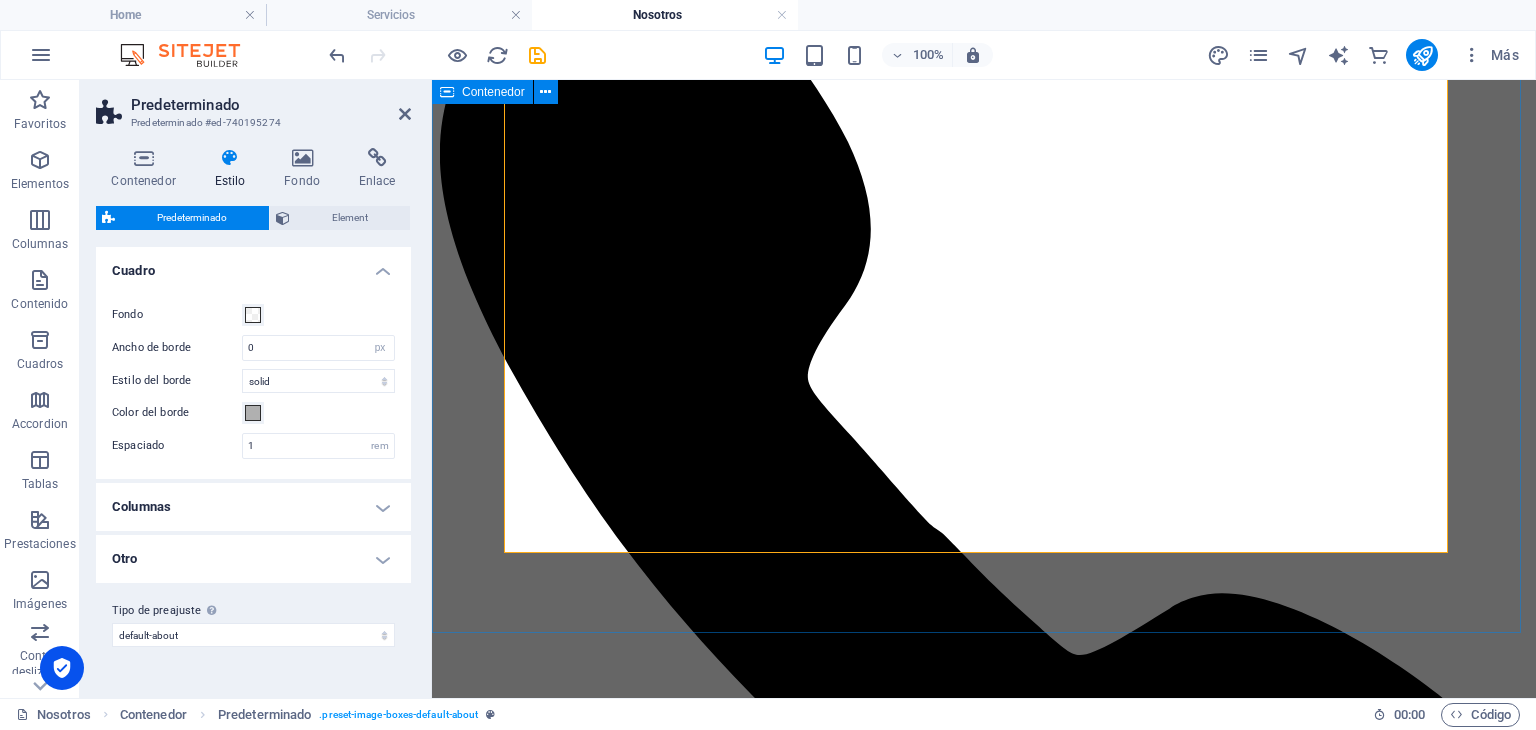 click on "nuestros filosofía Misión Brindar  asesoría contable  y  tributaria  con altos estándares, orientada a pymes y emprendedores de todo Chile.  Comprometidos  a entregar  soluciones accesibles  y  oportunas , que simplifiquen la gestión administrativa y fiscal, permitiendo a nuestros  clientes enfocarse  en el desarrollo orgánico de sus negocios. visión Consolidarnos como la firma de referencia en  asesoría contable  y  tributaria  para emprendedores y microempresas a nivel nacional, promoviendo el  crecimiento  orgánico de sus negocios con  soluciones accesibles ,  eficientes  y  escalables . valores Trabajamos  comprometidos  con nuestros clientes, actuamos con  transparencia en todo el proceso , entregando información clara, accesible y sin sorpresas, para que nuestros clientes siempre sepan dónde están y hacia dónde van y fomentamos relaciones basadas en la  confianza mutua , cultivada a través del profesionalismo, la ética y la cercanía." at bounding box center (984, 9077) 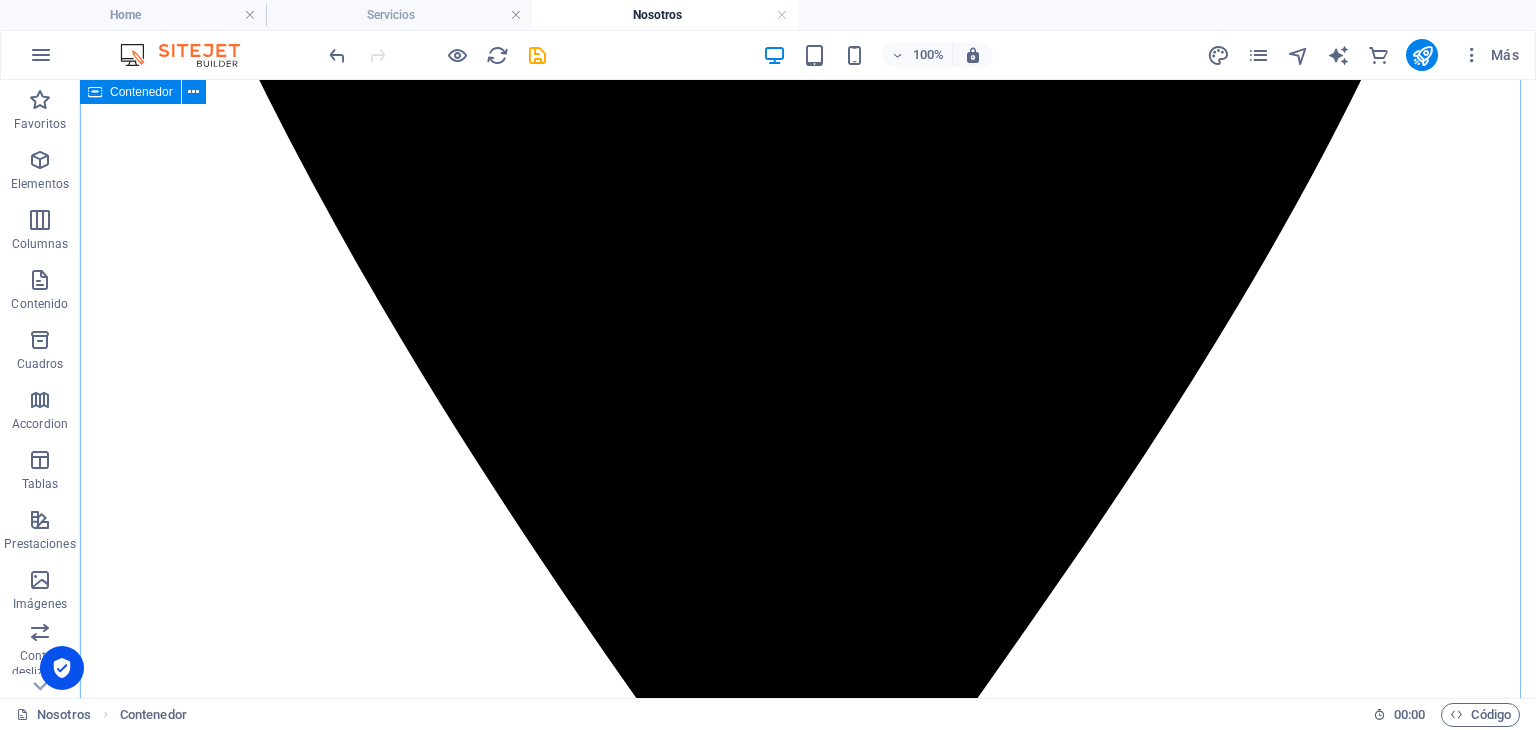 scroll, scrollTop: 1322, scrollLeft: 0, axis: vertical 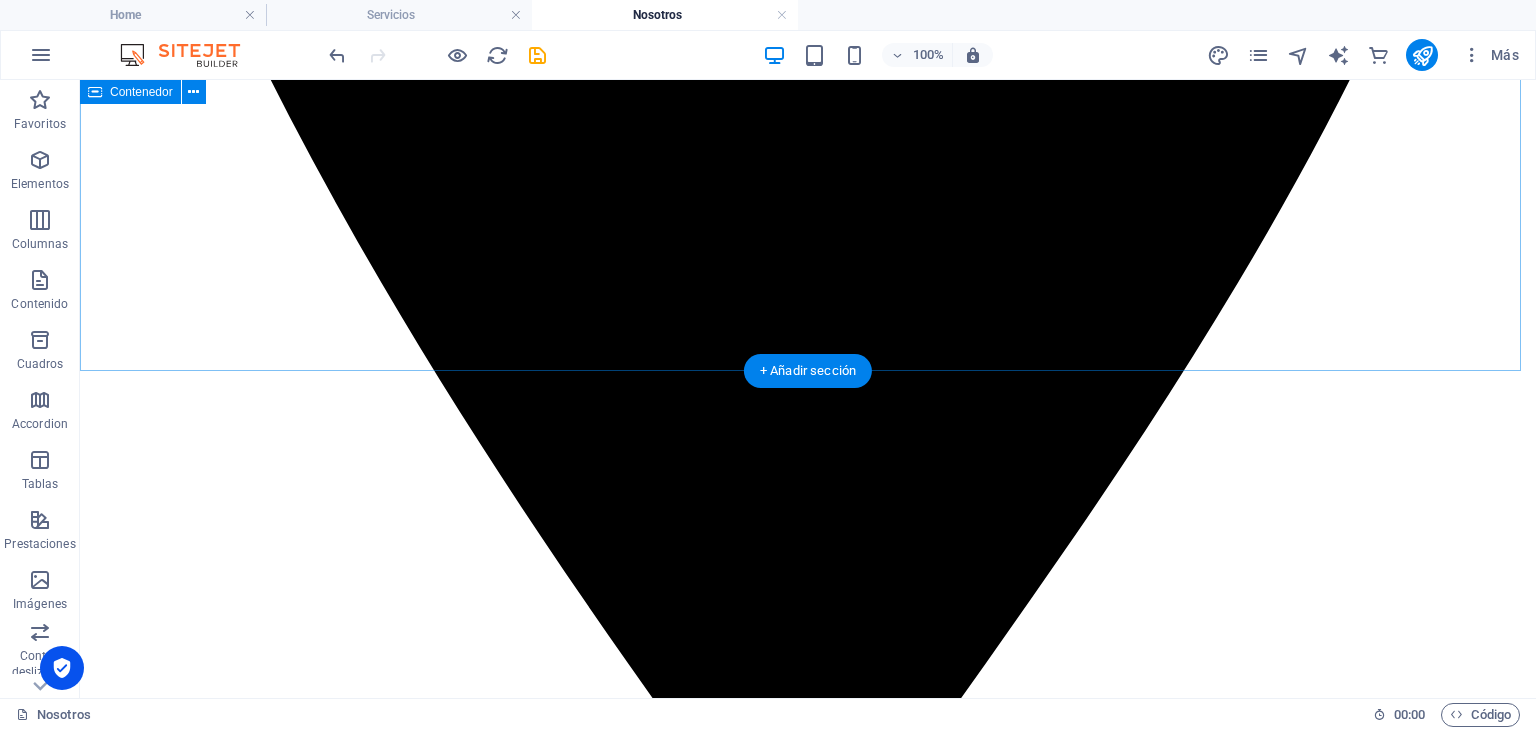 click on "En ECONT creemos que la contabilidad va más allá de los números. Es una herramienta estratégica para el crecimiento, la tranquilidad y la toma de decisiones informadas. Acompañamos a empresas, emprendedores y profesionales independientes en el cumplimiento de sus obligaciones contables y tributarias, entregando un servicio cercano, transparente y alineado con cada etapa del negocio. 2019-2021 El proyecto nace de la vocación por acompañar a personas y emprendedores en sus procesos contables y tributarios. Se comienzan a ofrecer los primeros servicios de manera independiente, enfocados principalmente en declaraciones de renta, IVA y orientación básica para cumplir con las exigencias del SII. La prioridad siempre fue brindar una atención cercana y confiable. 2022 - 2024 Gracias a la recomendación de clientes satisfechos, la cartera crece de forma constante. Se amplían los servicios incorporando  constitución de empresas Actualidad  Con una visión más sólida, se formaliza la marca  ECONT" at bounding box center (808, 10568) 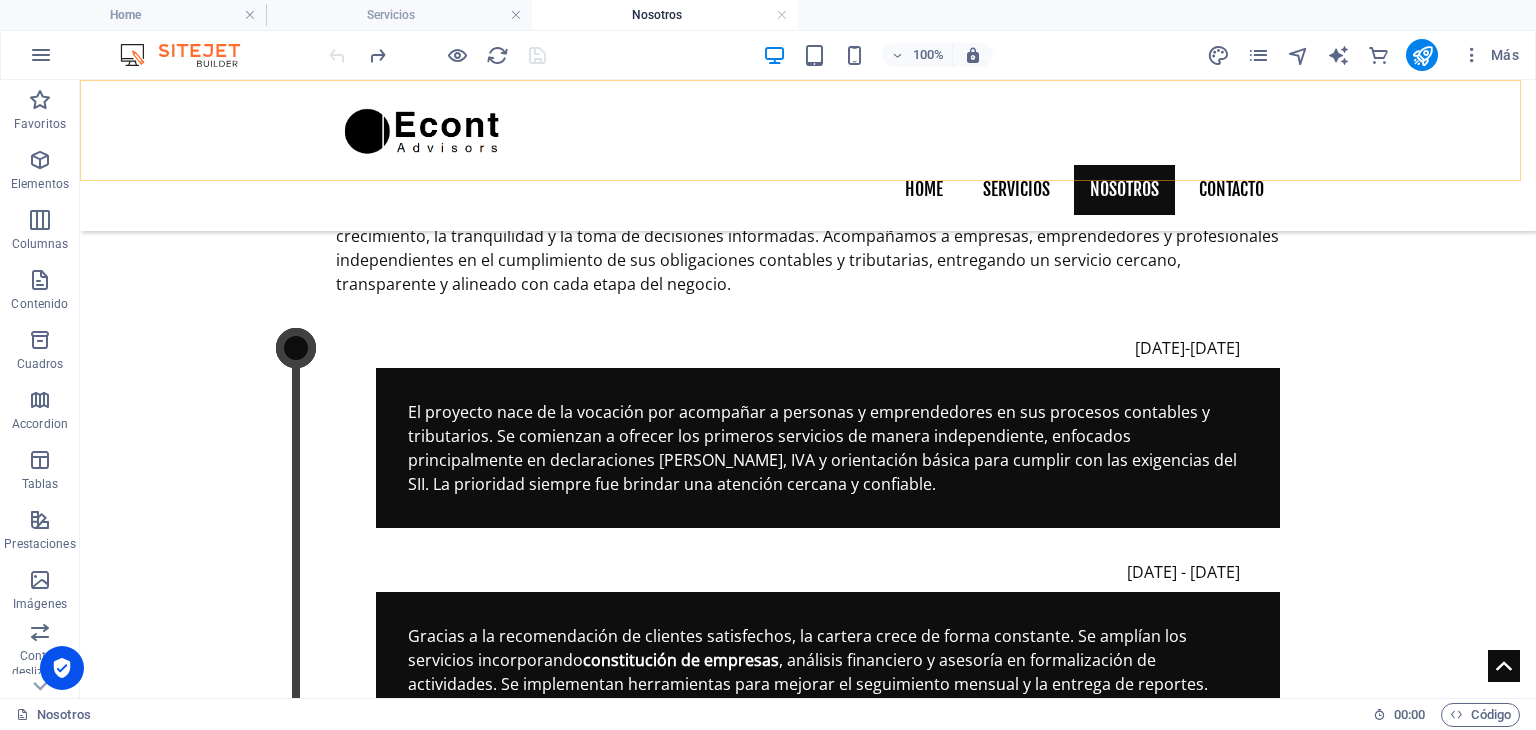 scroll, scrollTop: 1100, scrollLeft: 0, axis: vertical 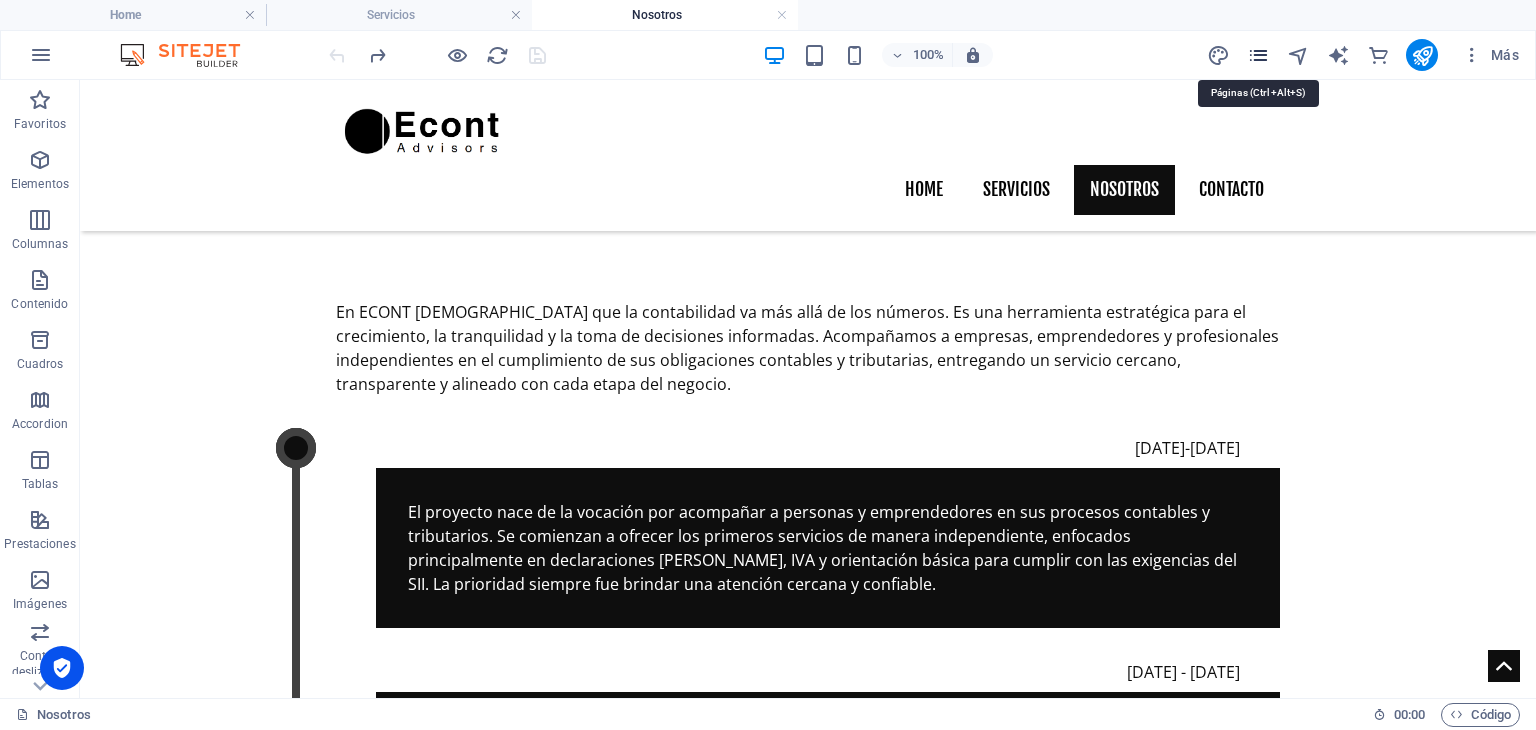 click at bounding box center (1258, 55) 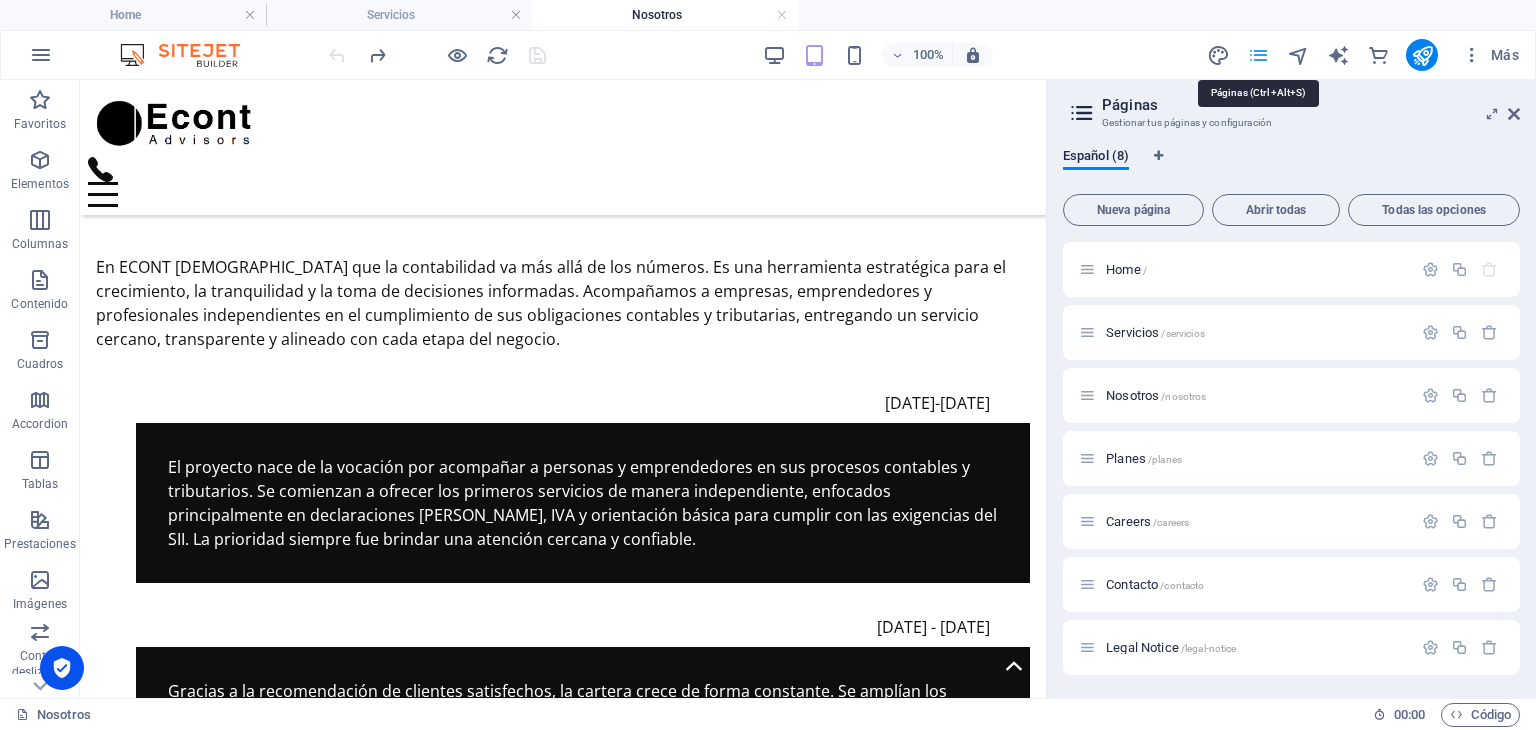 scroll, scrollTop: 1084, scrollLeft: 0, axis: vertical 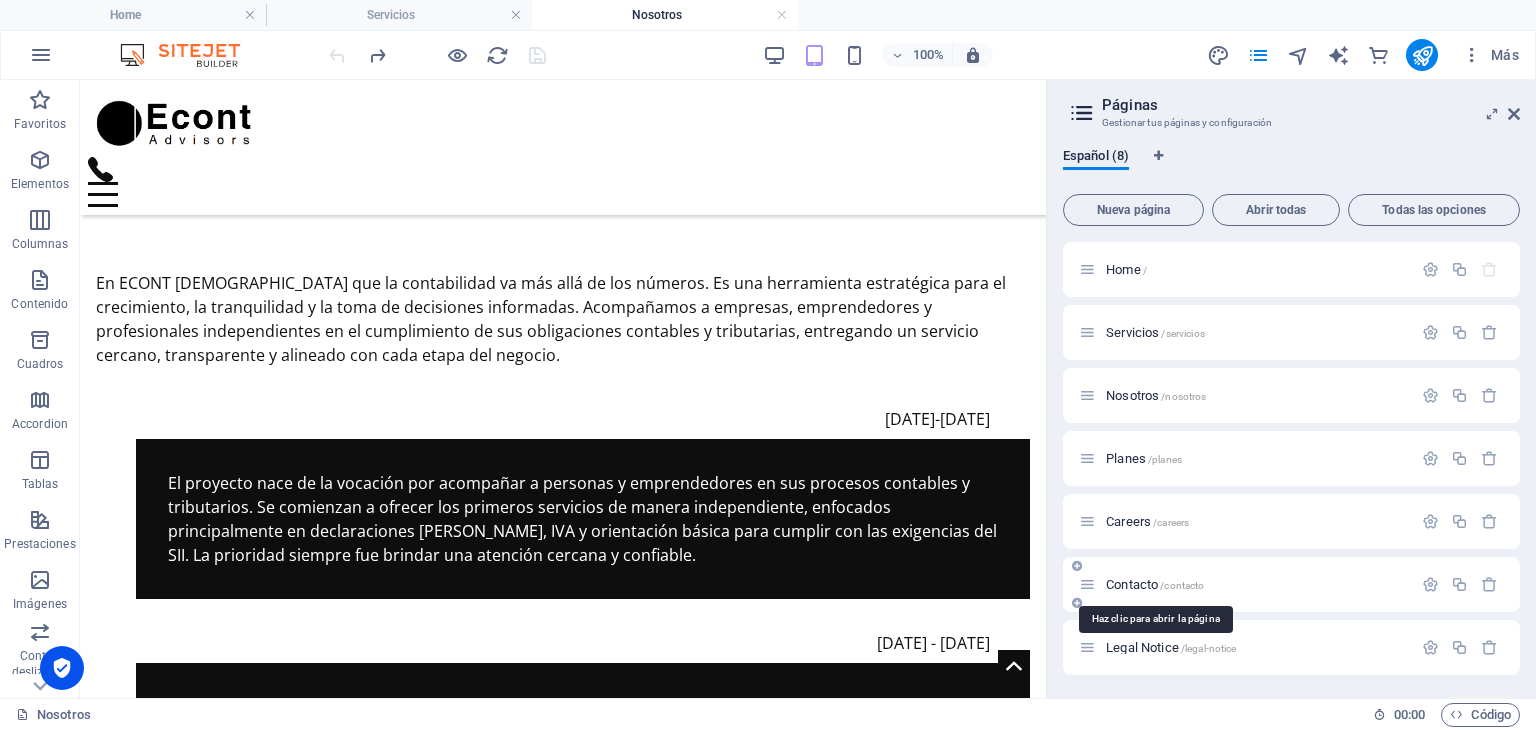 click on "Contacto /contacto" at bounding box center (1155, 584) 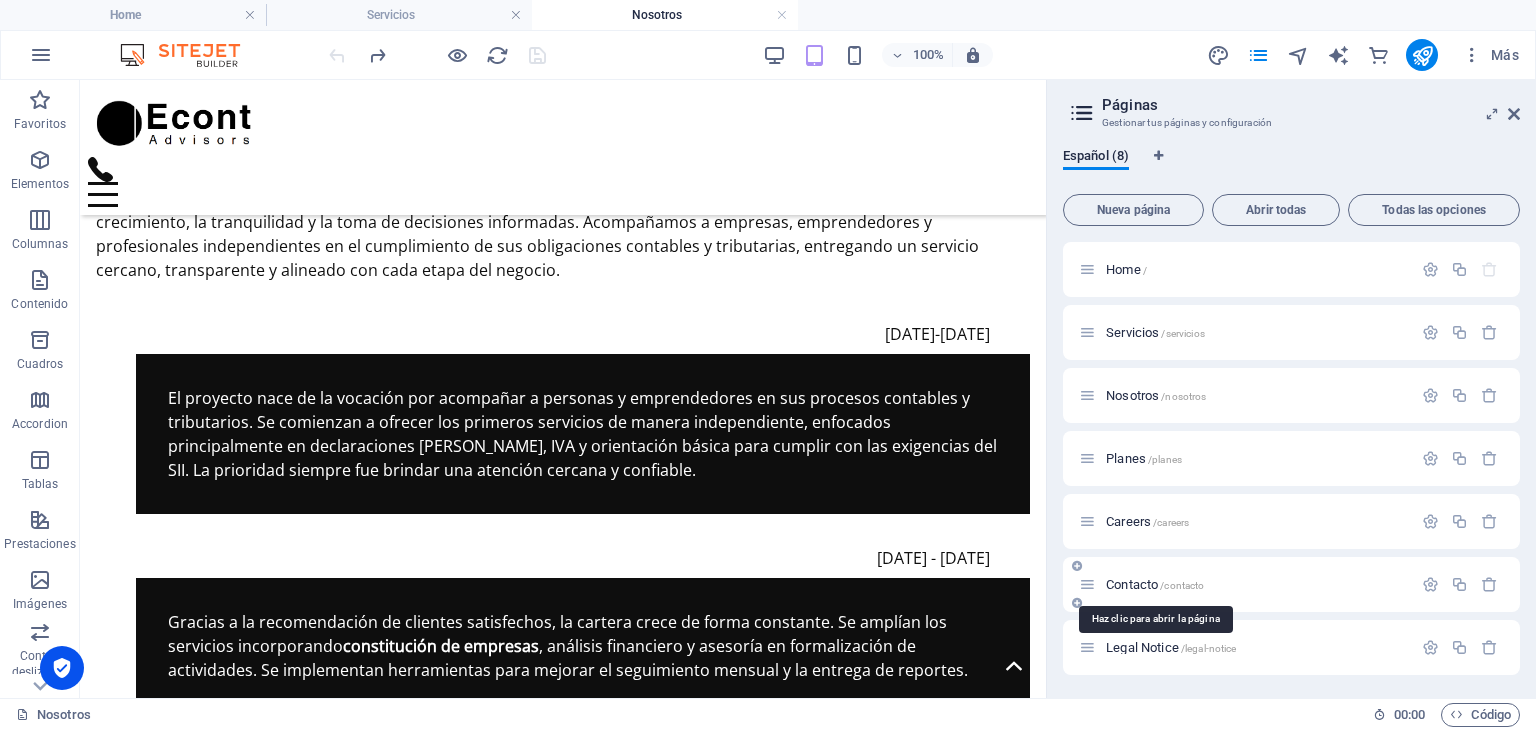 scroll, scrollTop: 0, scrollLeft: 0, axis: both 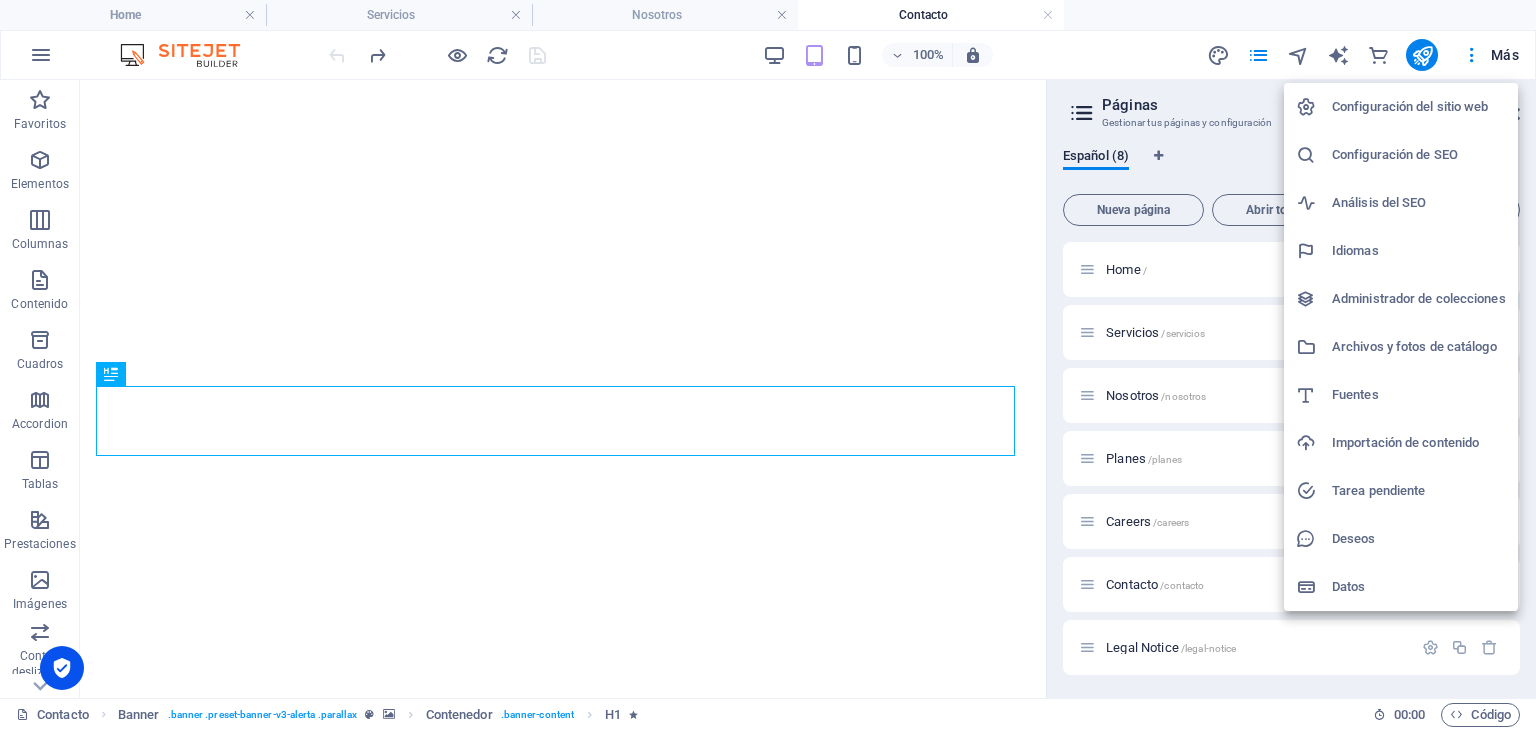 click at bounding box center (768, 365) 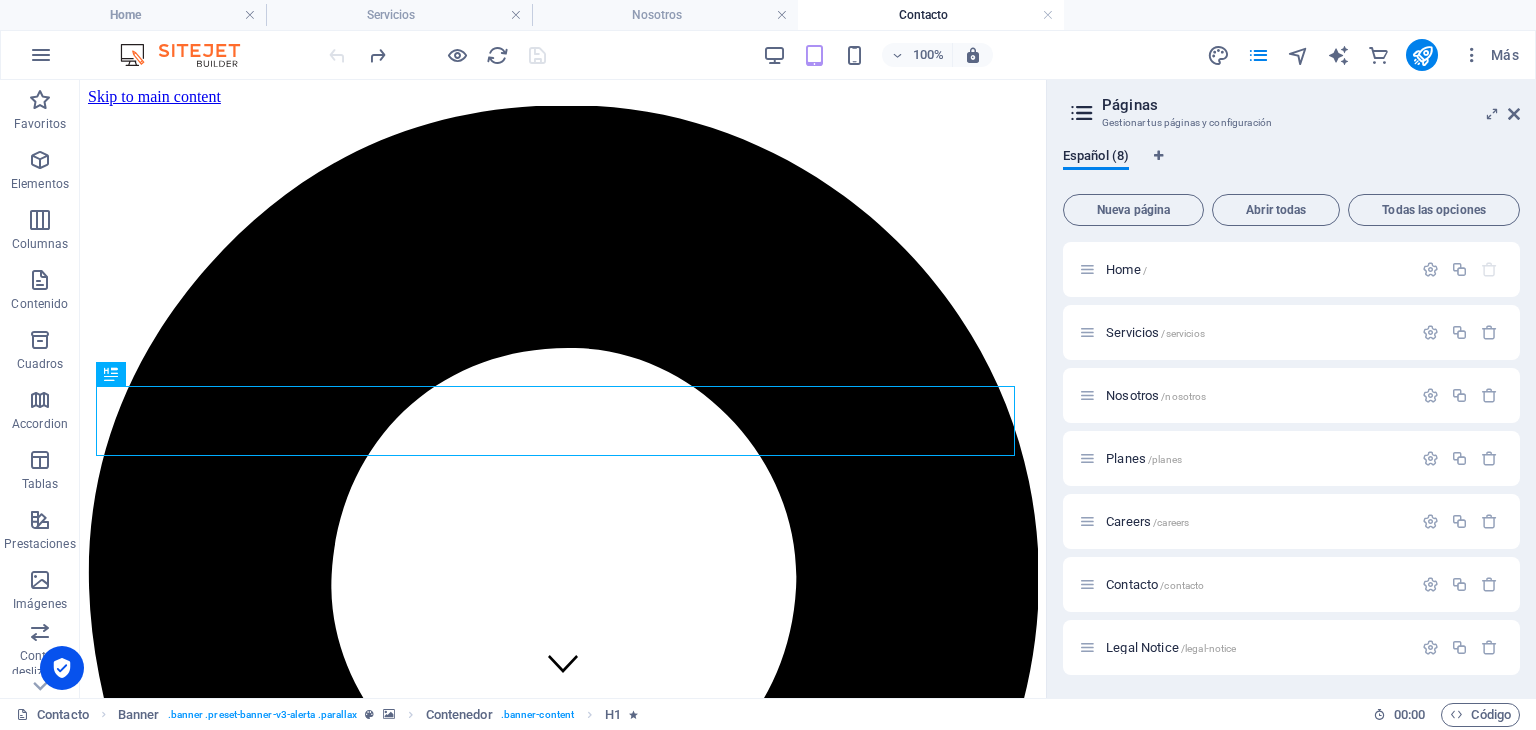 scroll, scrollTop: 0, scrollLeft: 0, axis: both 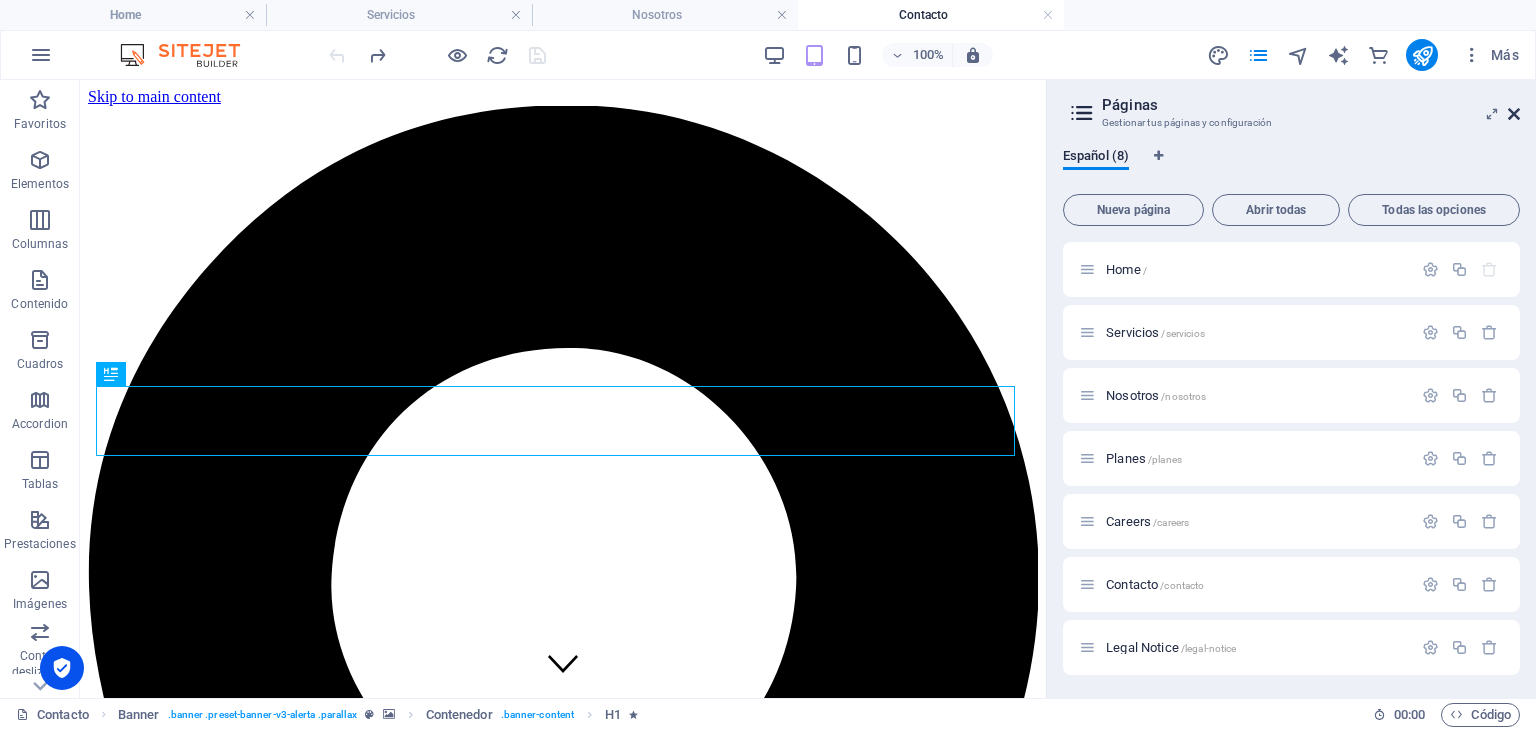 drag, startPoint x: 1515, startPoint y: 116, endPoint x: 1224, endPoint y: 129, distance: 291.29022 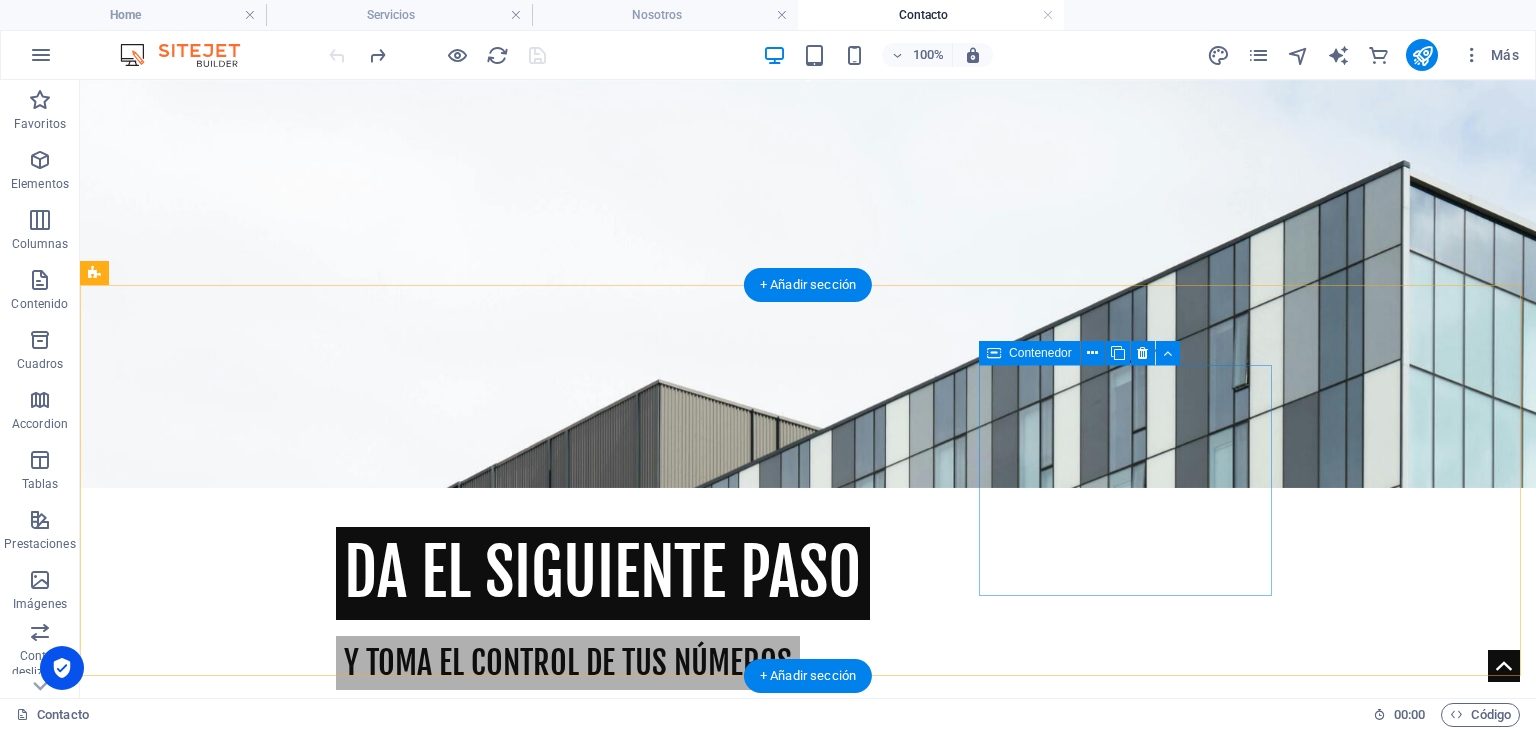scroll, scrollTop: 500, scrollLeft: 0, axis: vertical 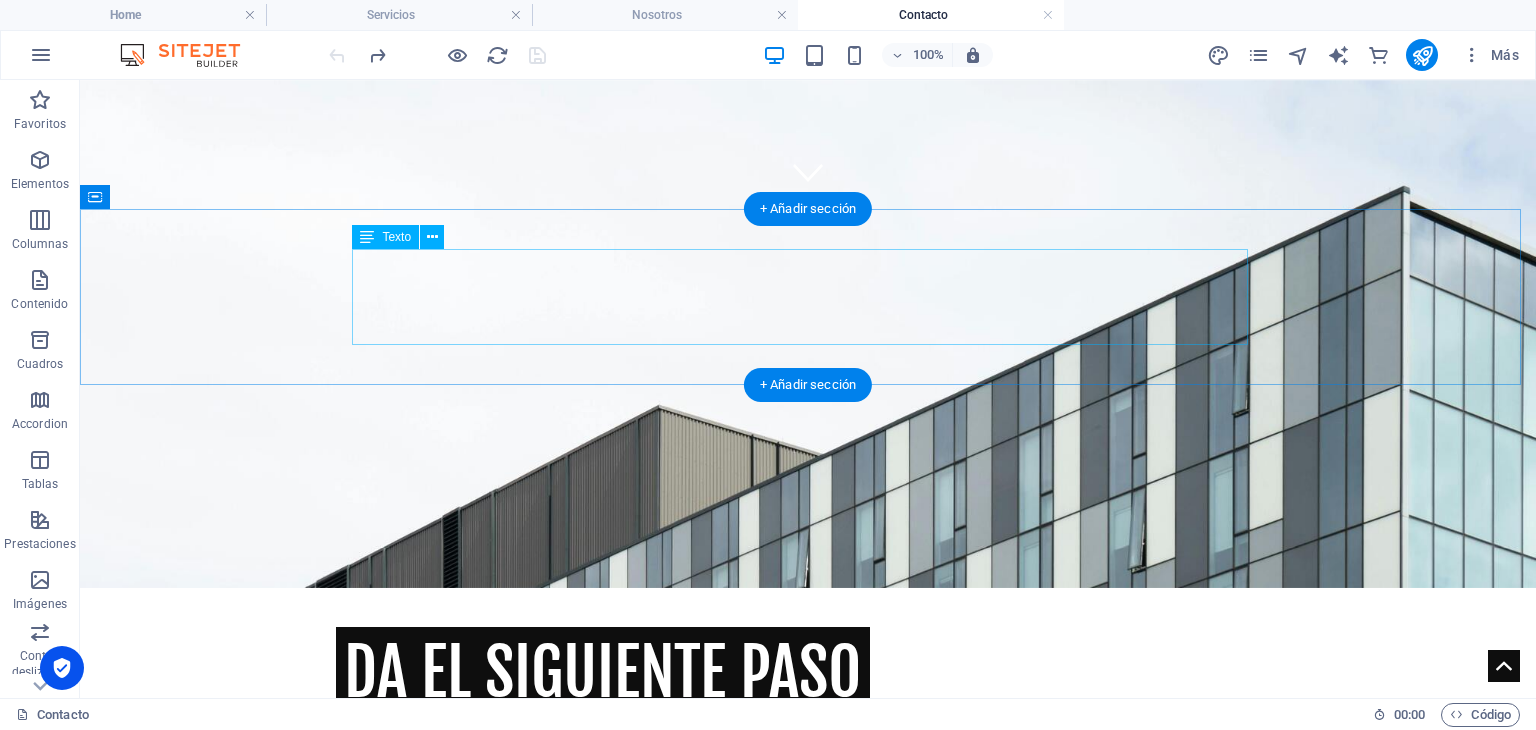 click on "Estamos aquí para ayudarte a ordenar tus finanzas, cumplir con tus obligaciones tributarias y enfocarte en hacer crecer tu negocio. Nuestro equipo te acompaña con soluciones claras y adaptadas a la realidad de tu empresa.   Agenda una reunión, escríbenos o cotiza mediante mail, te responderemos en menos de 24 horas hábiles." at bounding box center (808, 958) 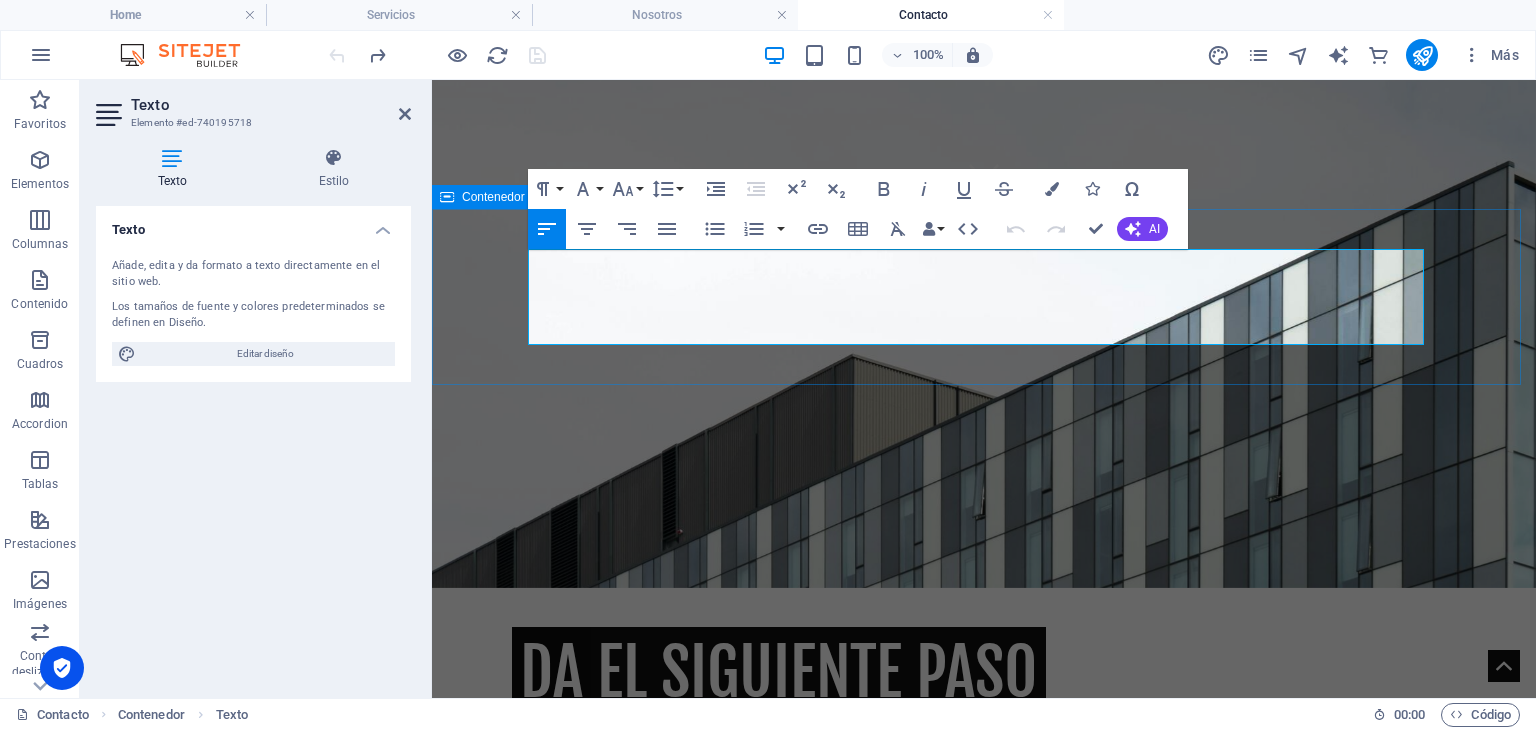 drag, startPoint x: 613, startPoint y: 290, endPoint x: 516, endPoint y: 265, distance: 100.16985 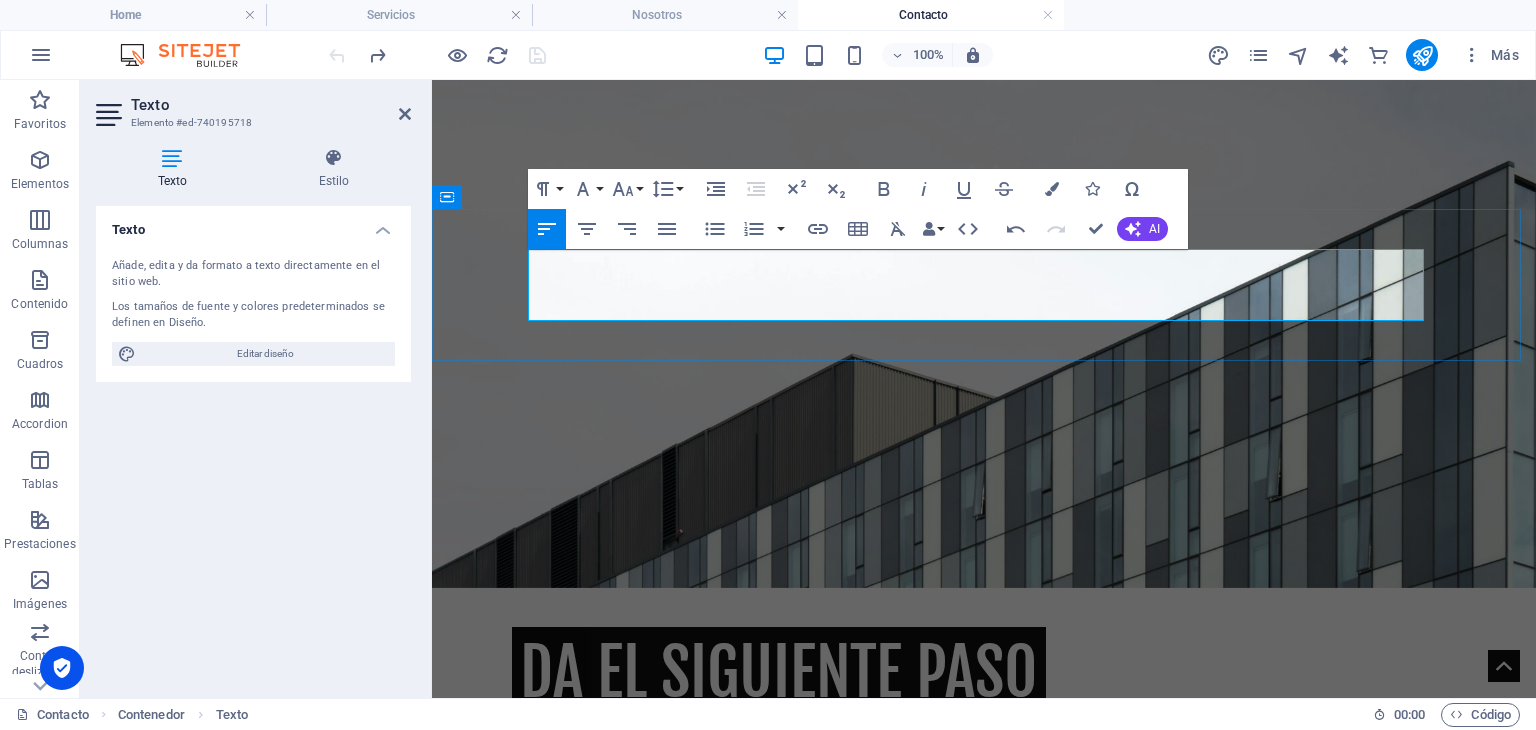 drag, startPoint x: 907, startPoint y: 261, endPoint x: 863, endPoint y: 263, distance: 44.04543 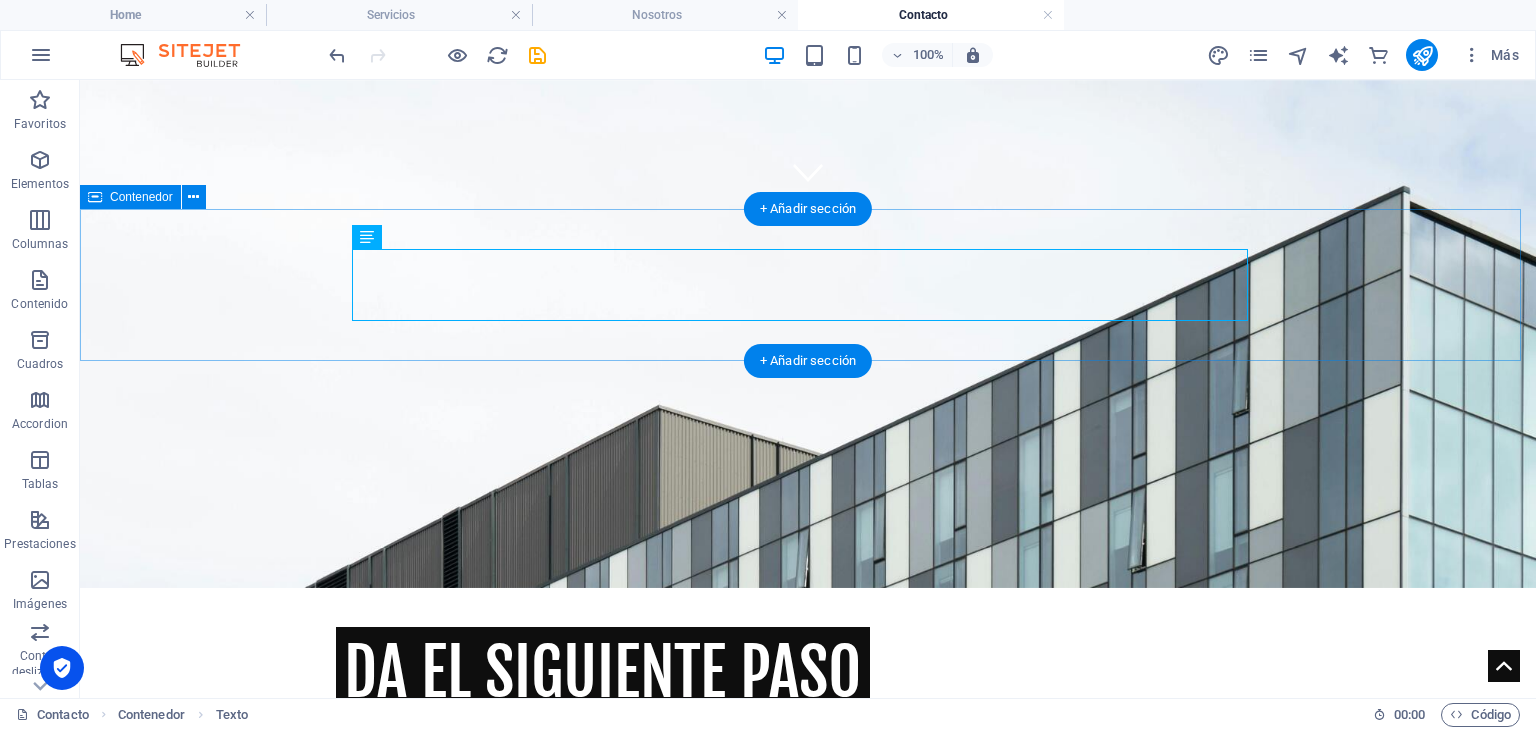 click on "Nuestro equipo te acompaña con soluciones oportunas y adaptadas a la realidad de tu empresa.   Agenda una reunión, escríbenos o cotiza mediante mail, te responderemos en menos de 24 horas hábiles." at bounding box center [808, 946] 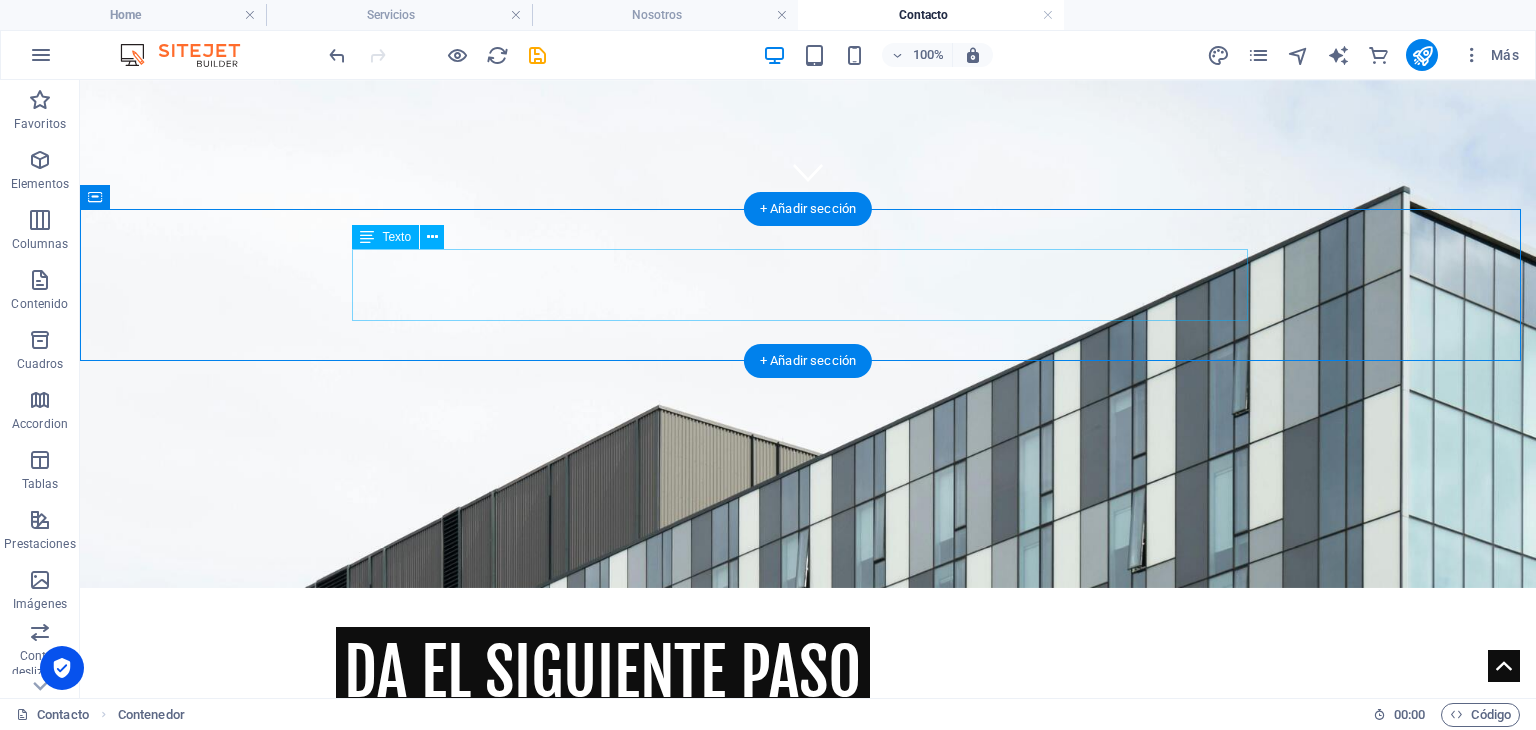 click on "Nuestro equipo te acompaña con soluciones oportunas y adaptadas a la realidad de tu empresa.   Agenda una reunión, escríbenos o cotiza mediante mail, te responderemos en menos de 24 horas hábiles." at bounding box center (808, 946) 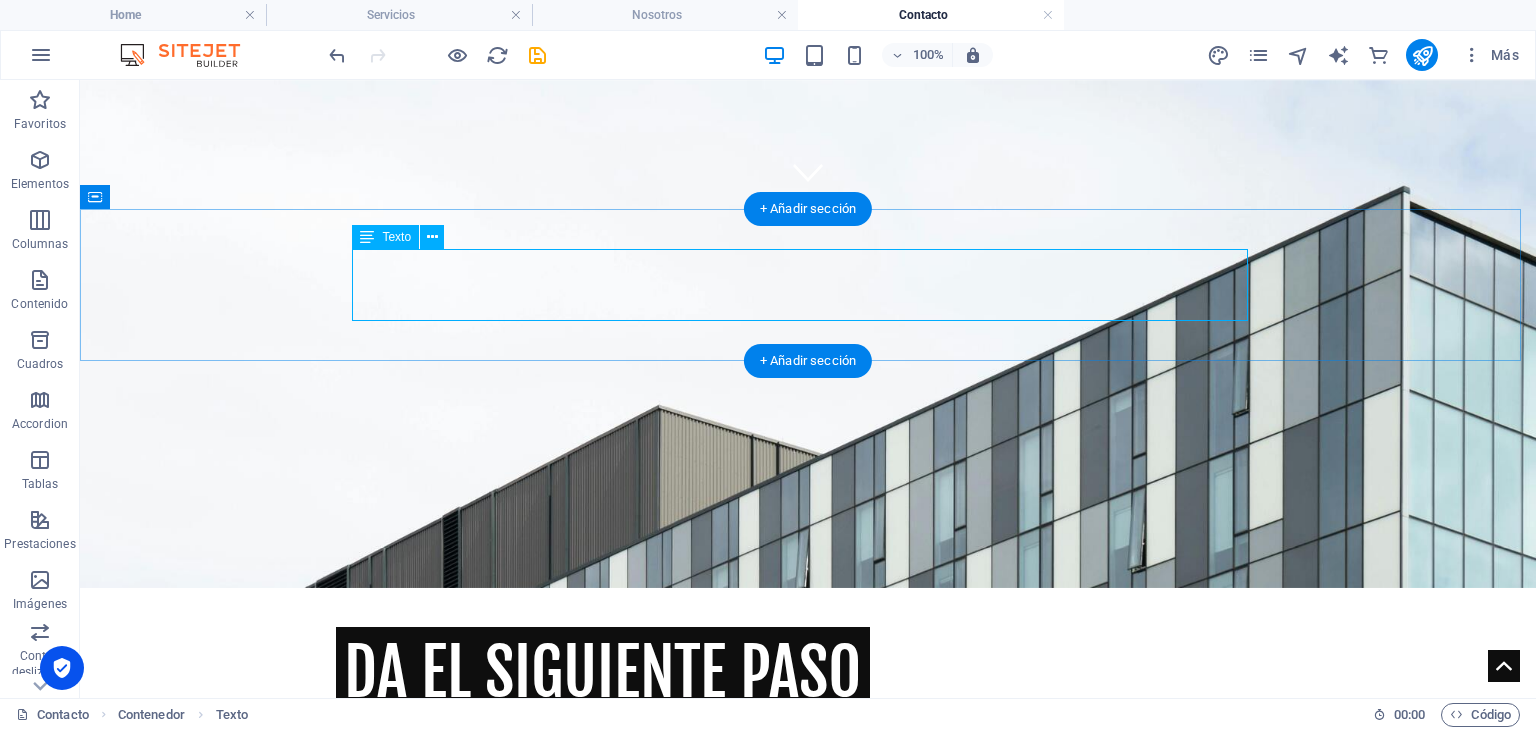click on "Nuestro equipo te acompaña con soluciones oportunas y adaptadas a la realidad de tu empresa.   Agenda una reunión, escríbenos o cotiza mediante mail, te responderemos en menos de 24 horas hábiles." at bounding box center (808, 946) 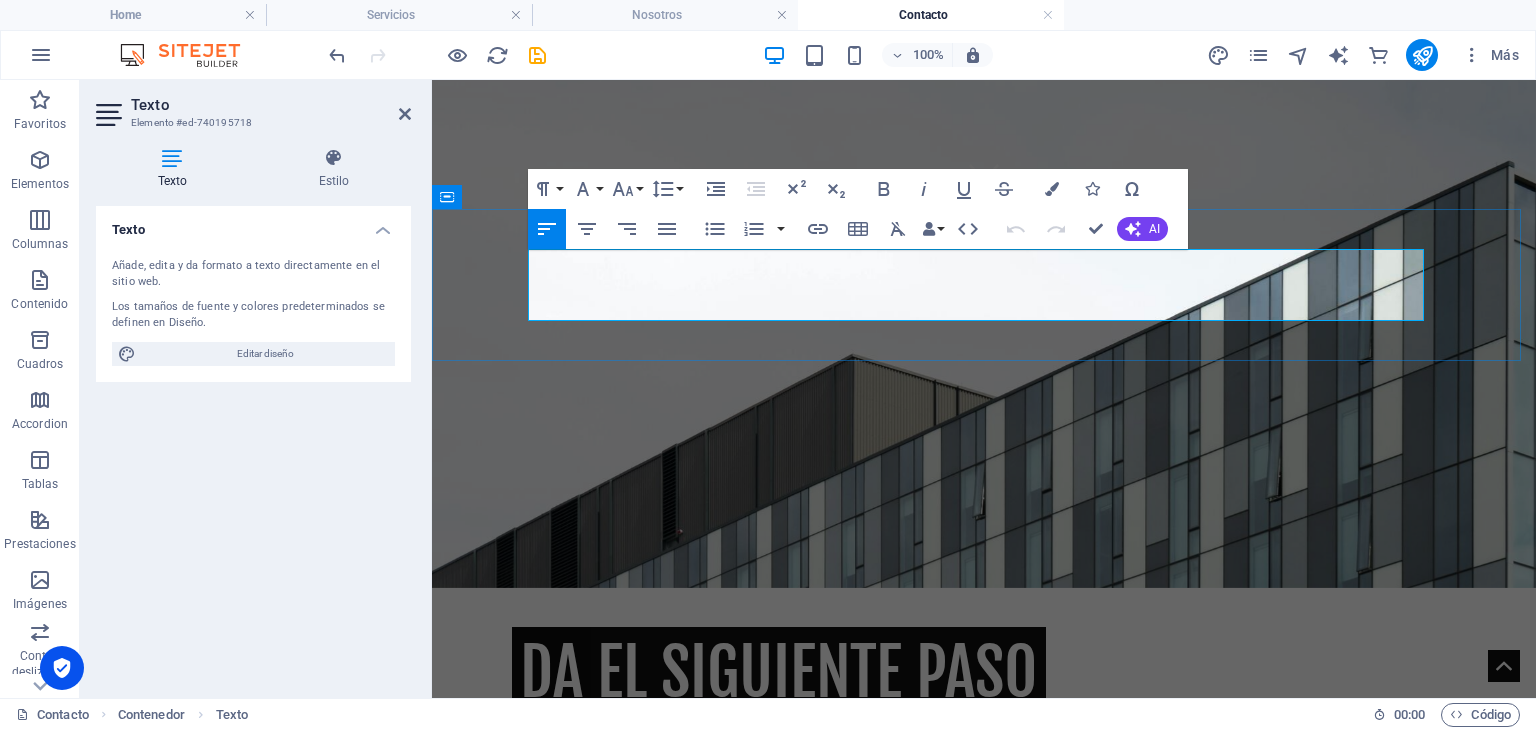 click on "Agenda una reunión, escríbenos o cotiza mediante mail, te responderemos en menos de 24 horas hábiles." at bounding box center (984, 970) 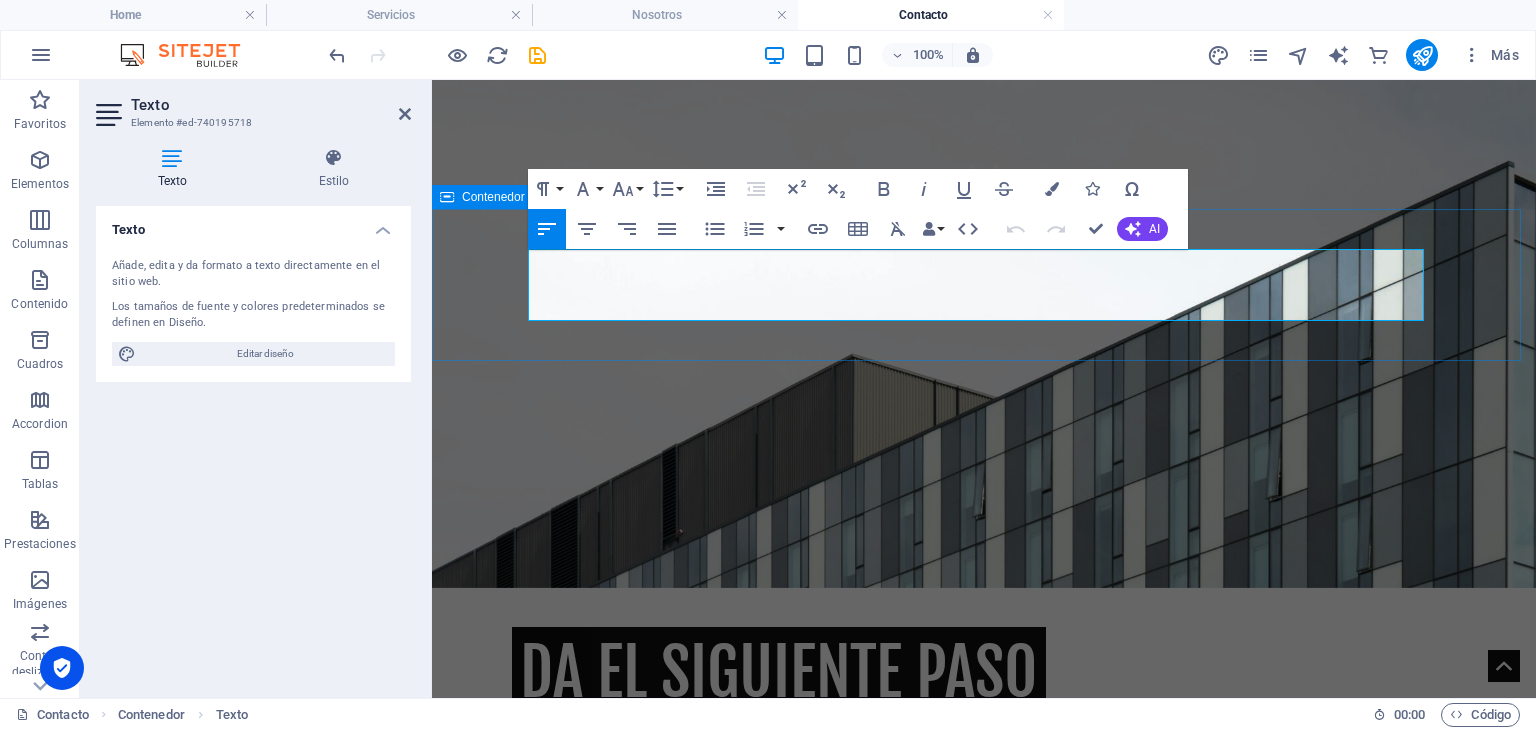 drag, startPoint x: 1342, startPoint y: 312, endPoint x: 1028, endPoint y: 317, distance: 314.0398 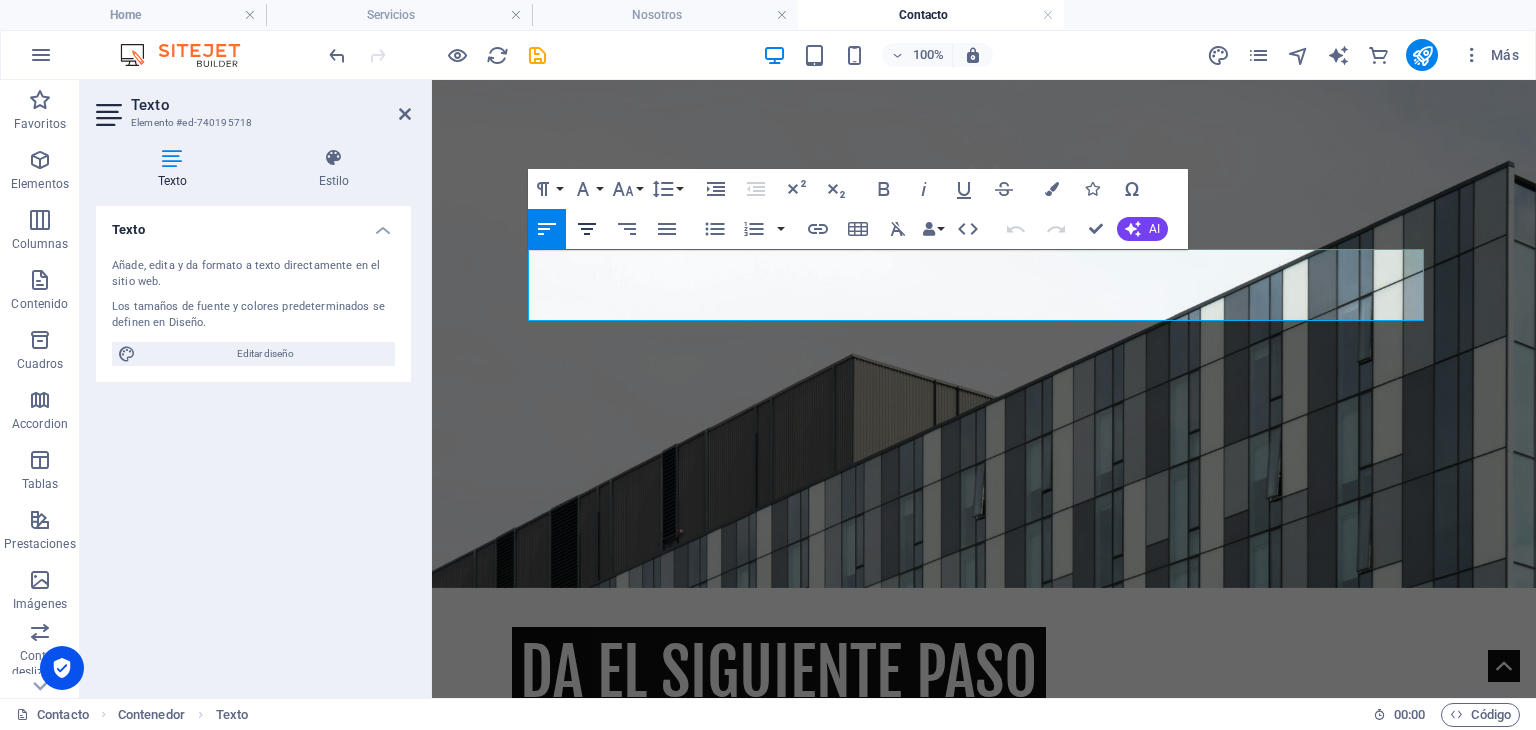 click 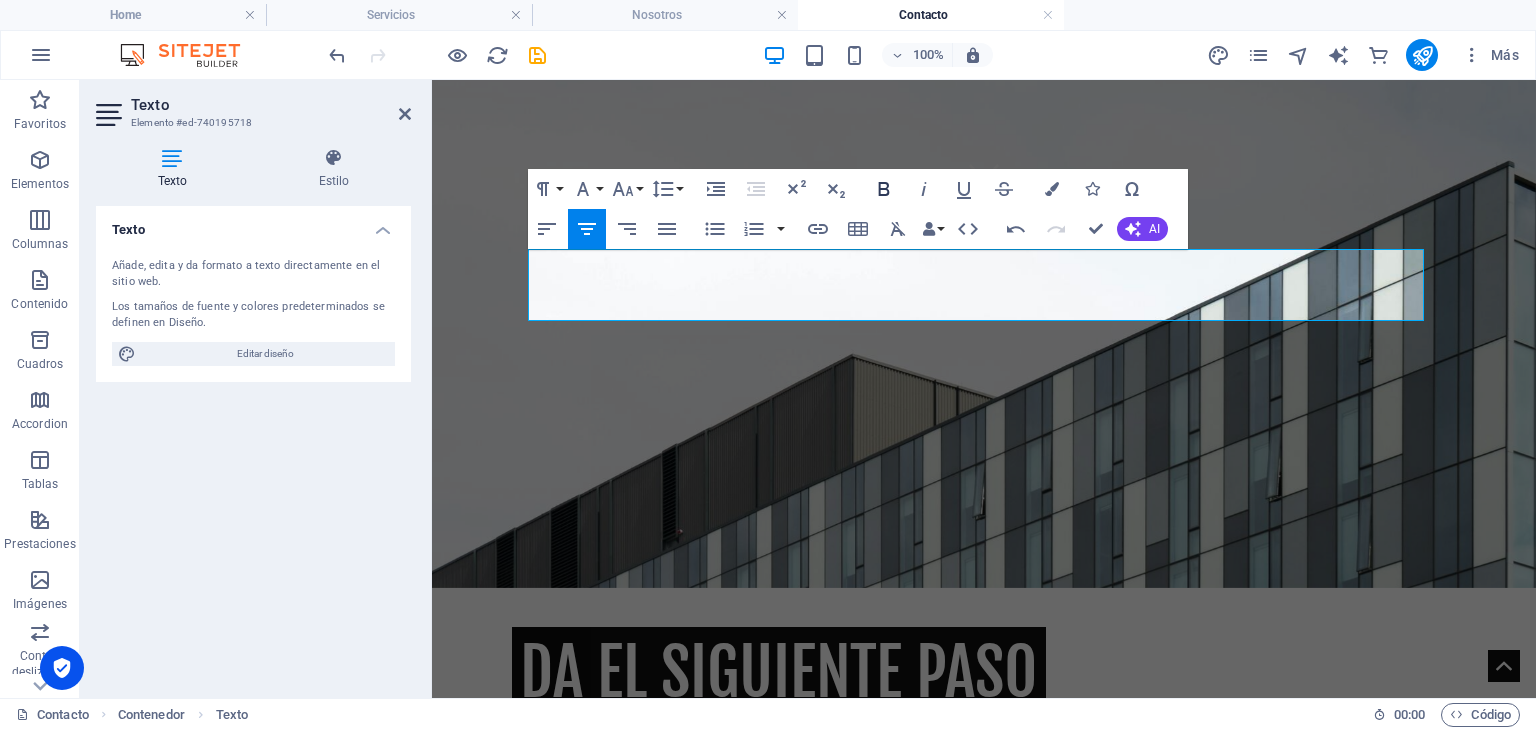 click 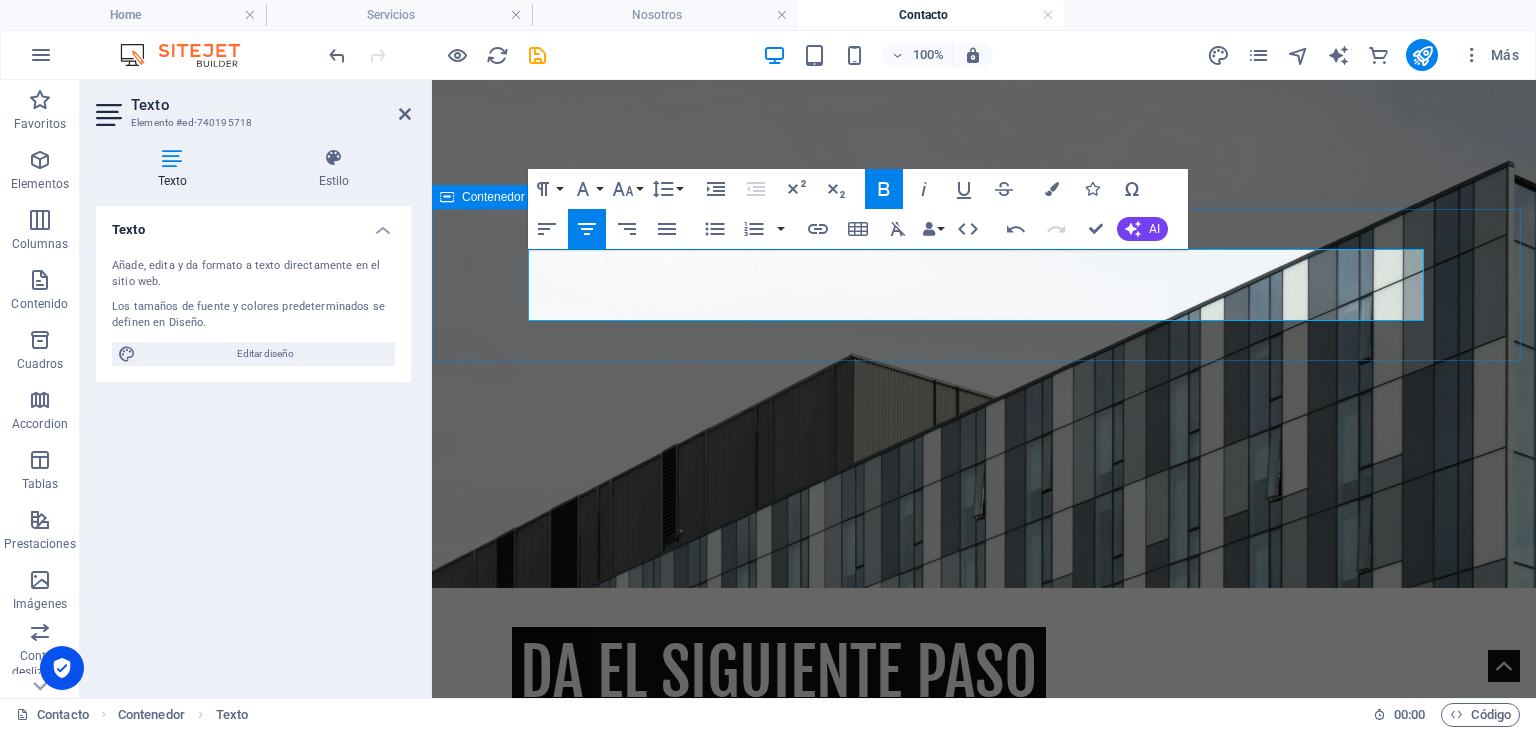 click on "Nuestro equipo te acompaña con soluciones oportunas y adaptadas a la realidad de tu empresa.   Agenda una reunión, escríbenos o cotiza mediante mail, te responderemos en menos de 24 horas hábiles." at bounding box center [984, 946] 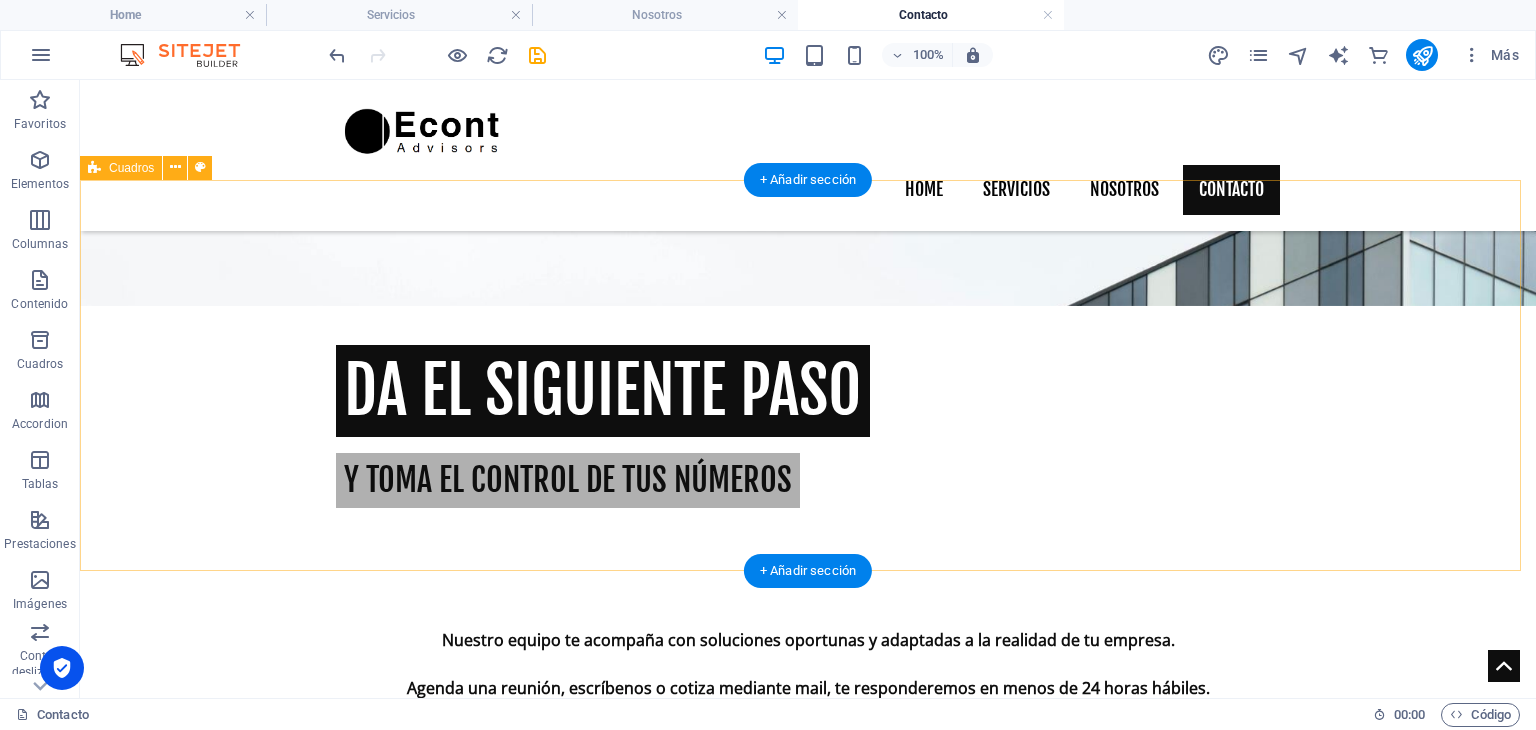 scroll, scrollTop: 735, scrollLeft: 0, axis: vertical 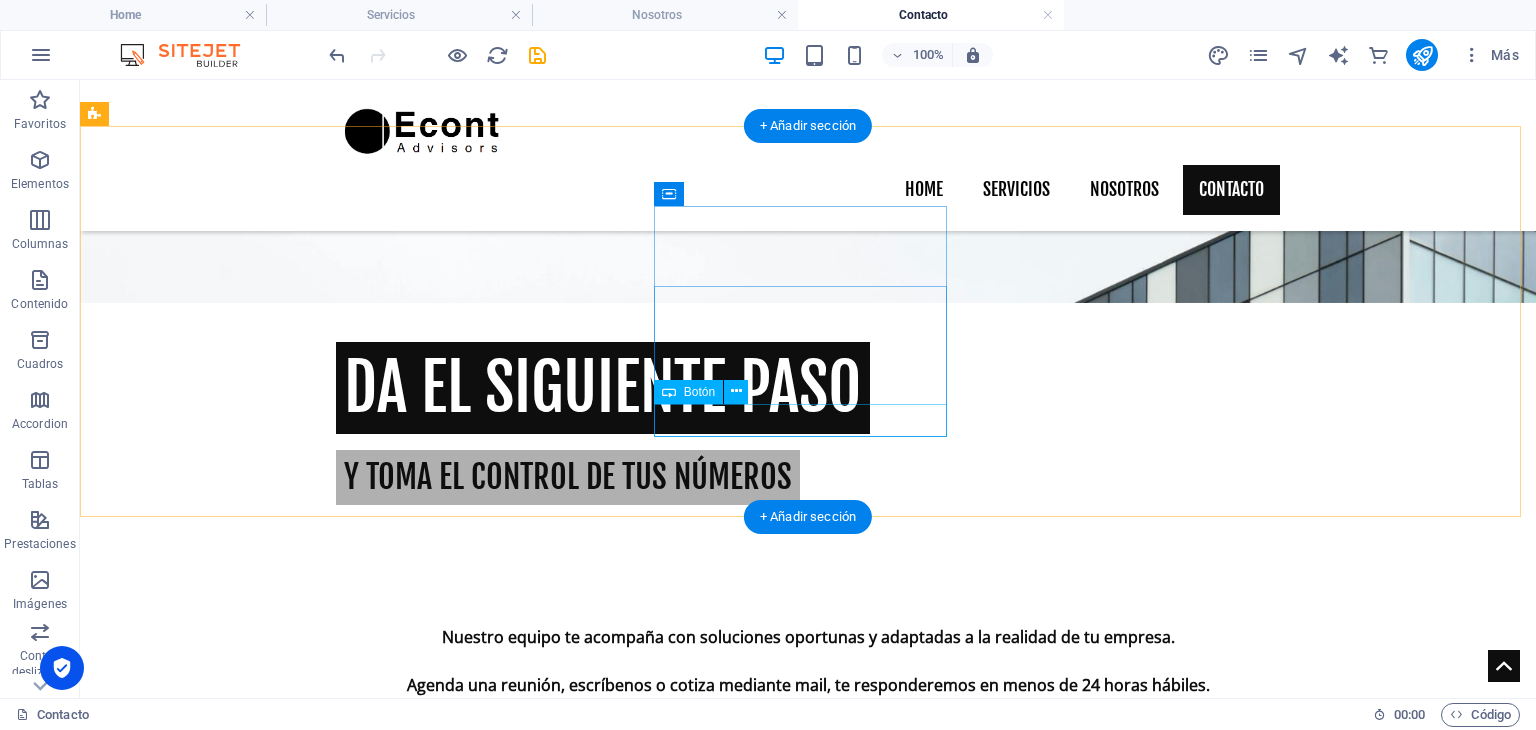 click on "Consulta por tu plan" at bounding box center [242, 1278] 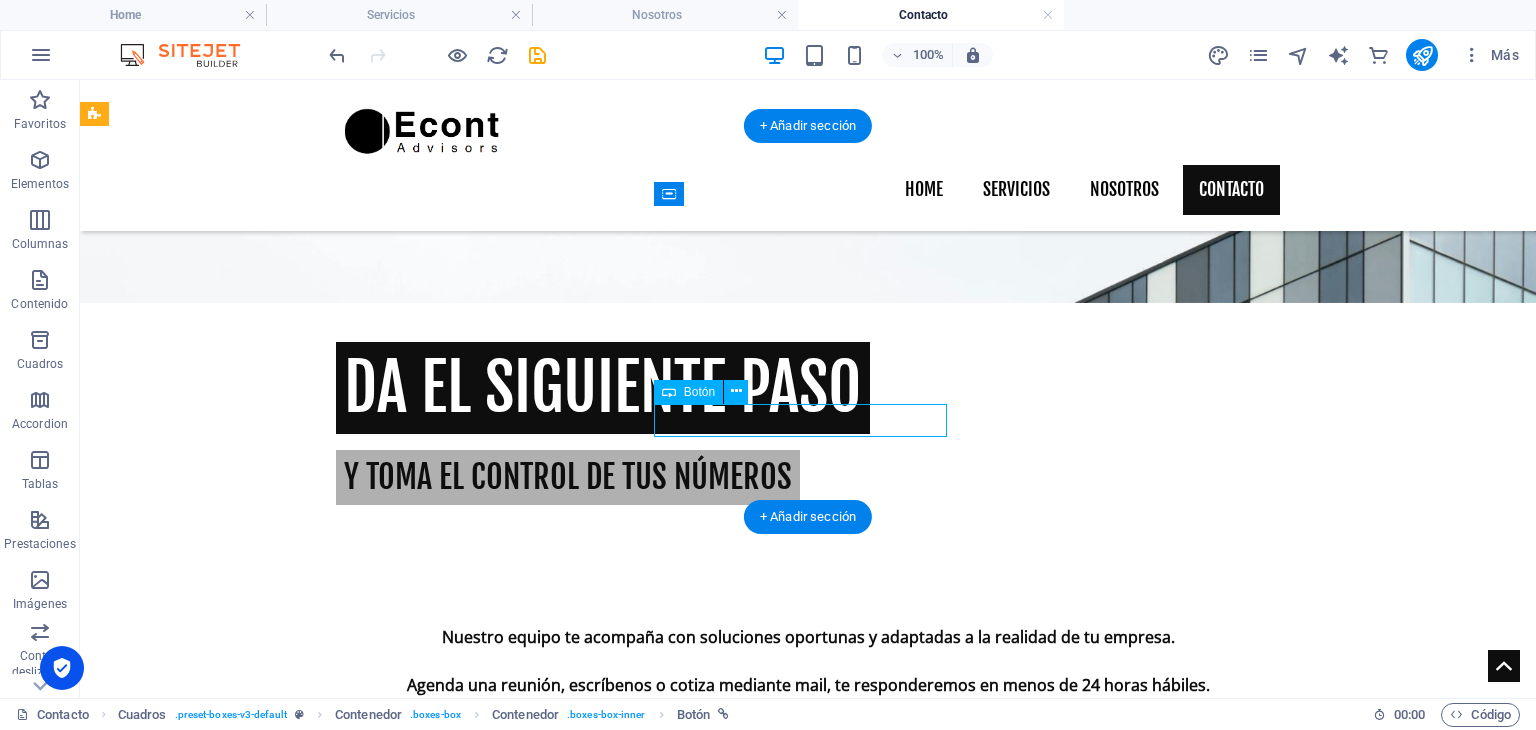 click on "Consulta por tu plan" at bounding box center [242, 1278] 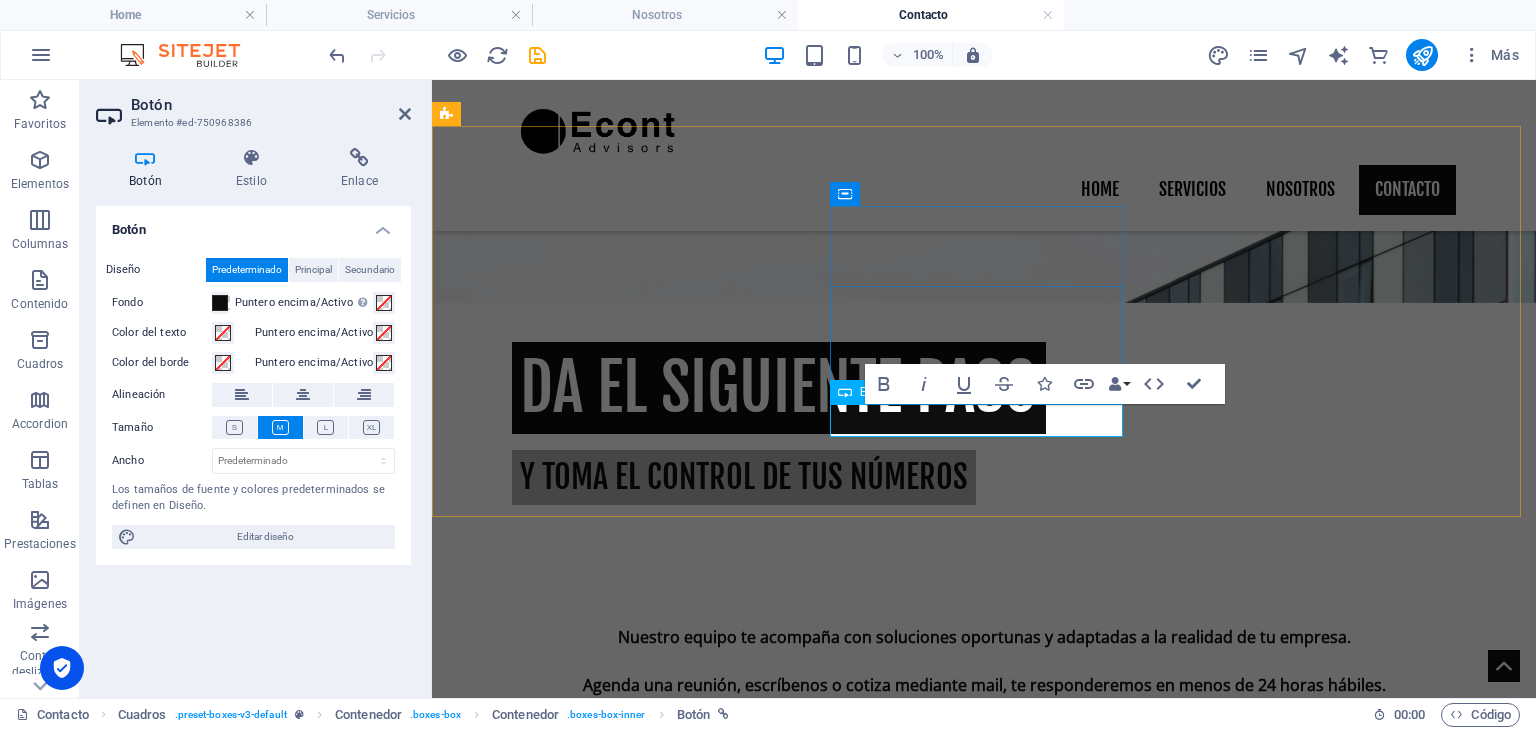 click on "Consulta por tu plan" at bounding box center (594, 1277) 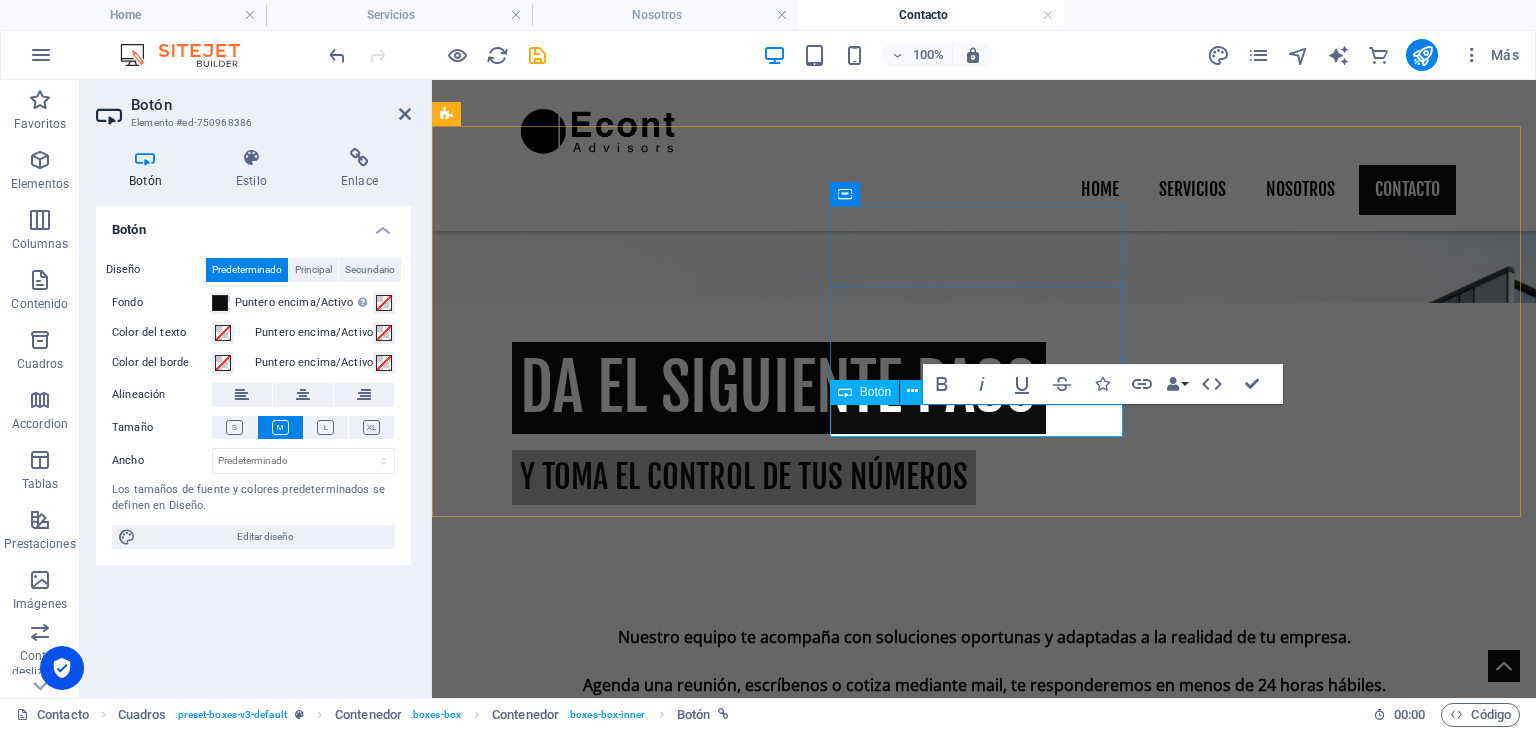 type 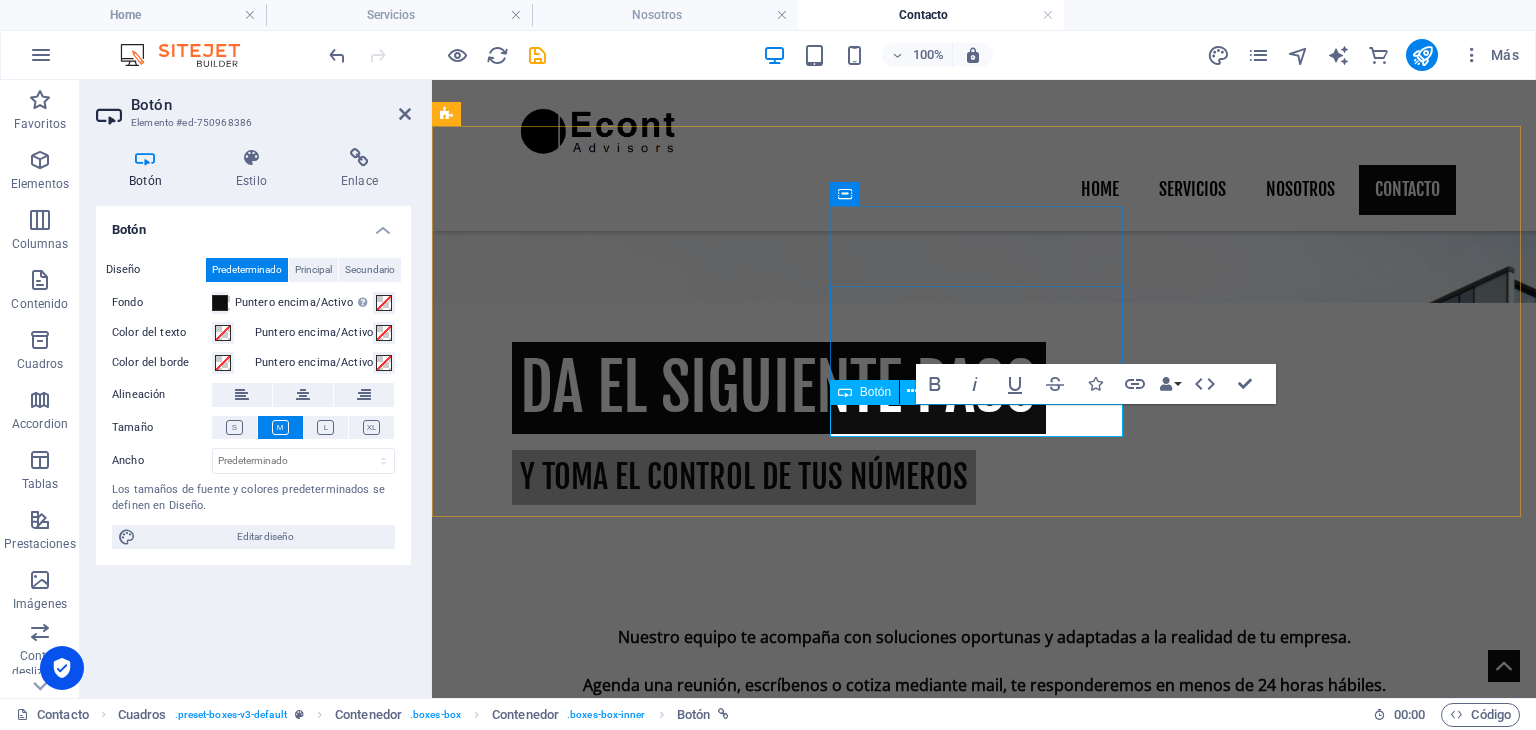 click on "escribenos" at bounding box center (594, 1277) 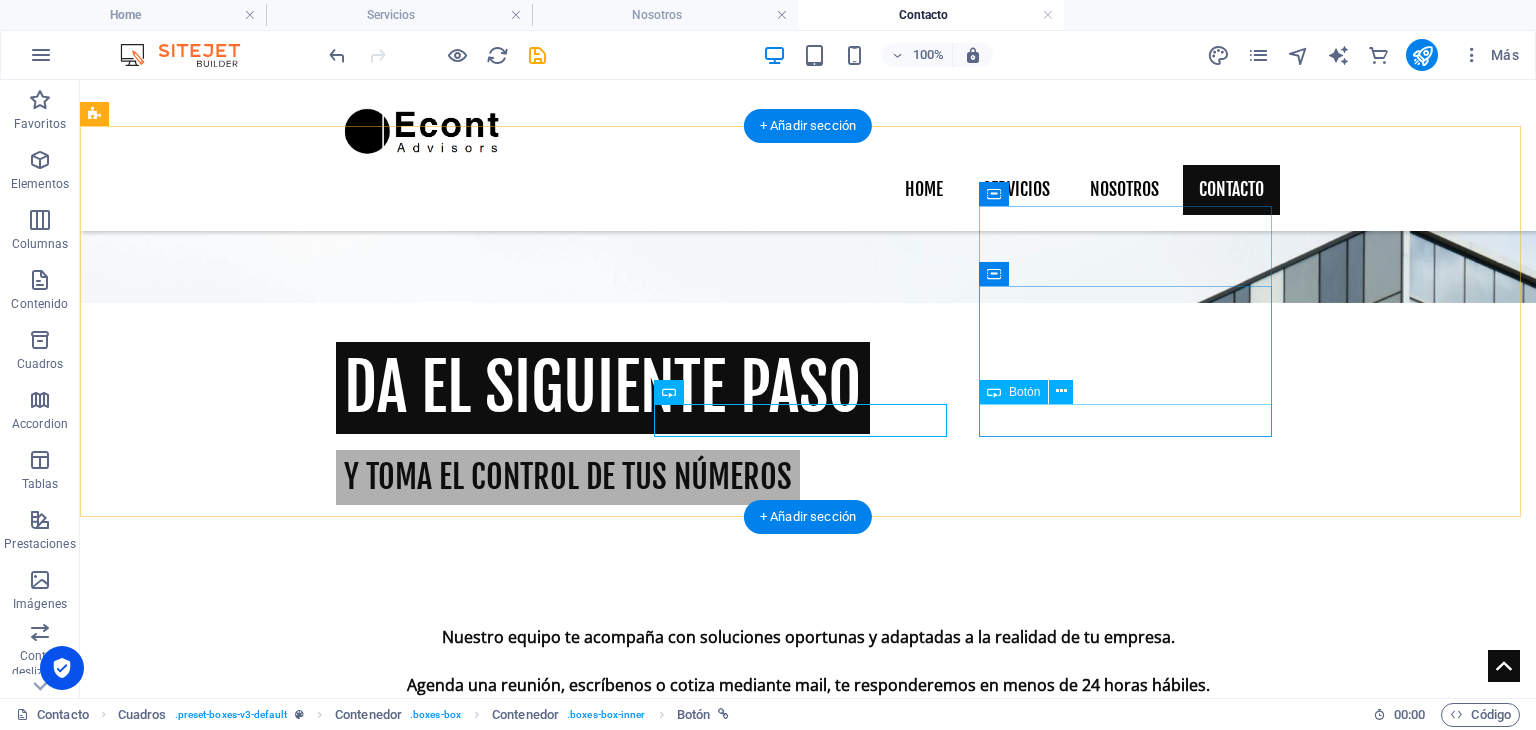 click on "crea un plan a tu medida" at bounding box center (242, 1524) 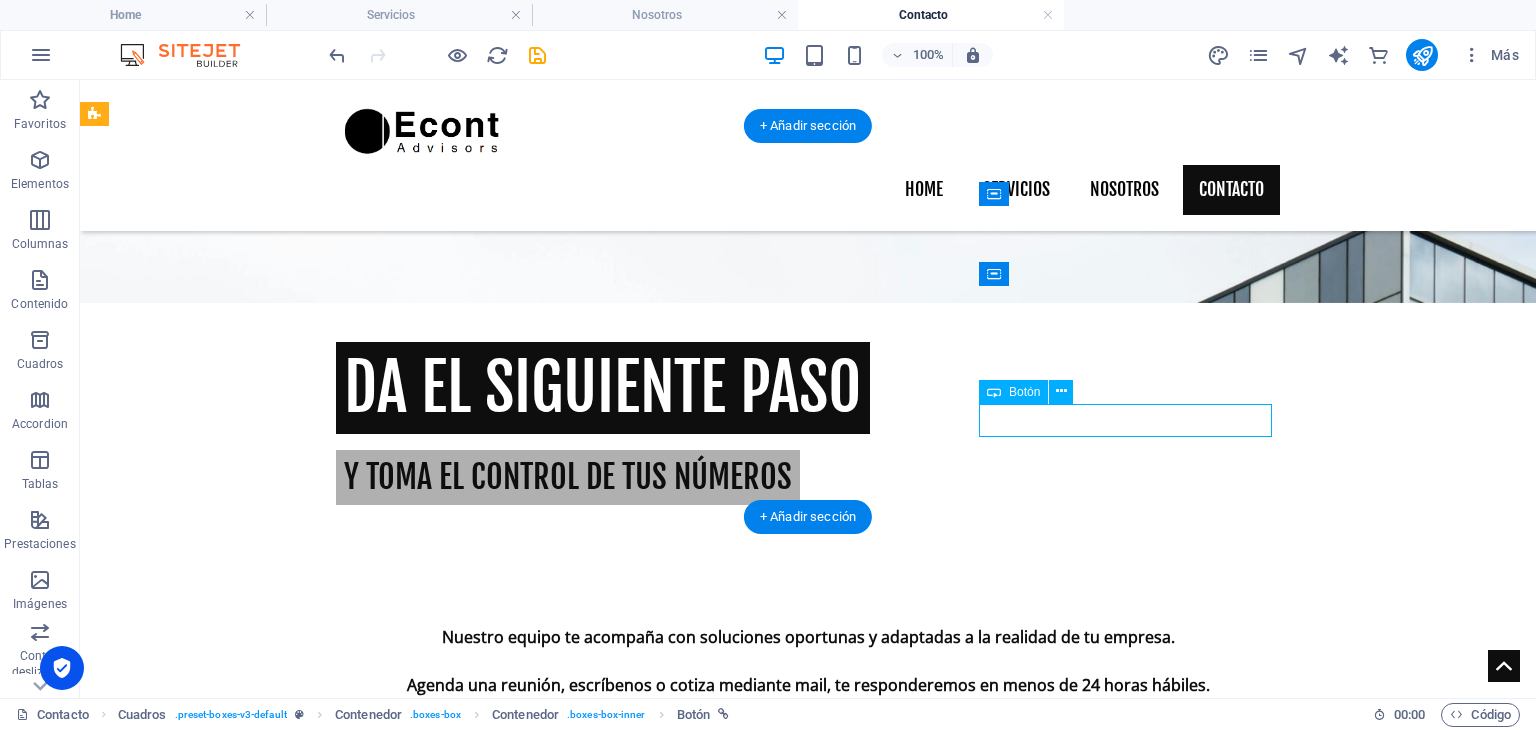click on "crea un plan a tu medida" at bounding box center [242, 1524] 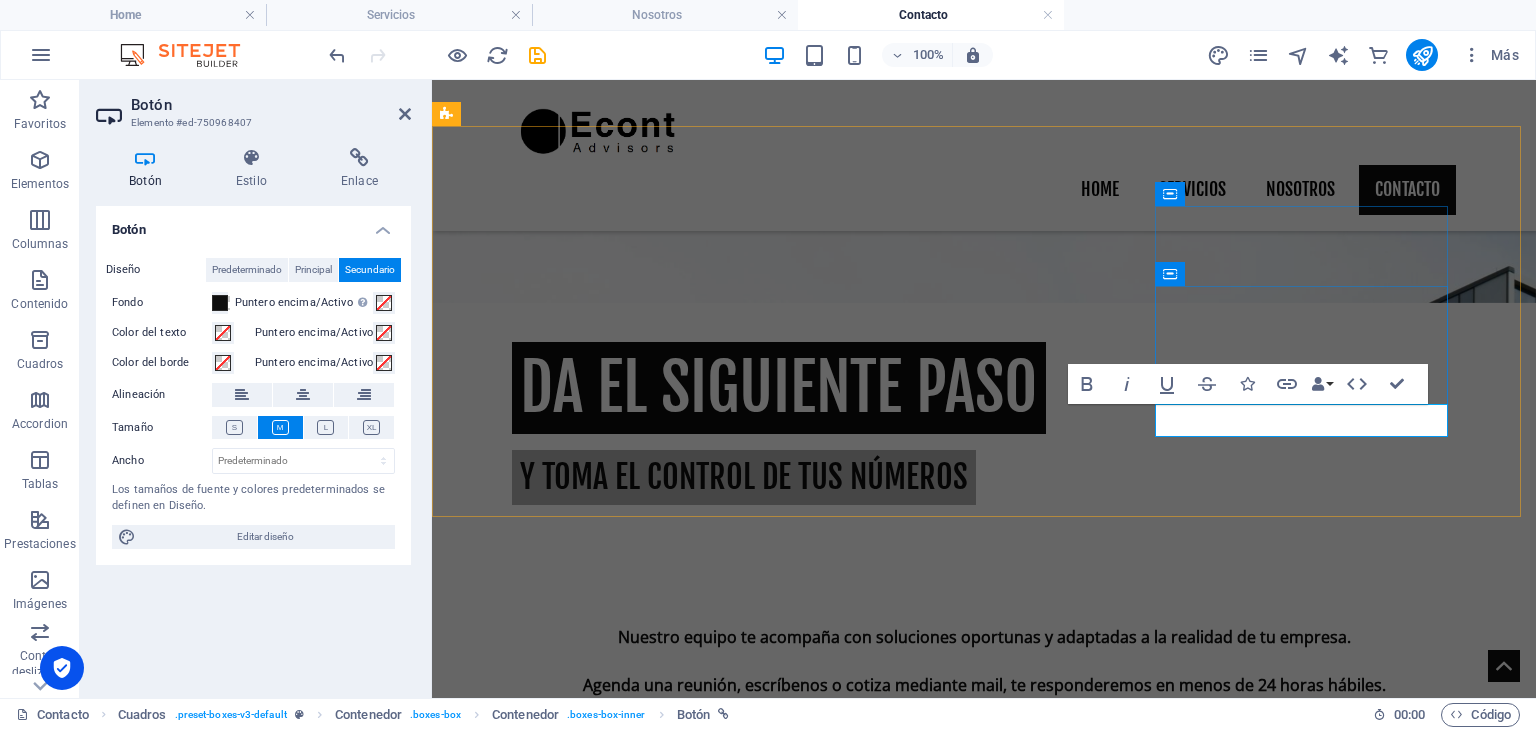 click on "crea un plan a tu medida" at bounding box center (595, 1524) 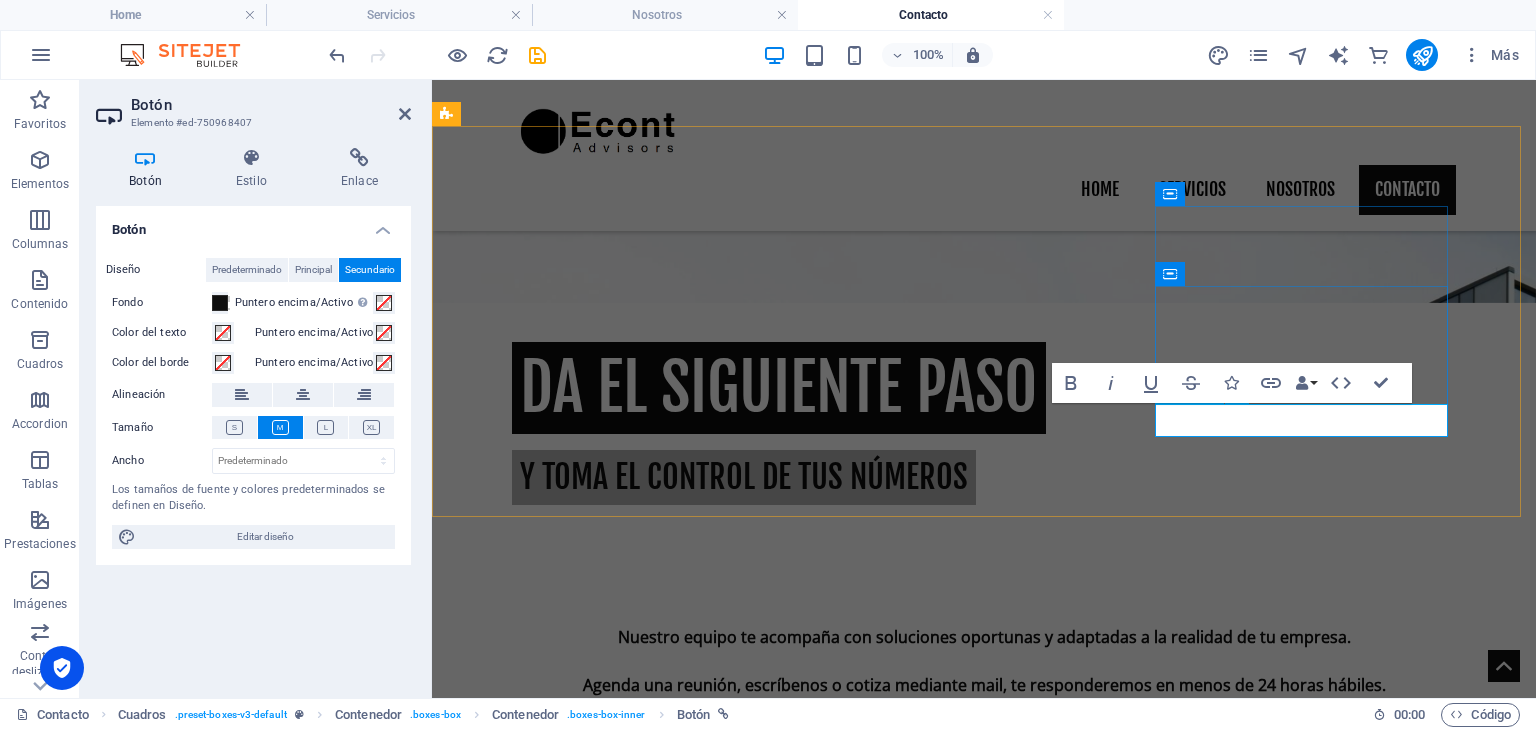 type 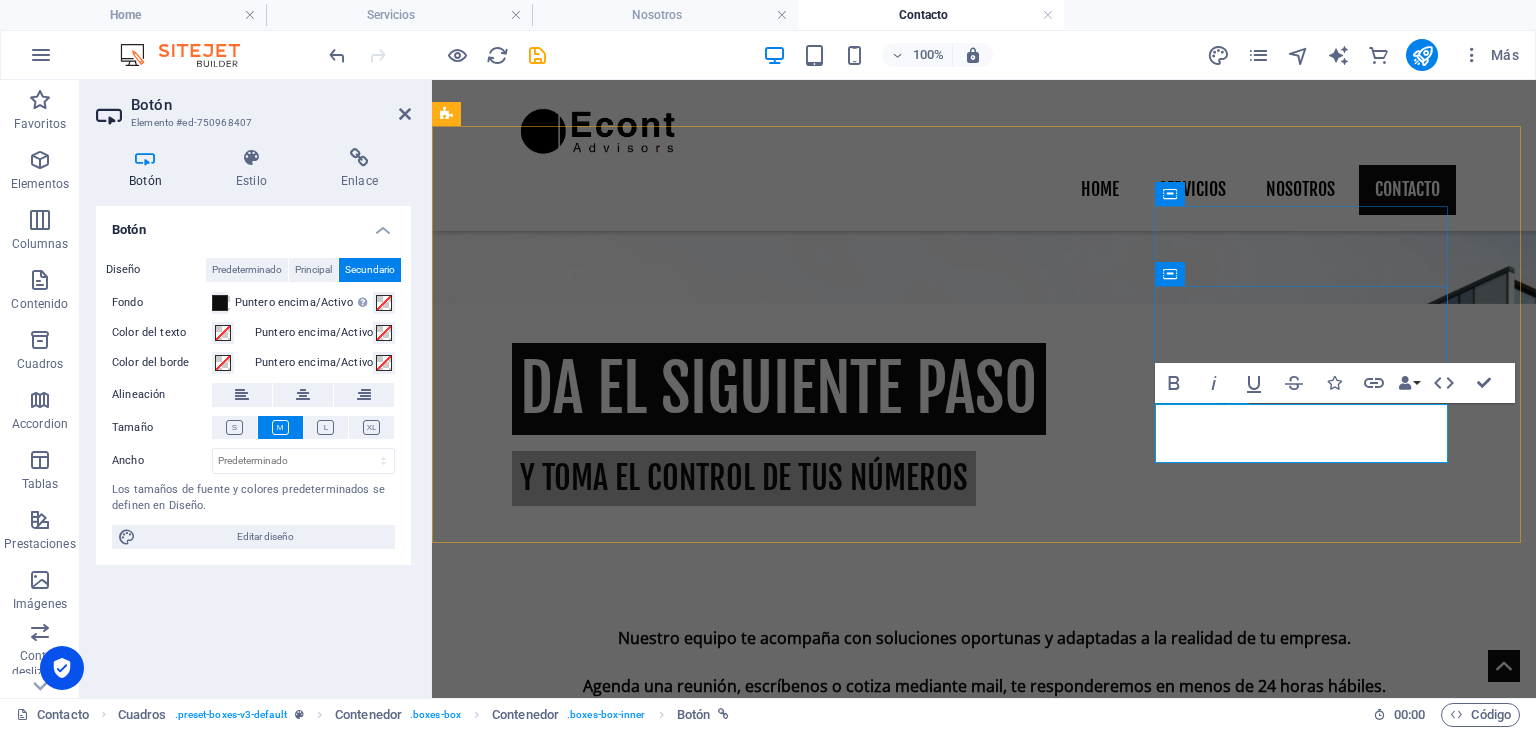 scroll, scrollTop: 735, scrollLeft: 0, axis: vertical 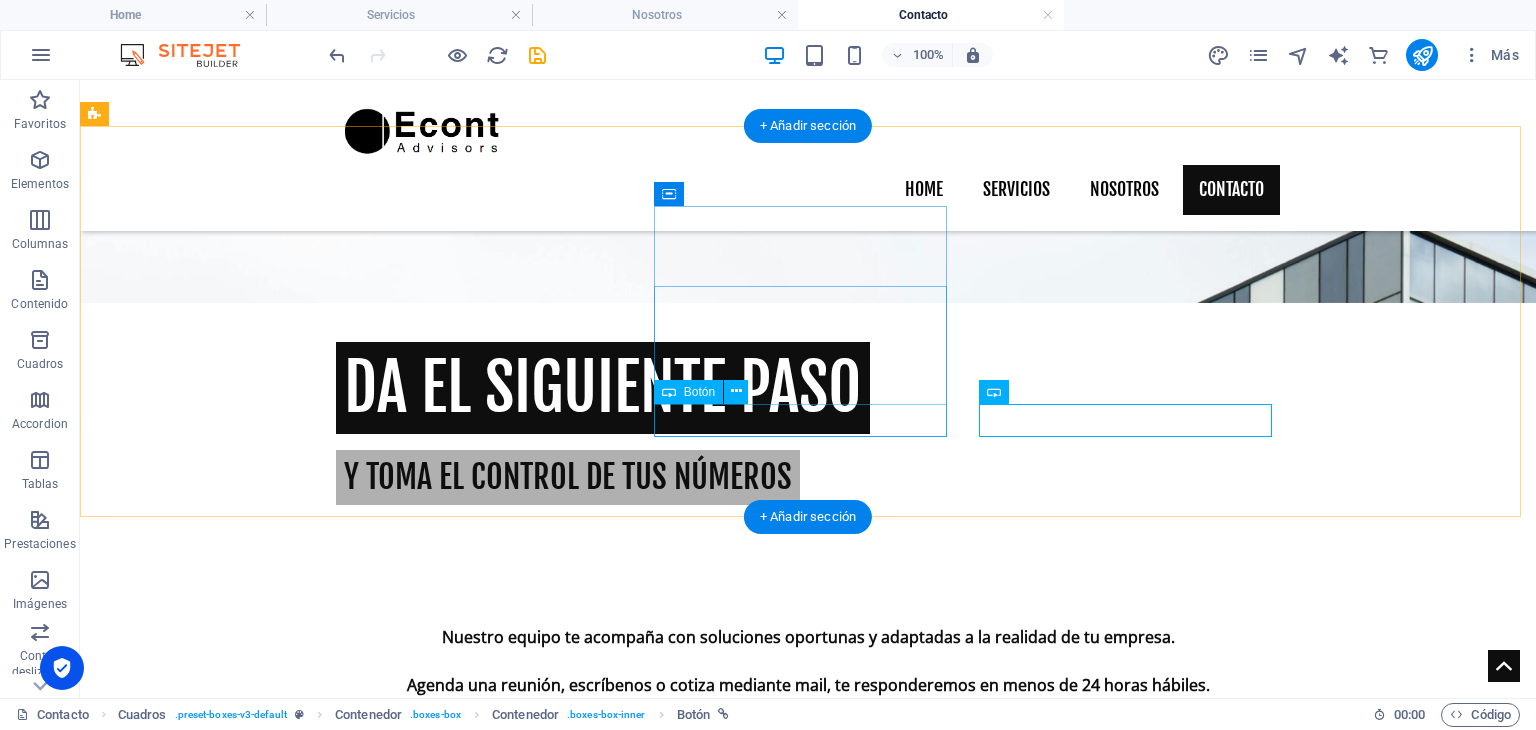 click on "escribenos" at bounding box center (242, 1278) 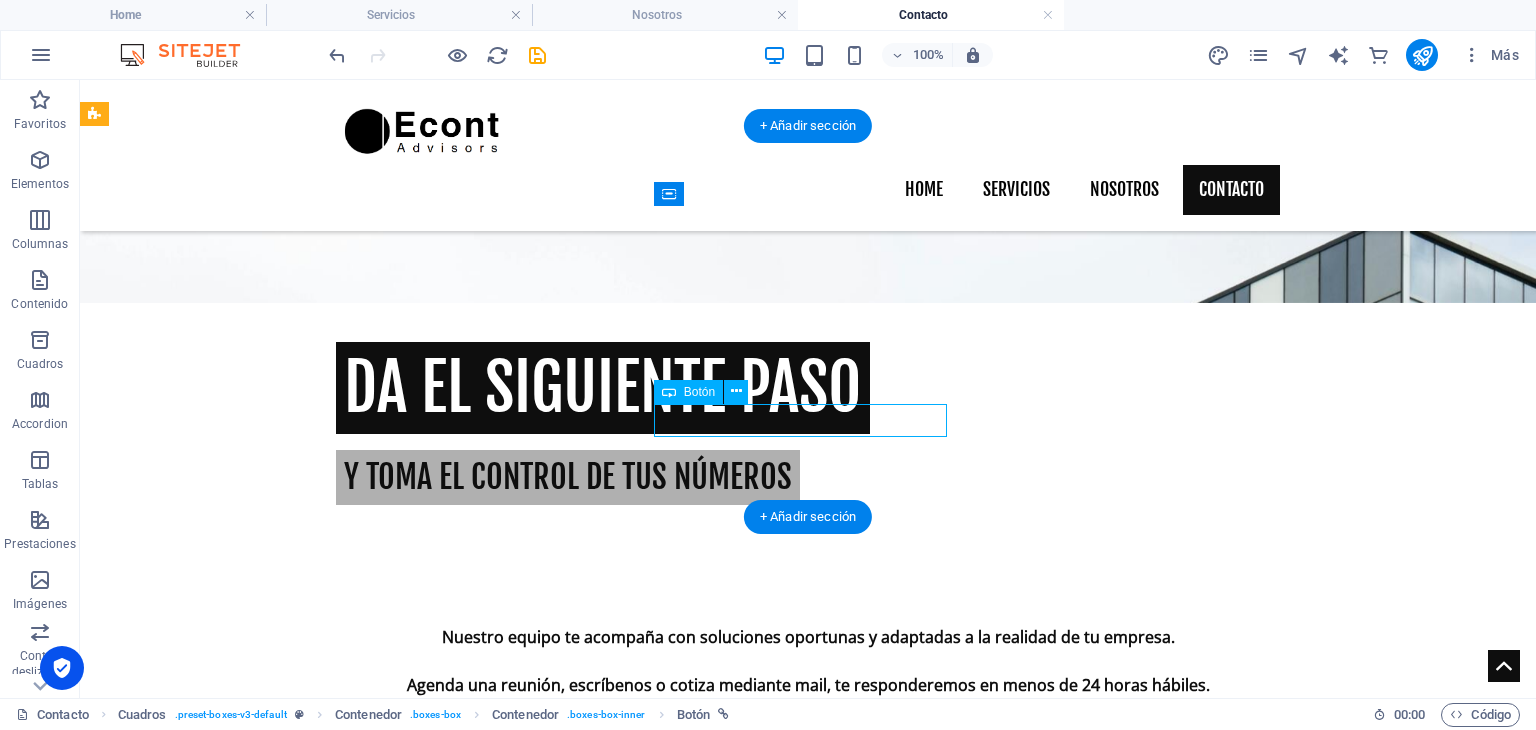 click on "escribenos" at bounding box center (242, 1278) 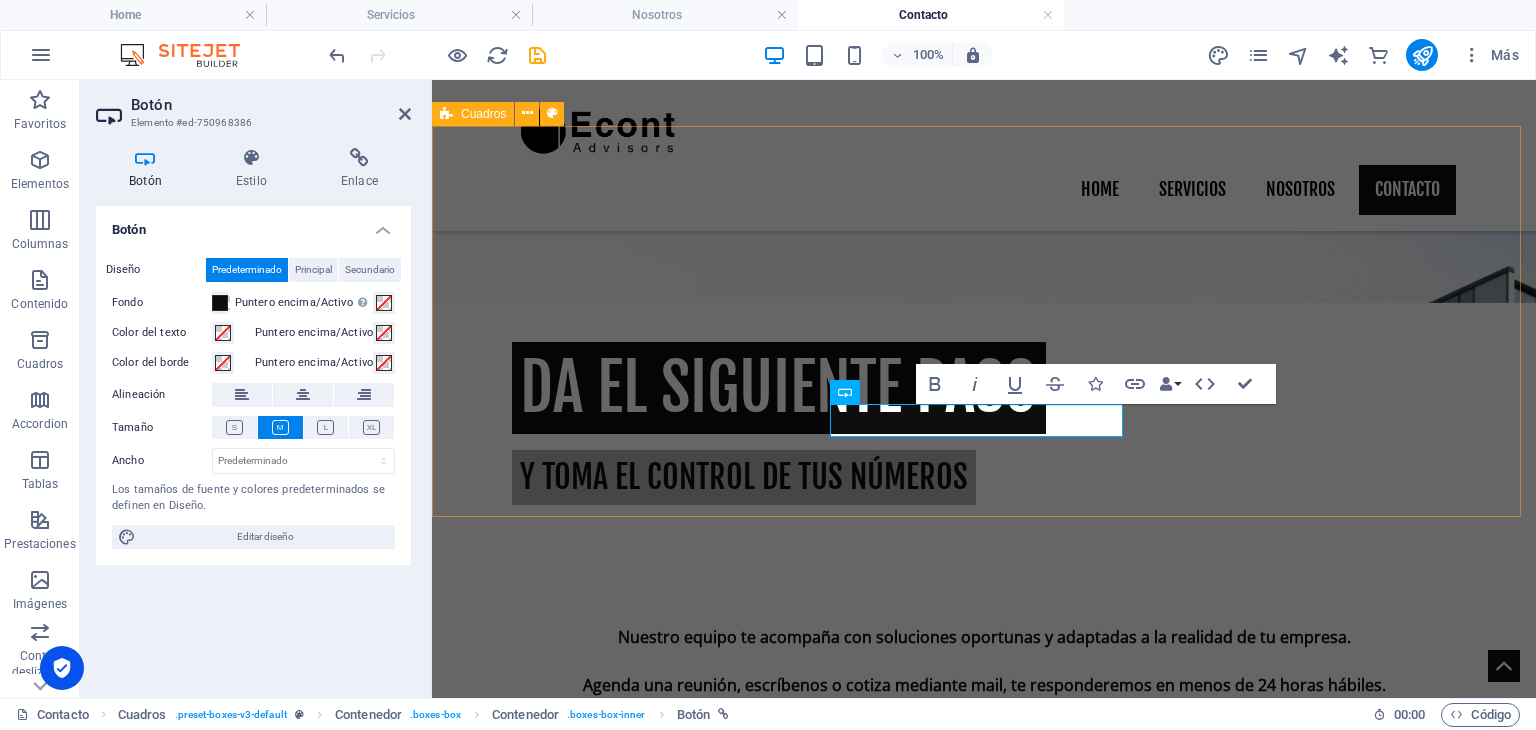 click on "Agenda Reunión Online (Sin costo) y coméntanos tu situación agenda reunión Escribe a nuestro Whatsapp y aclaramos tus dudas  escribenos o Envíanos un mail  con tus consultas cotiza a tu medida" at bounding box center [984, 1179] 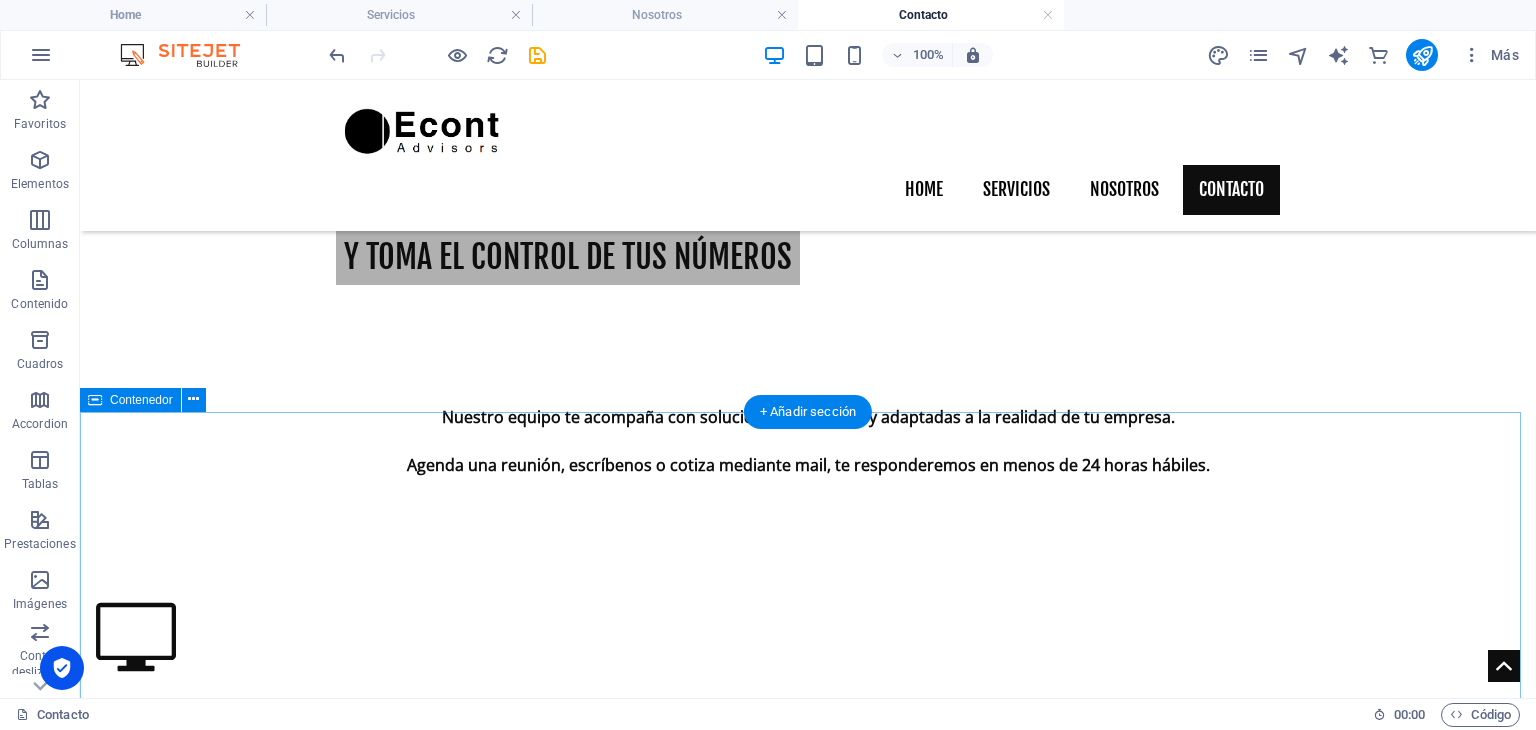 scroll, scrollTop: 835, scrollLeft: 0, axis: vertical 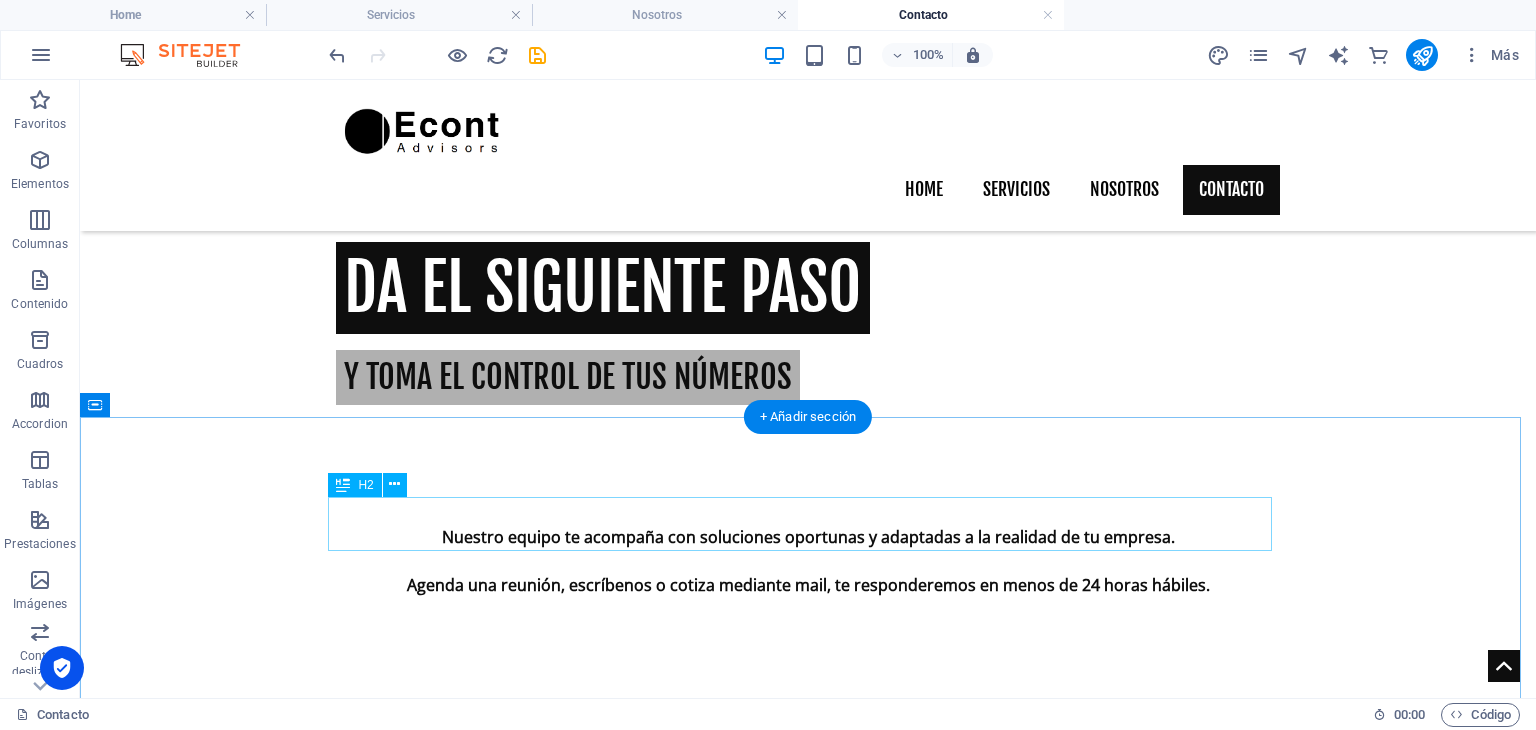 click on "ponte en contacto" at bounding box center [808, 1628] 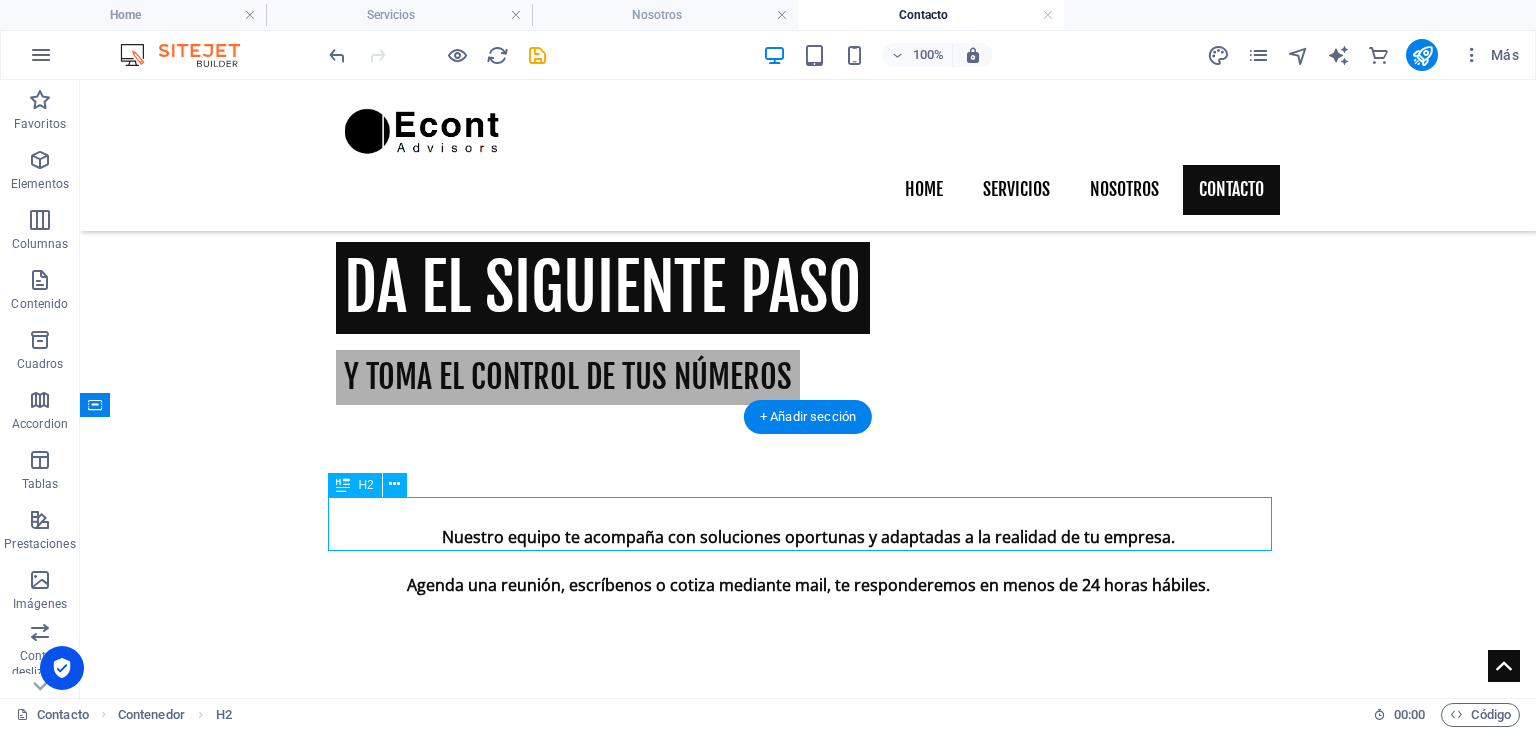 click on "ponte en contacto" at bounding box center (808, 1628) 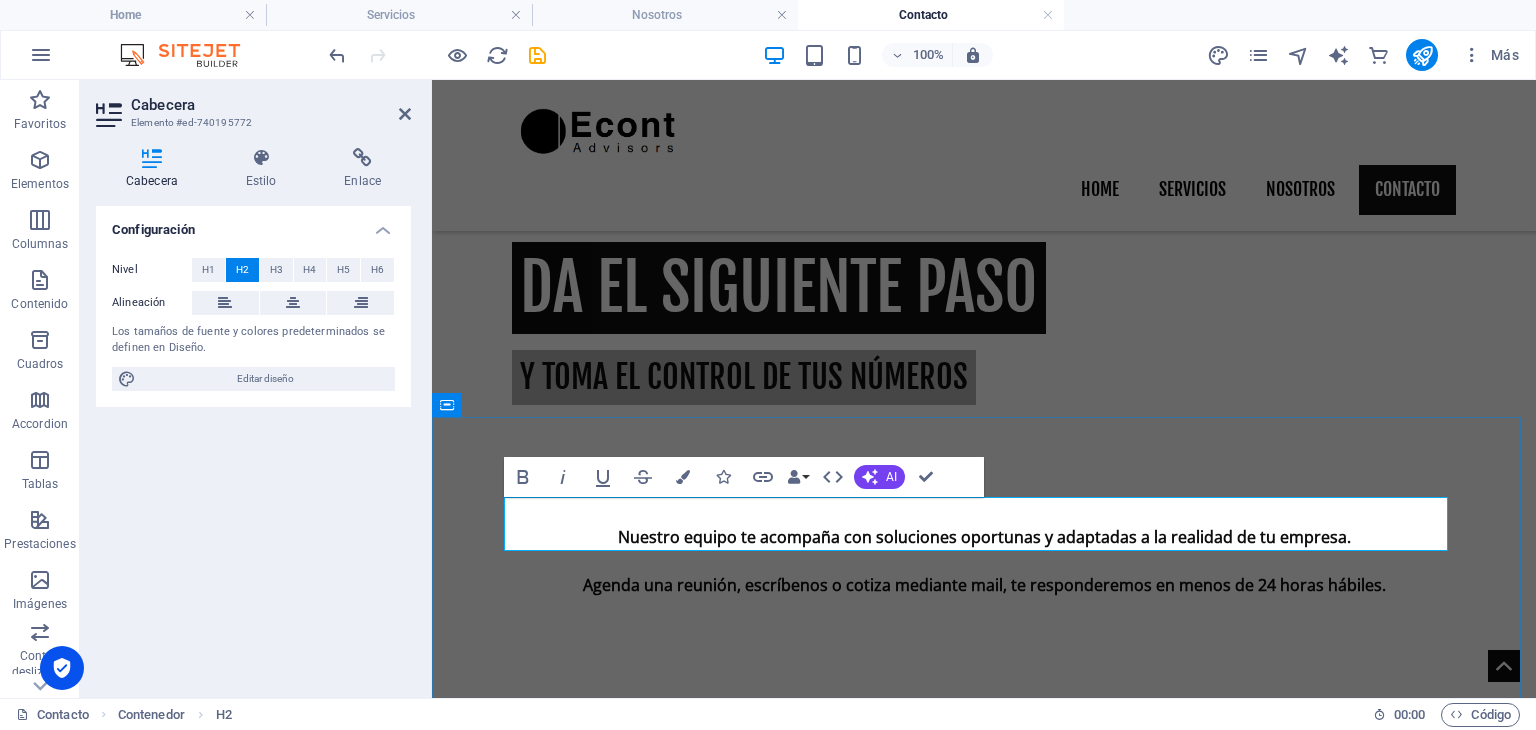click on "ponte en contacto" at bounding box center (640, 1628) 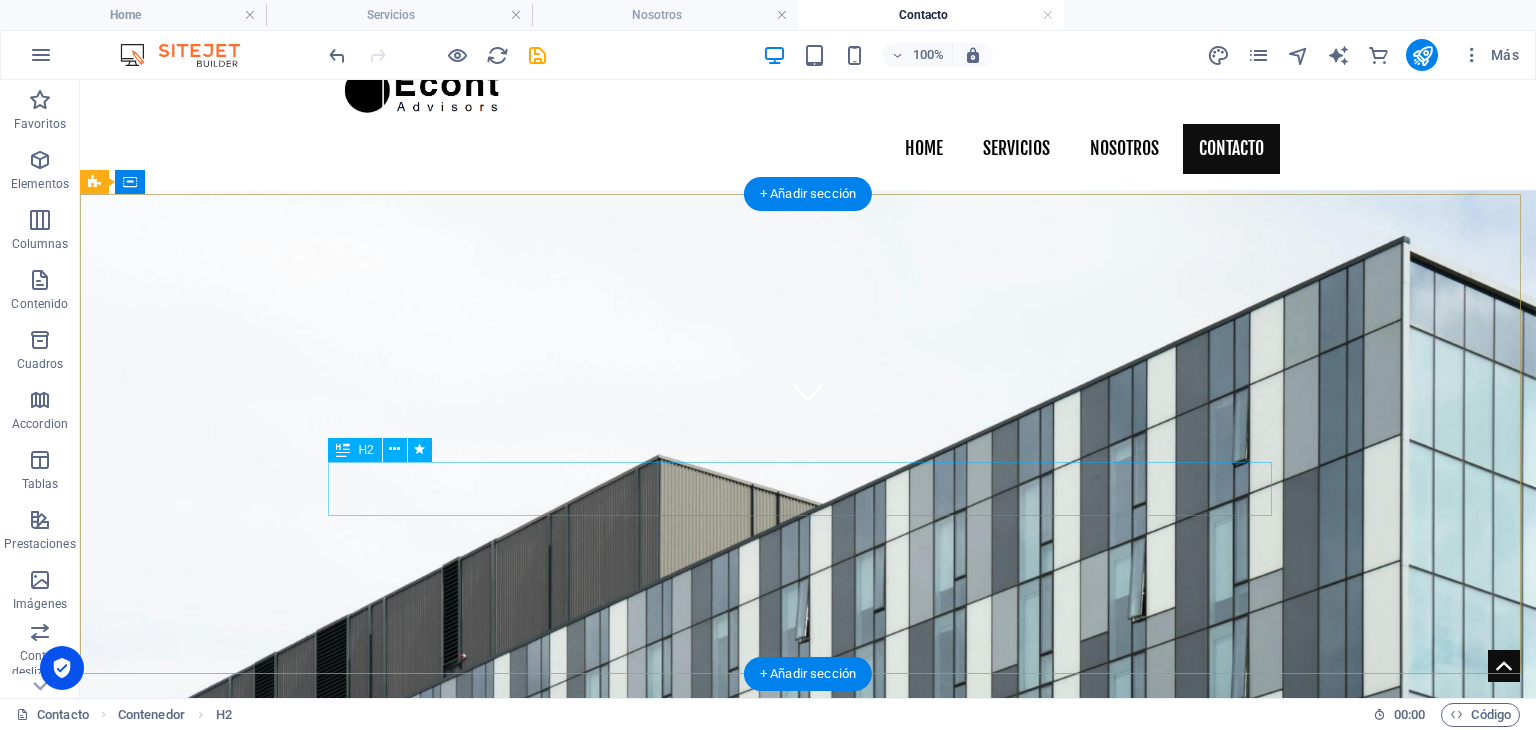 scroll, scrollTop: 35, scrollLeft: 0, axis: vertical 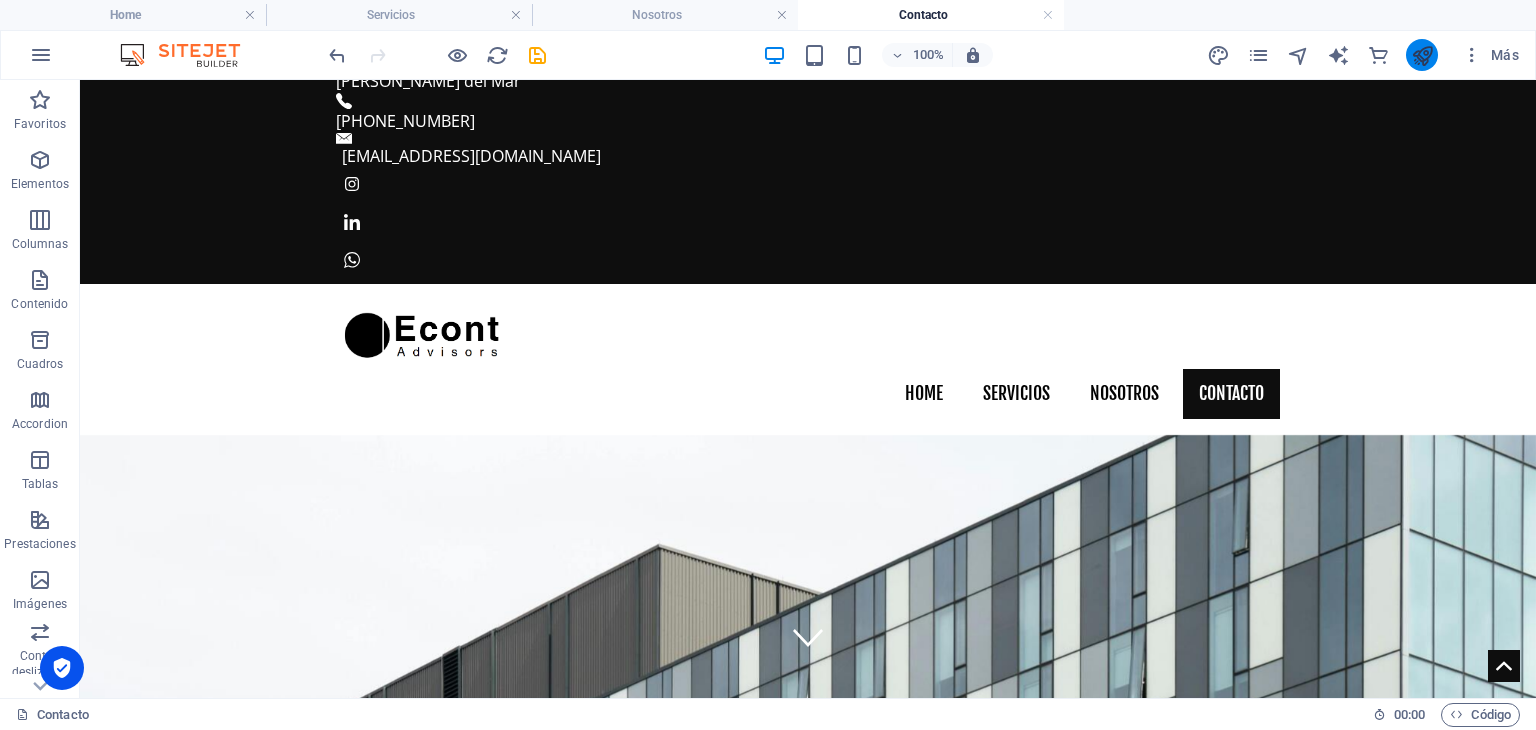 click at bounding box center [1422, 55] 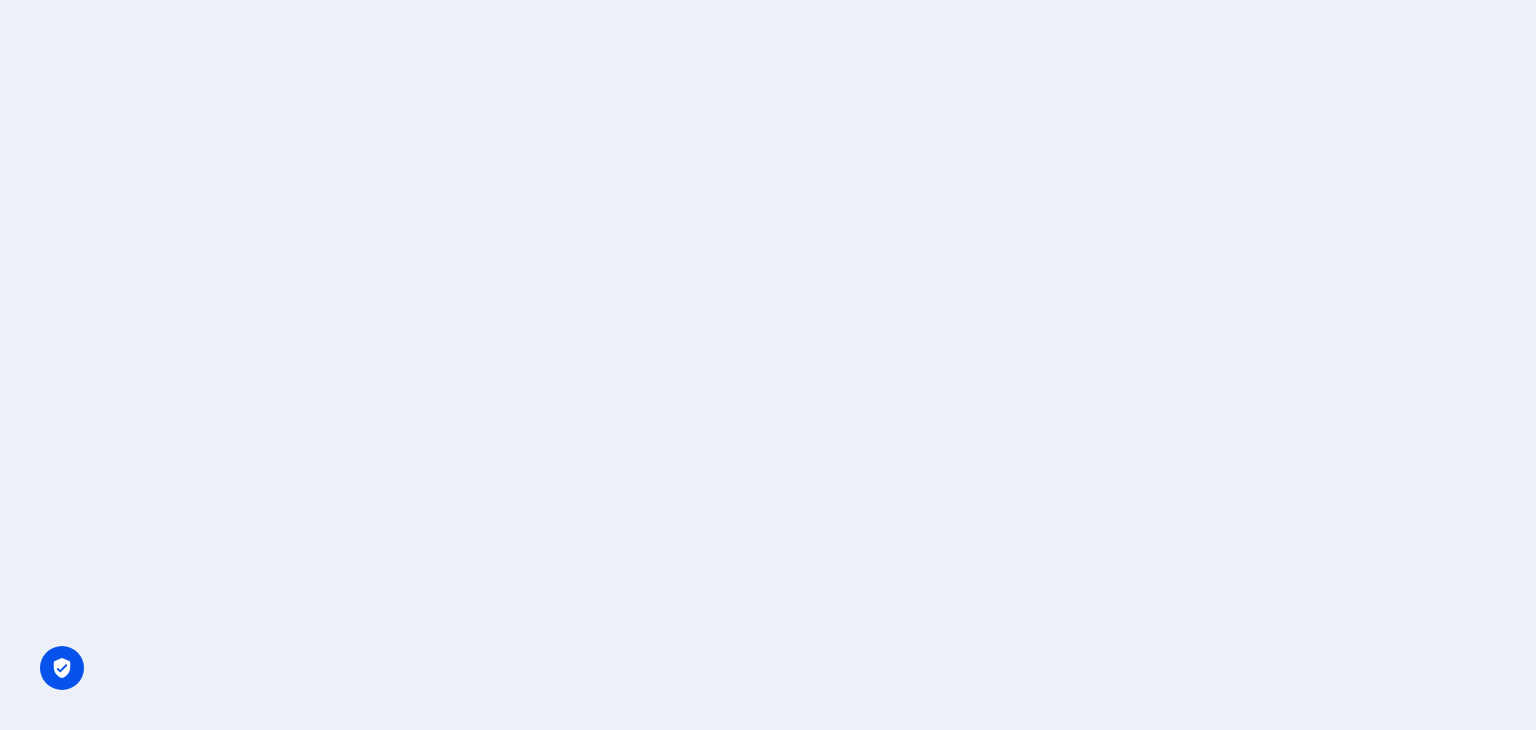 scroll, scrollTop: 0, scrollLeft: 0, axis: both 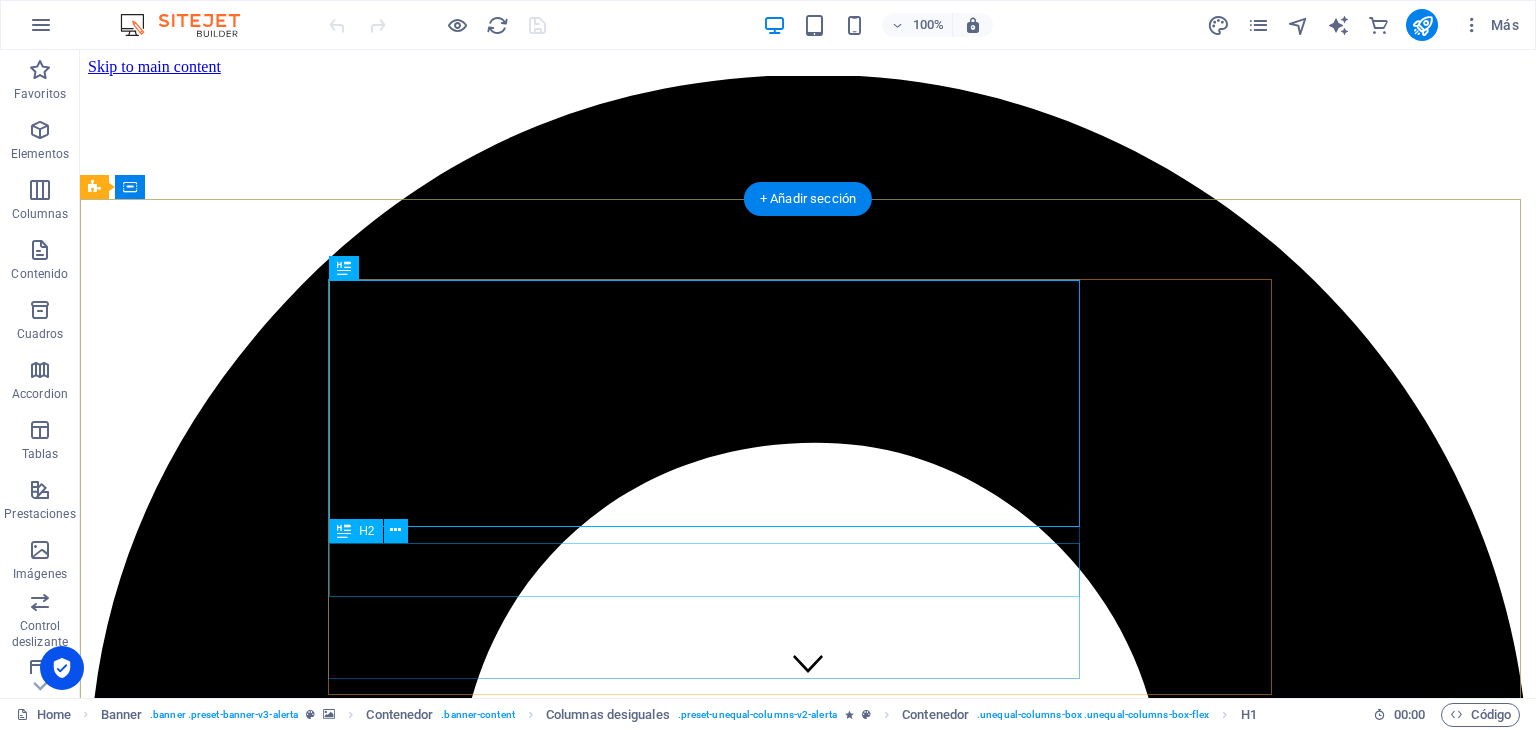 click on "Planes desde $19.990 + IVA mensuales." at bounding box center (808, 11680) 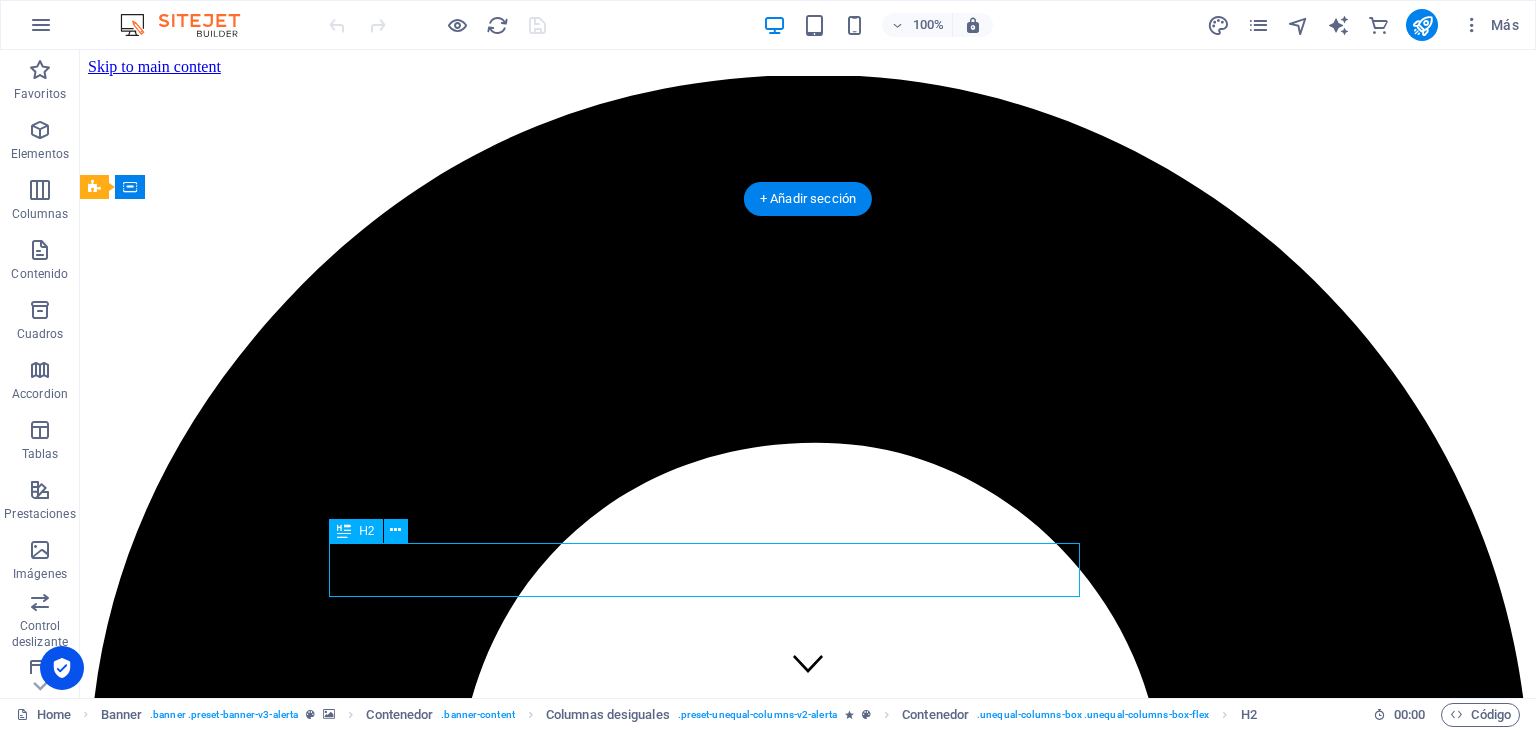 click on "Planes desde $19.990 + IVA mensuales." at bounding box center (808, 11680) 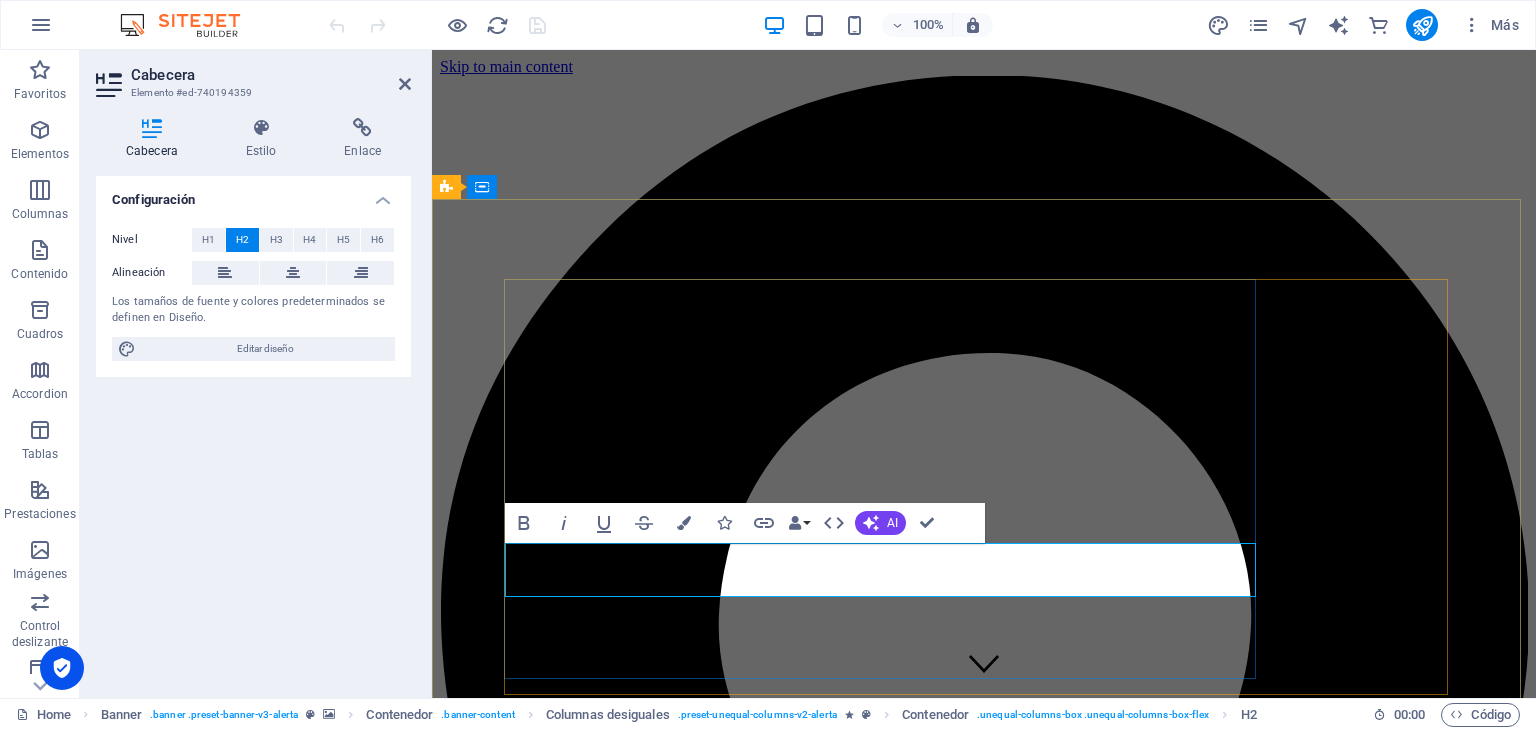 click on "Planes desde $19.990 + IVA mensuales." at bounding box center (984, 9117) 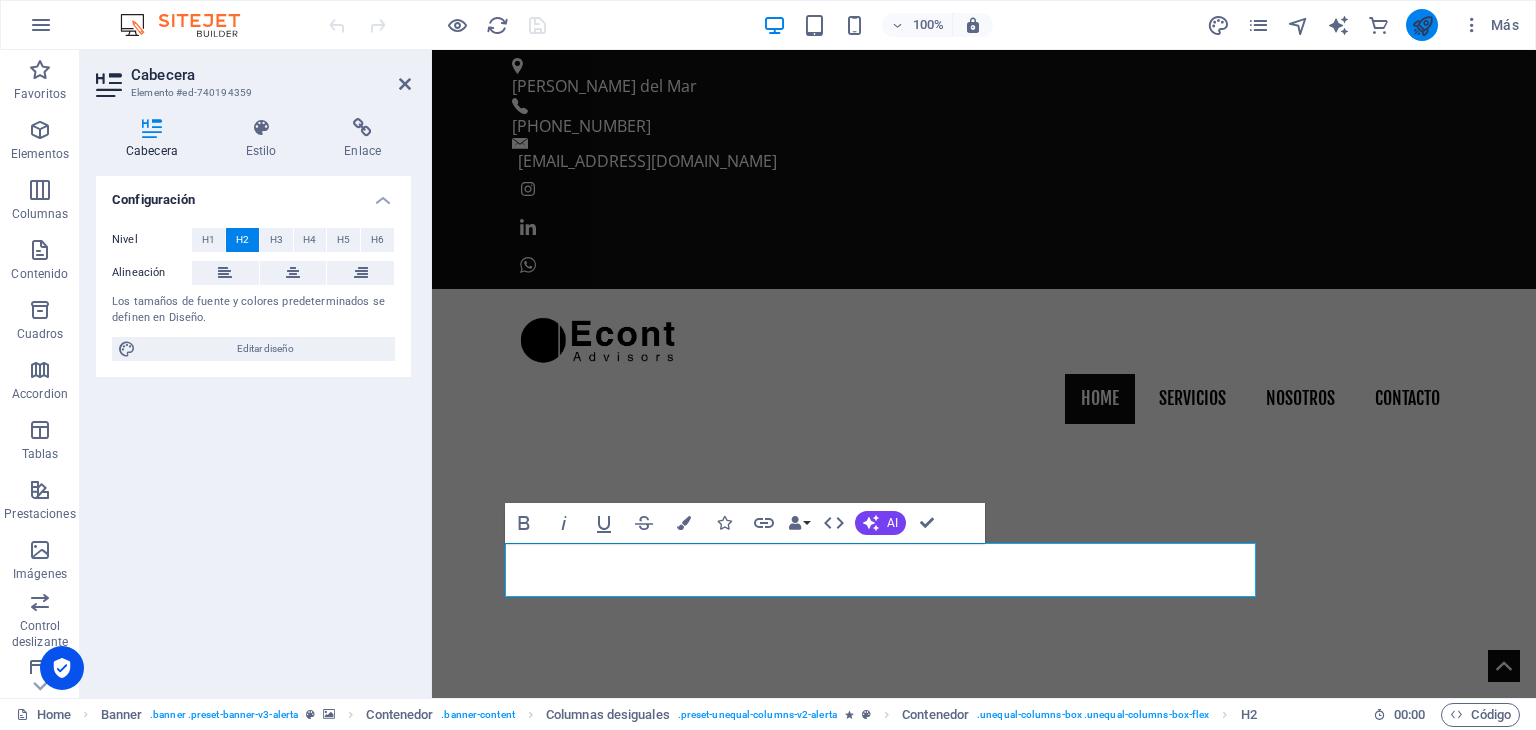 click at bounding box center (1422, 25) 